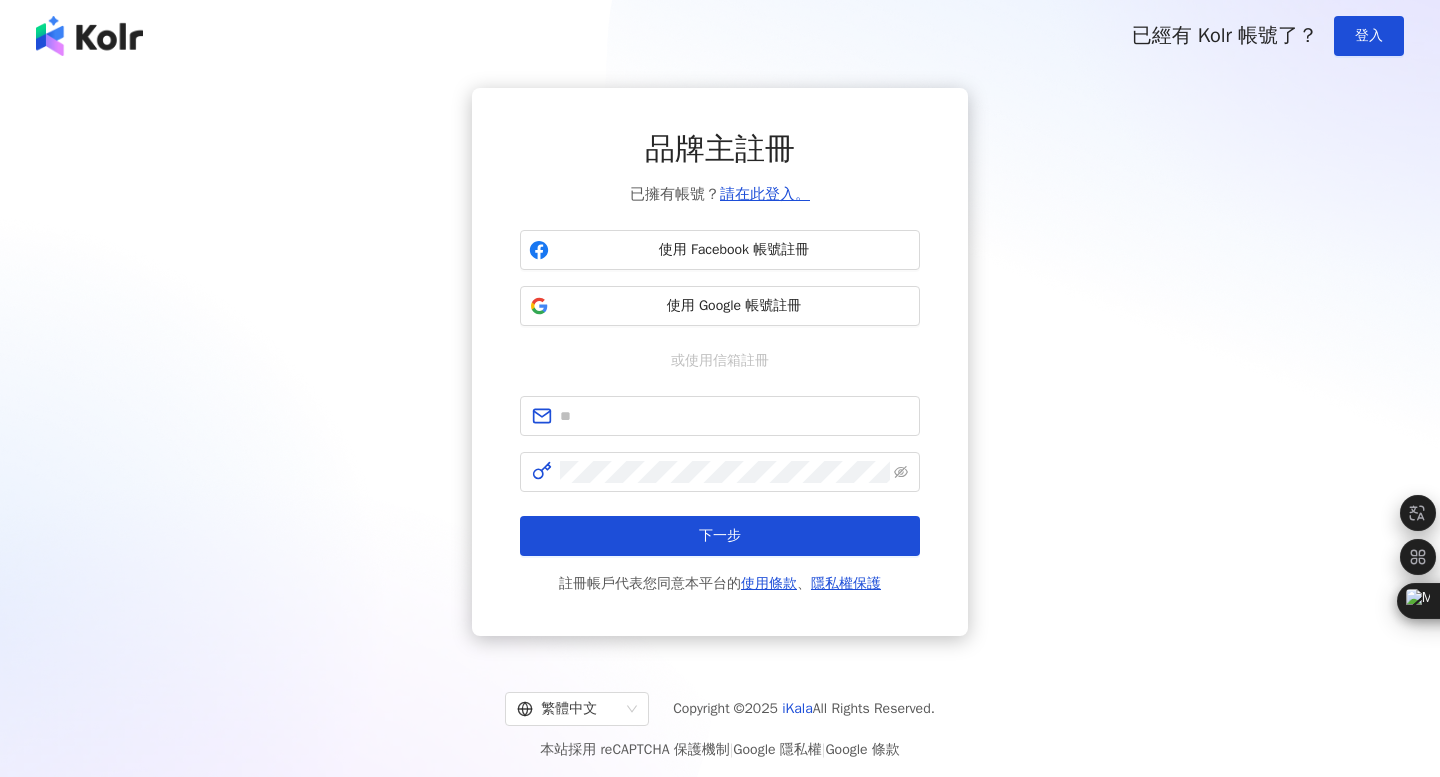 scroll, scrollTop: 0, scrollLeft: 0, axis: both 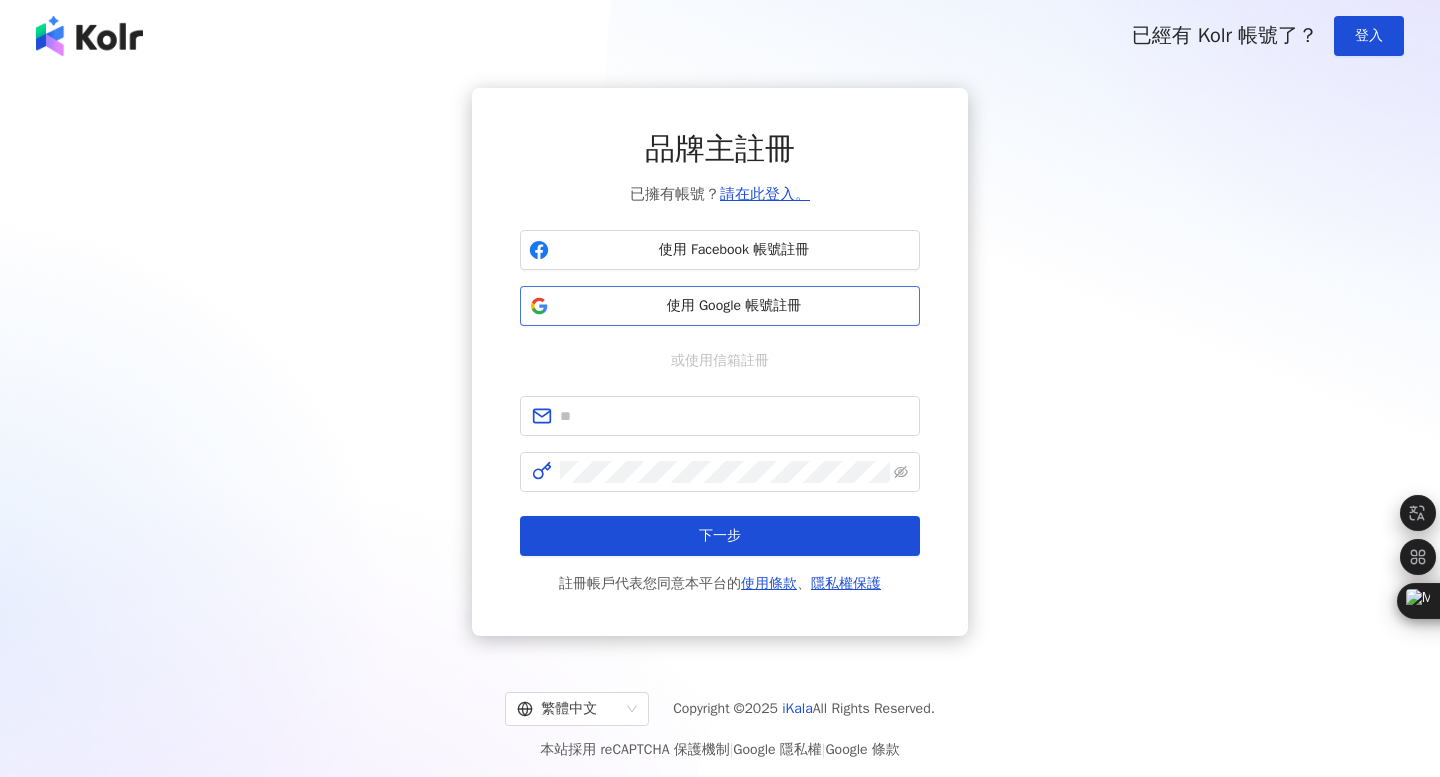 click on "使用 Google 帳號註冊" at bounding box center [734, 306] 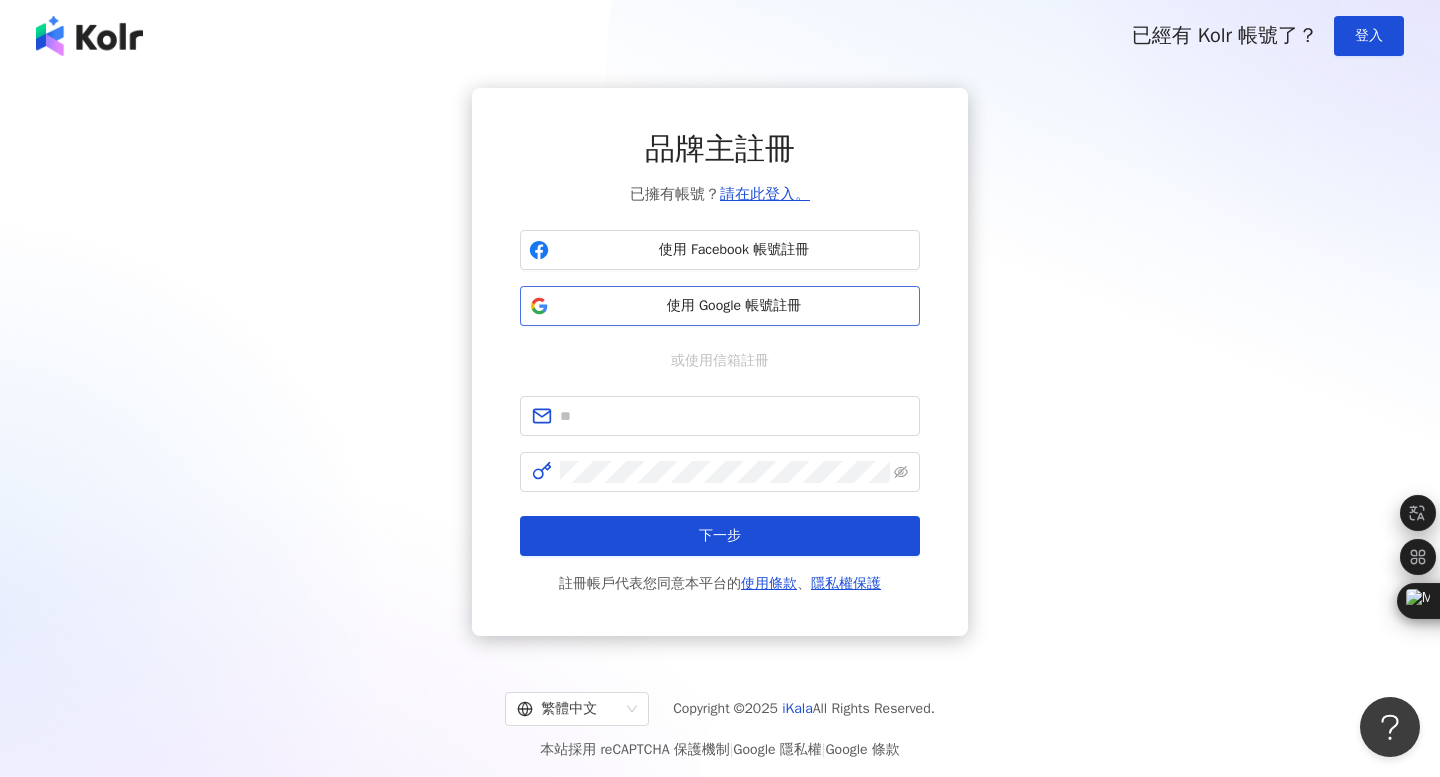 scroll, scrollTop: 0, scrollLeft: 0, axis: both 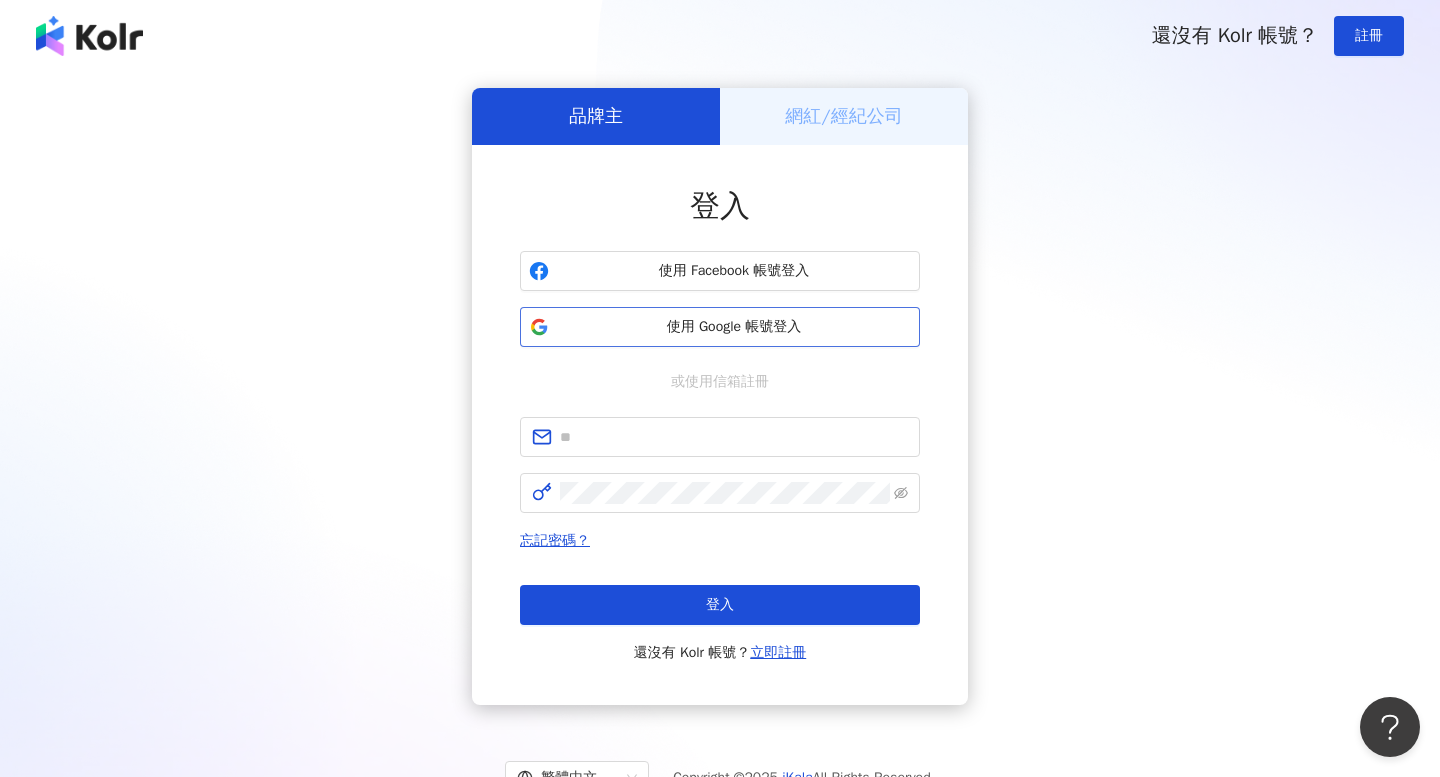 click on "使用 Google 帳號登入" at bounding box center [734, 327] 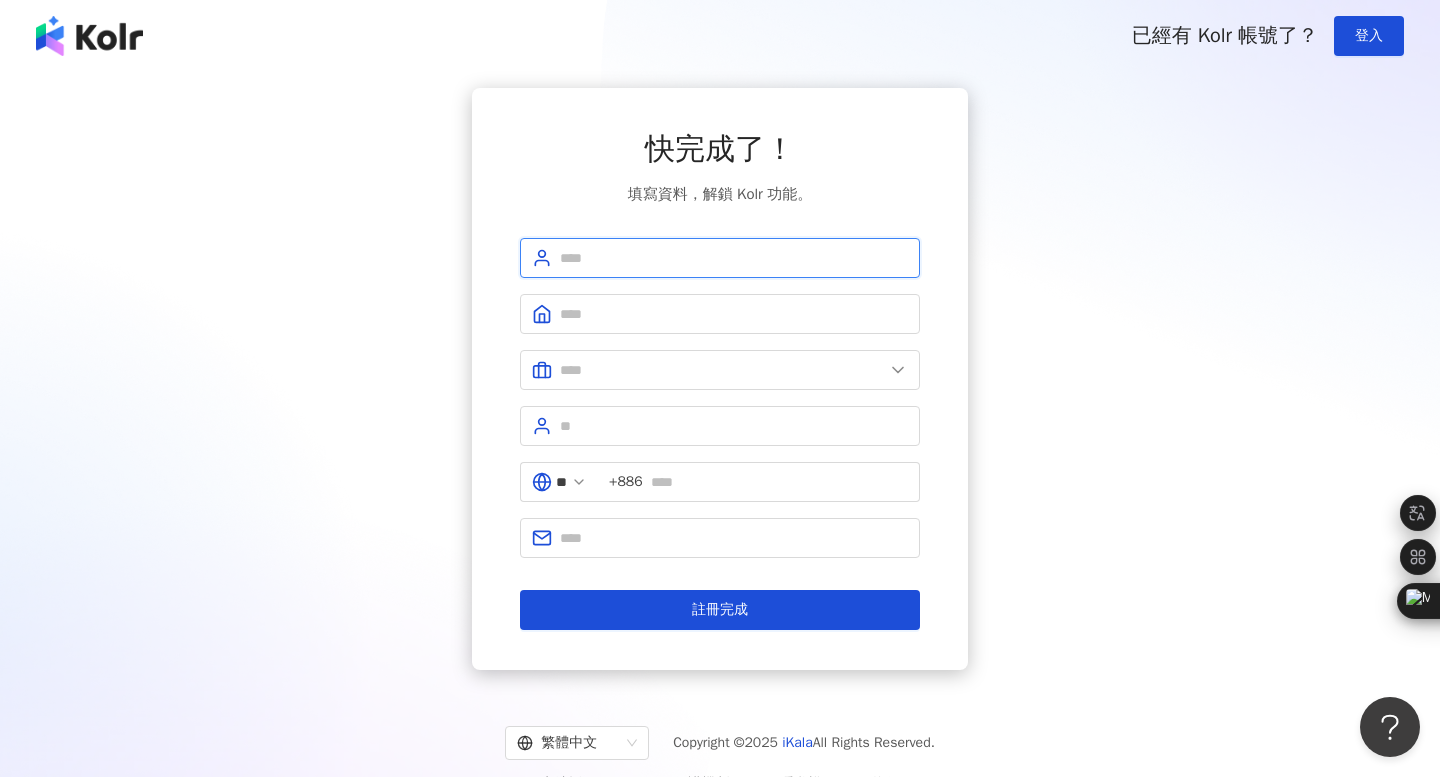 click at bounding box center [734, 258] 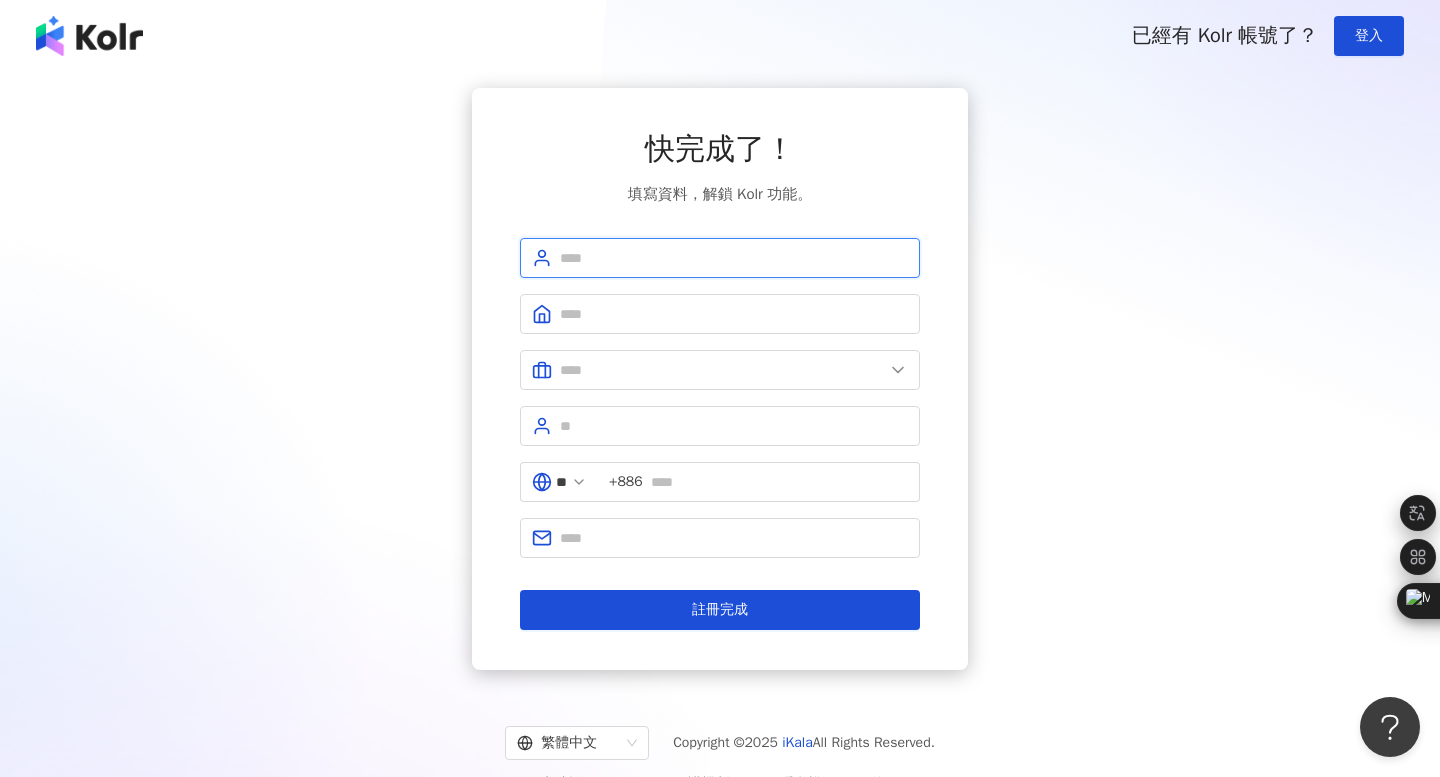 type on "*" 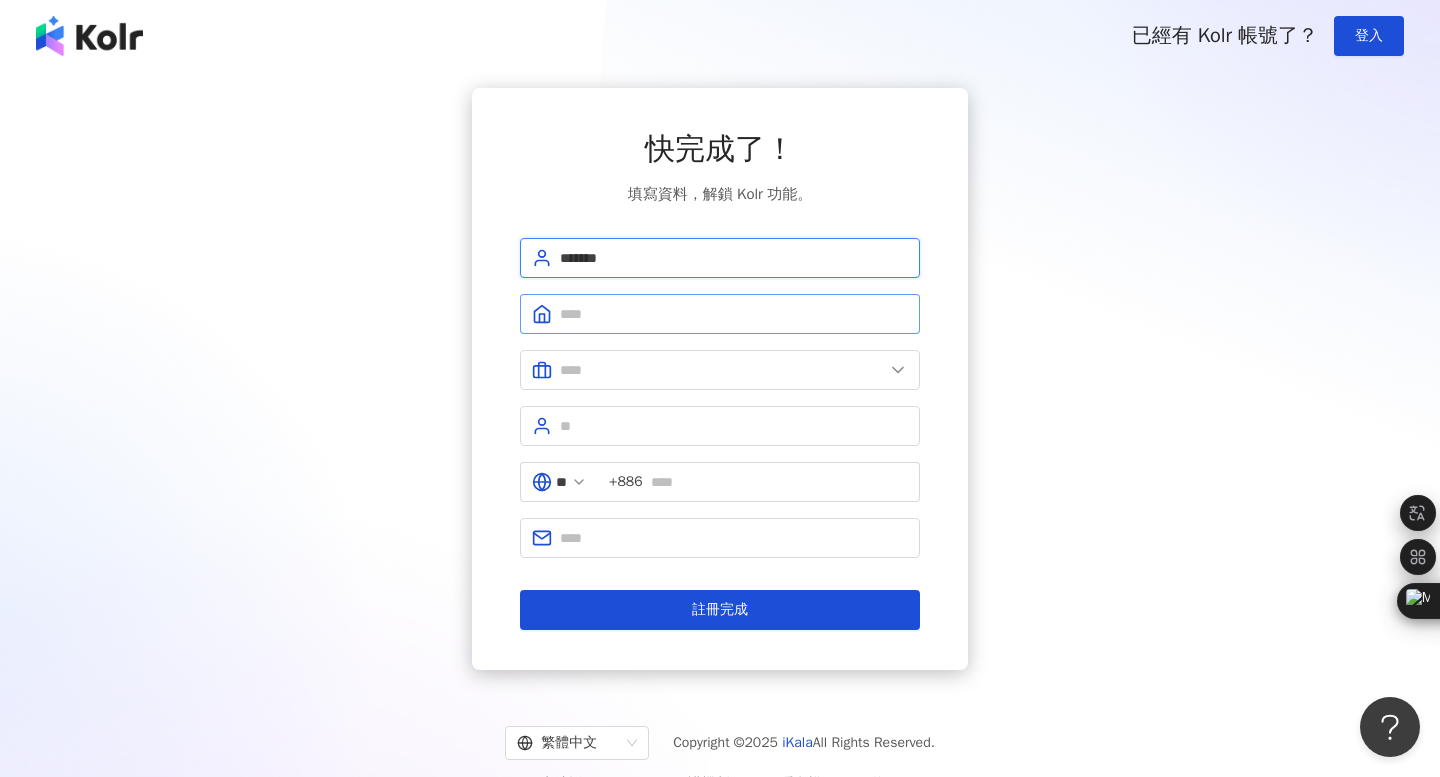 type on "*******" 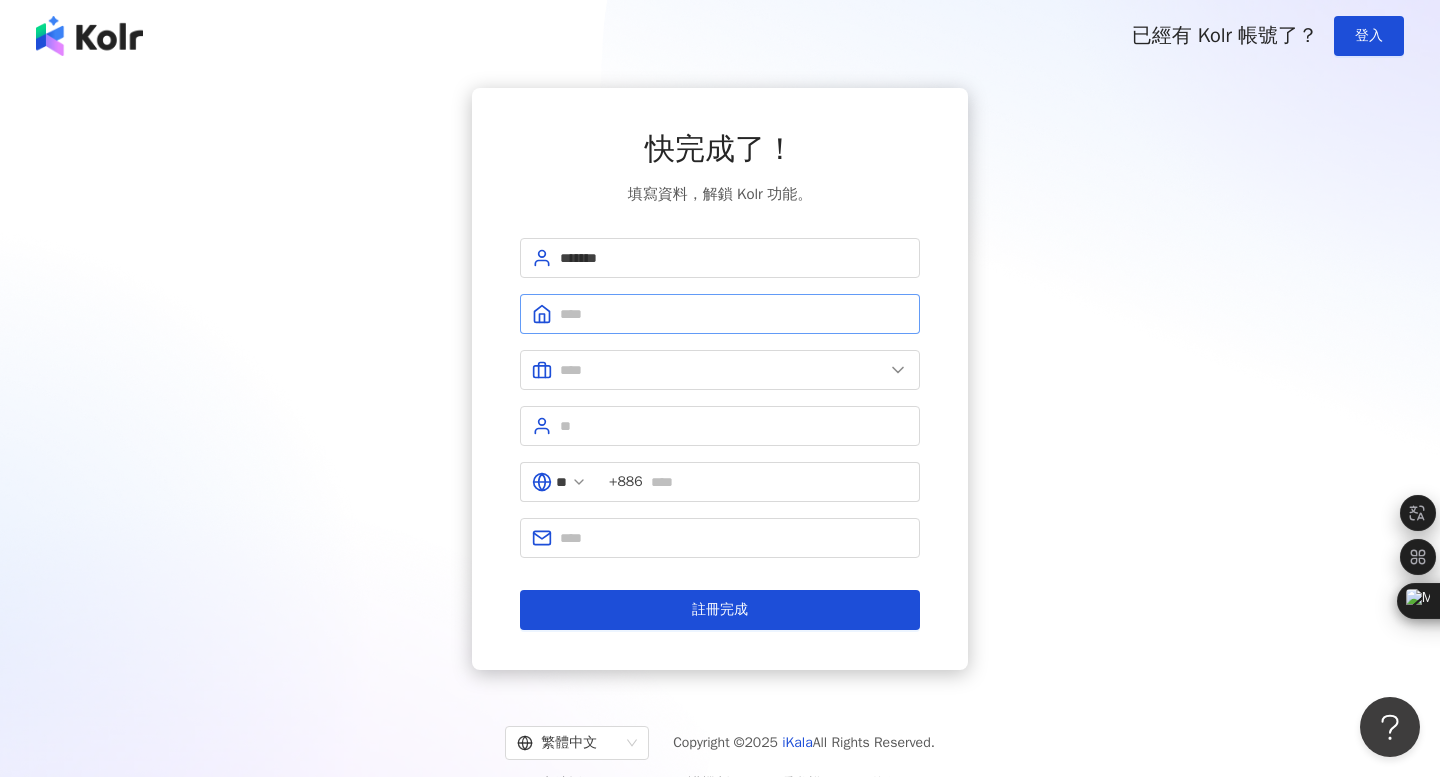 click at bounding box center [720, 314] 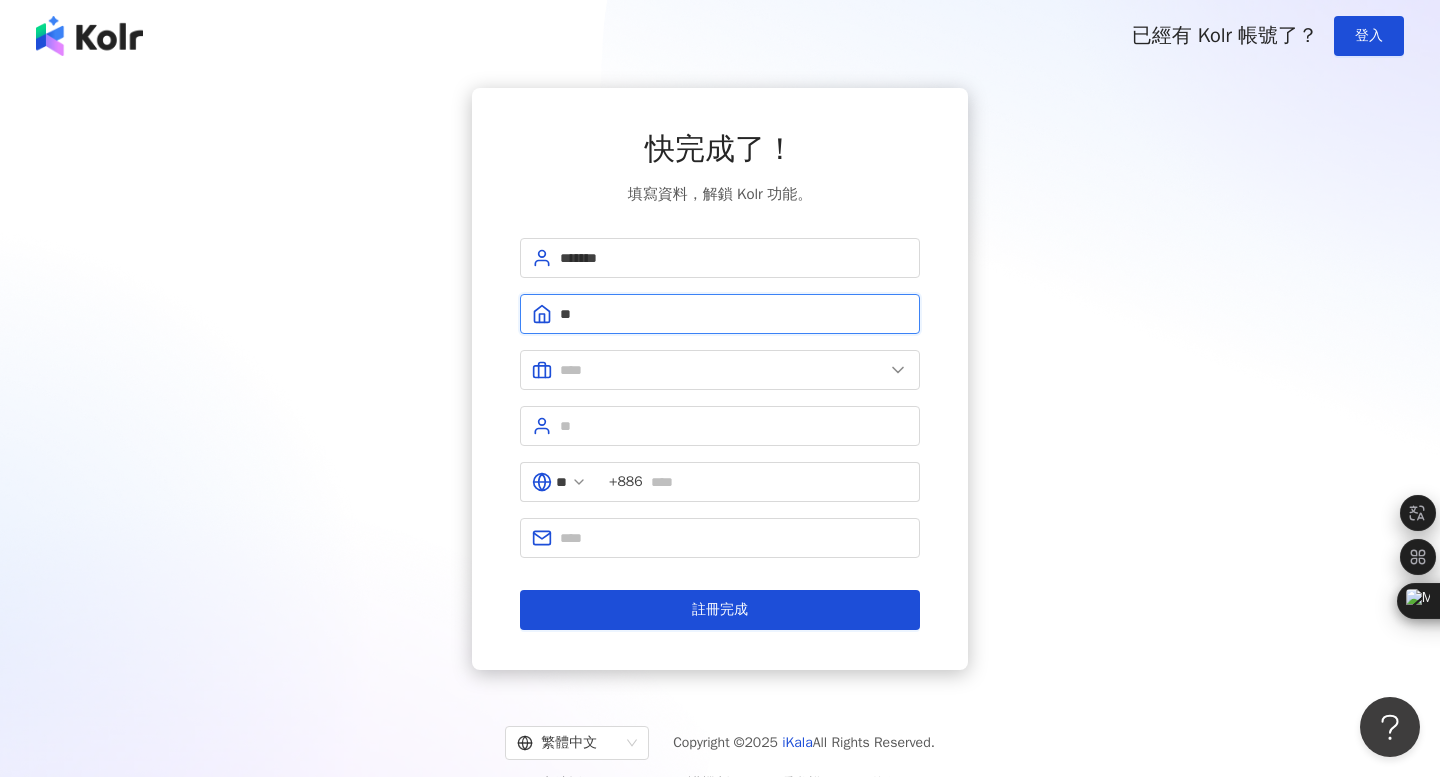 type on "*" 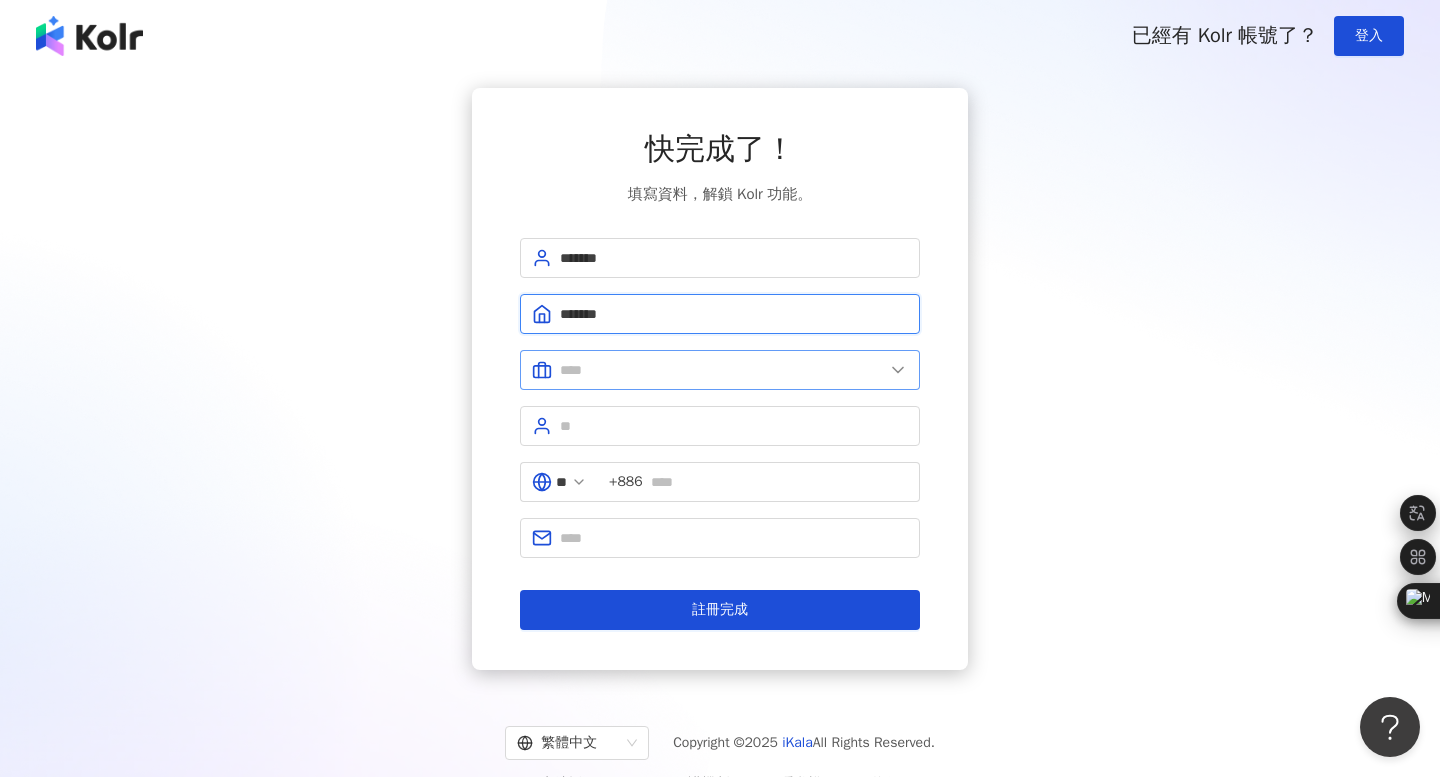 type on "*******" 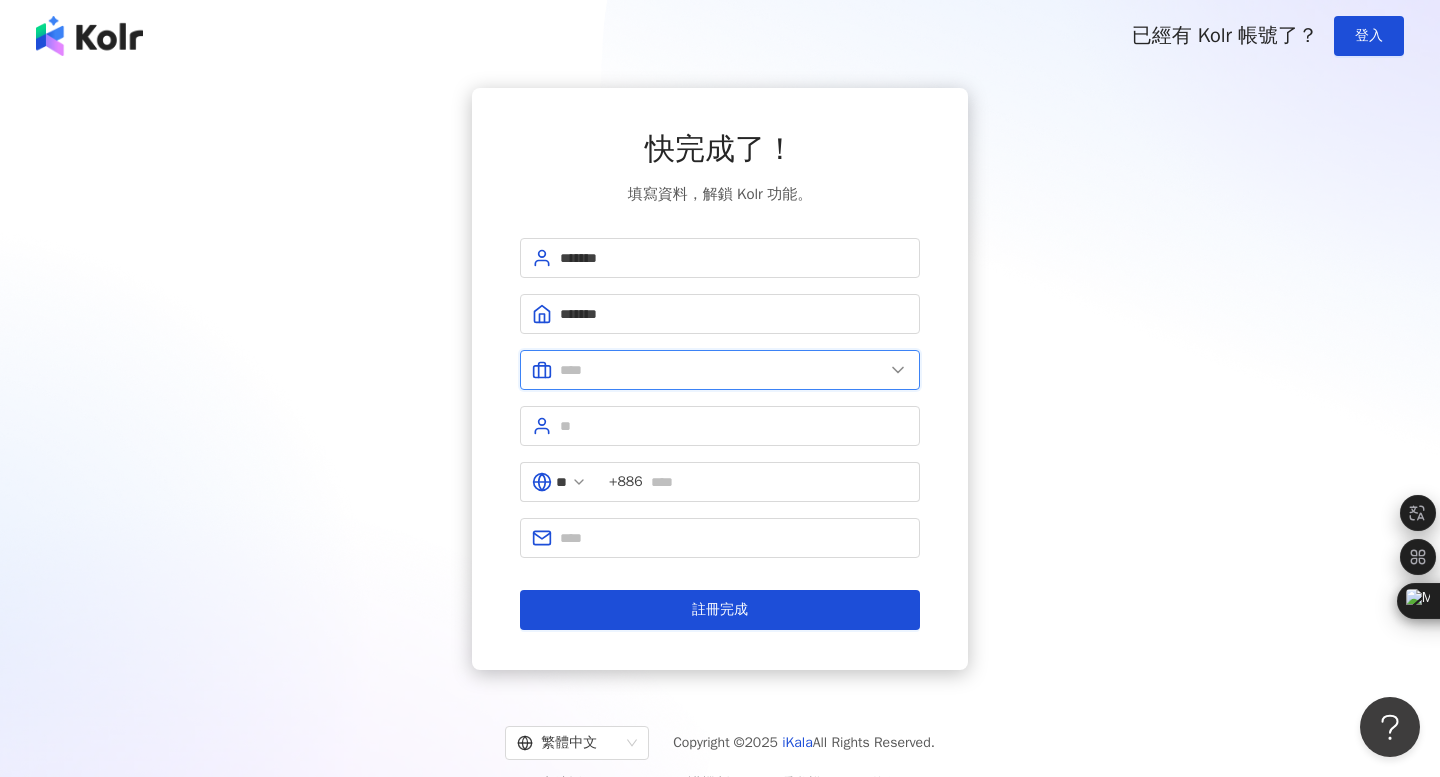 click at bounding box center (722, 370) 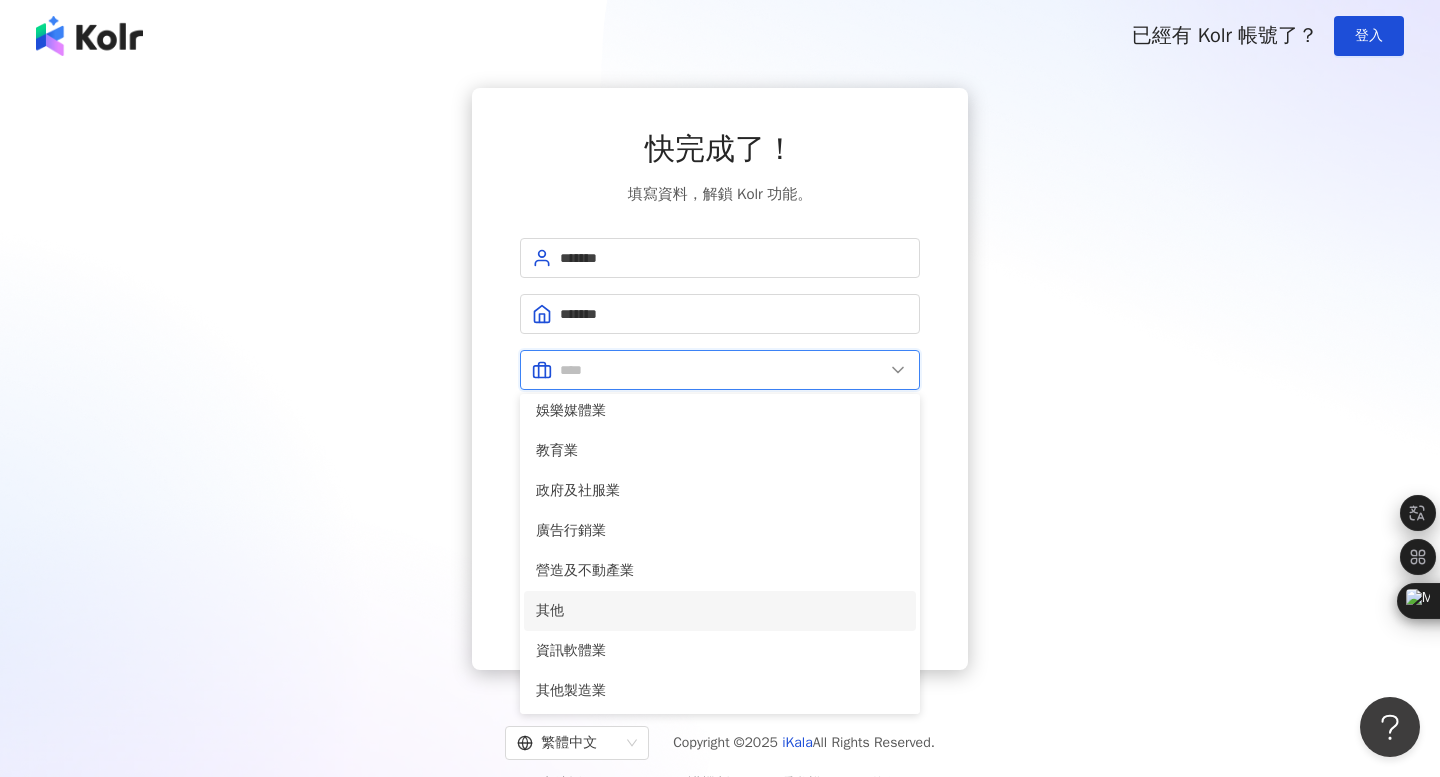 scroll, scrollTop: 408, scrollLeft: 0, axis: vertical 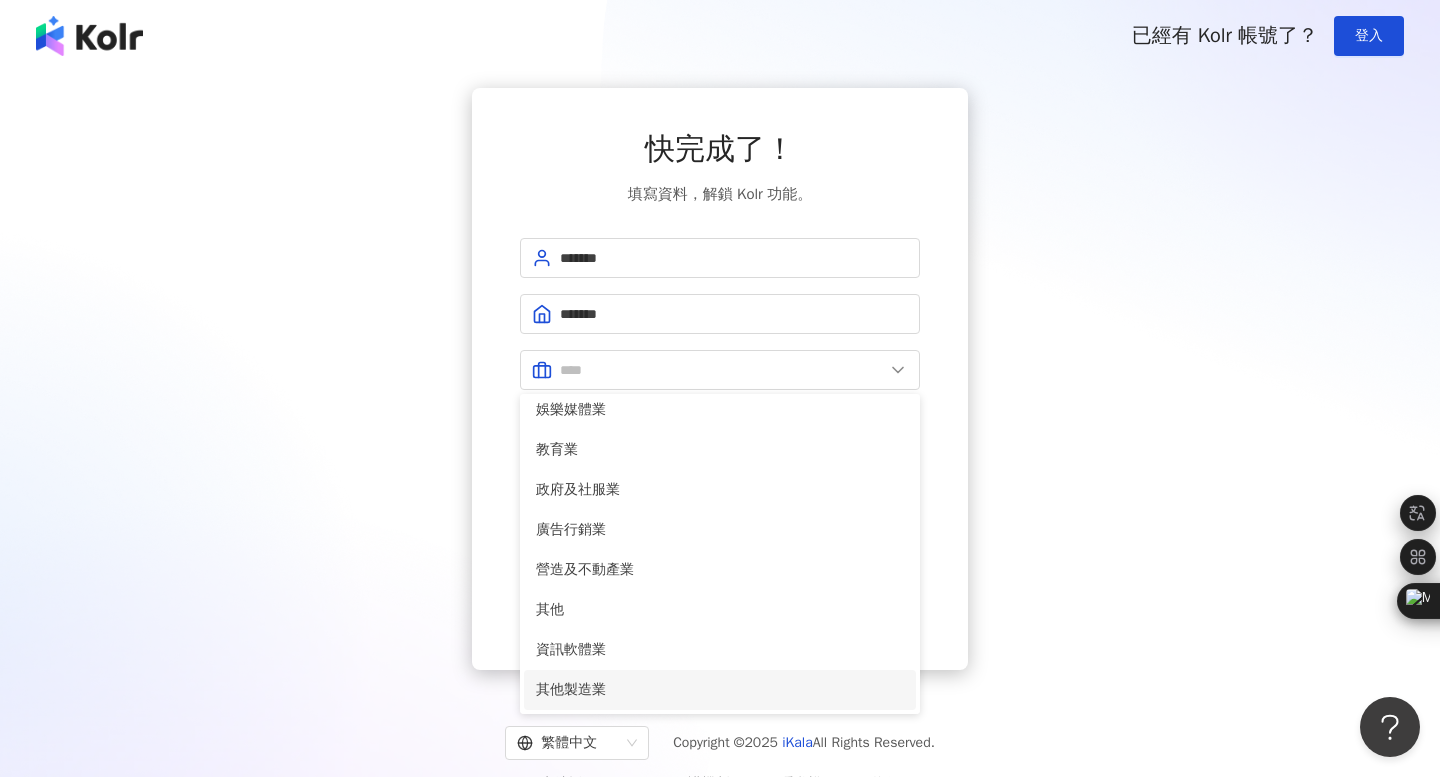 click on "其他製造業" at bounding box center [720, 690] 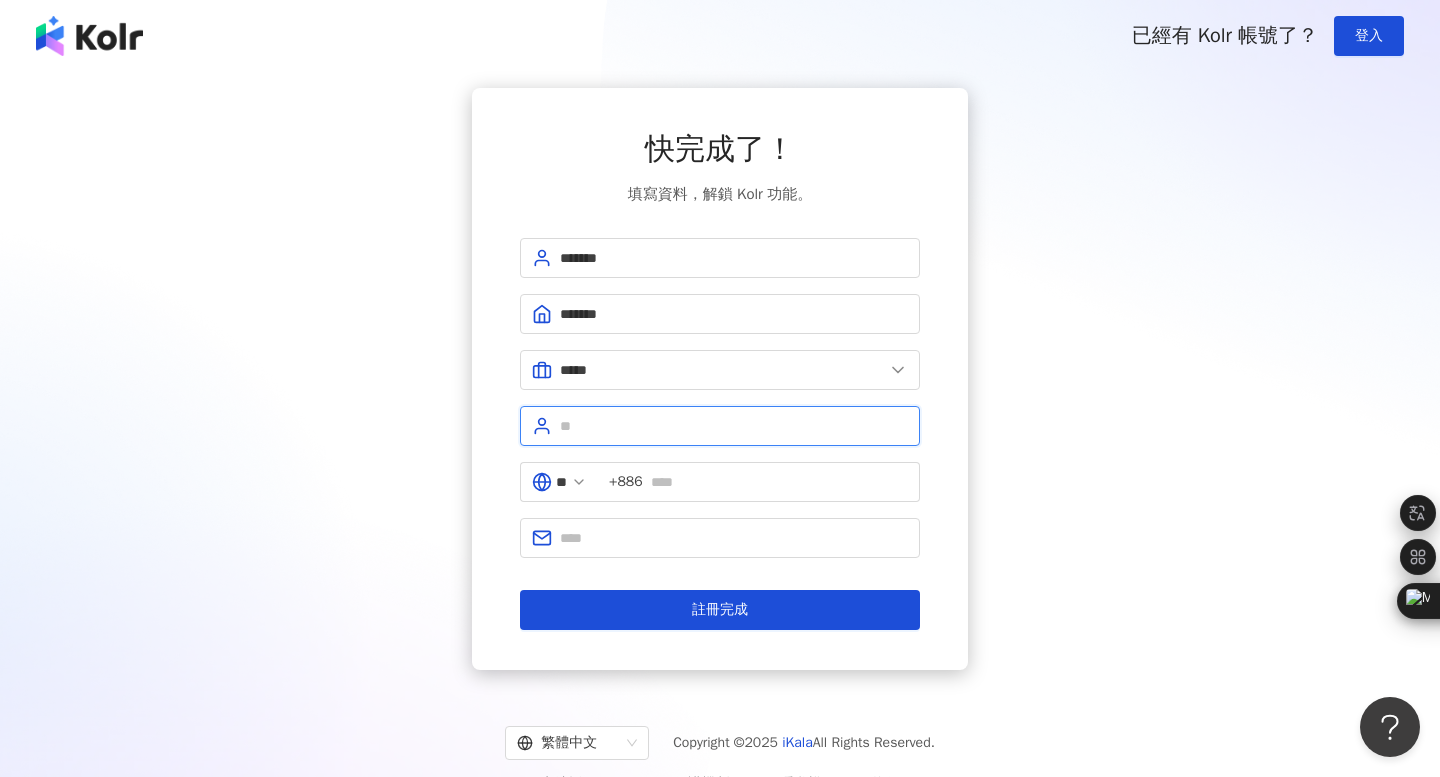 click at bounding box center (734, 426) 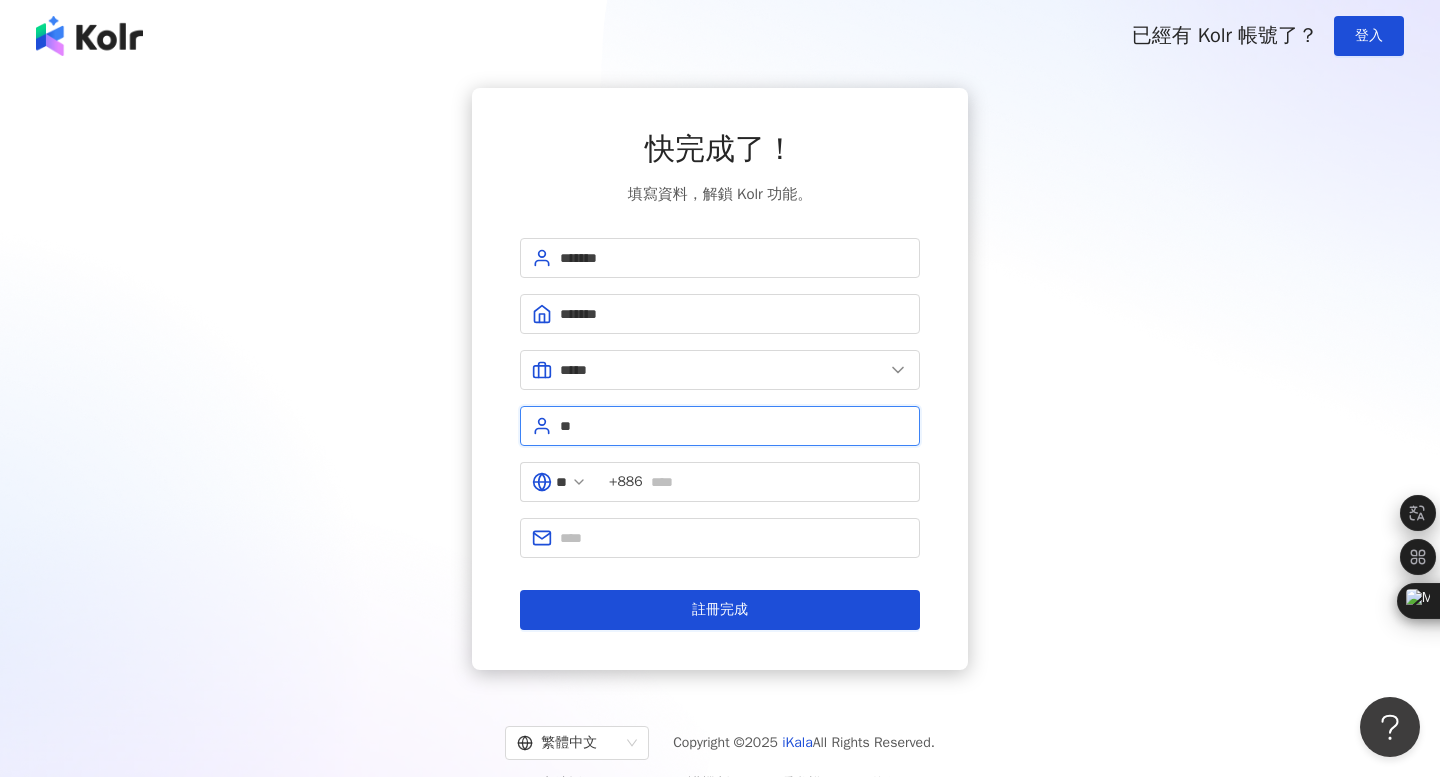 type on "*" 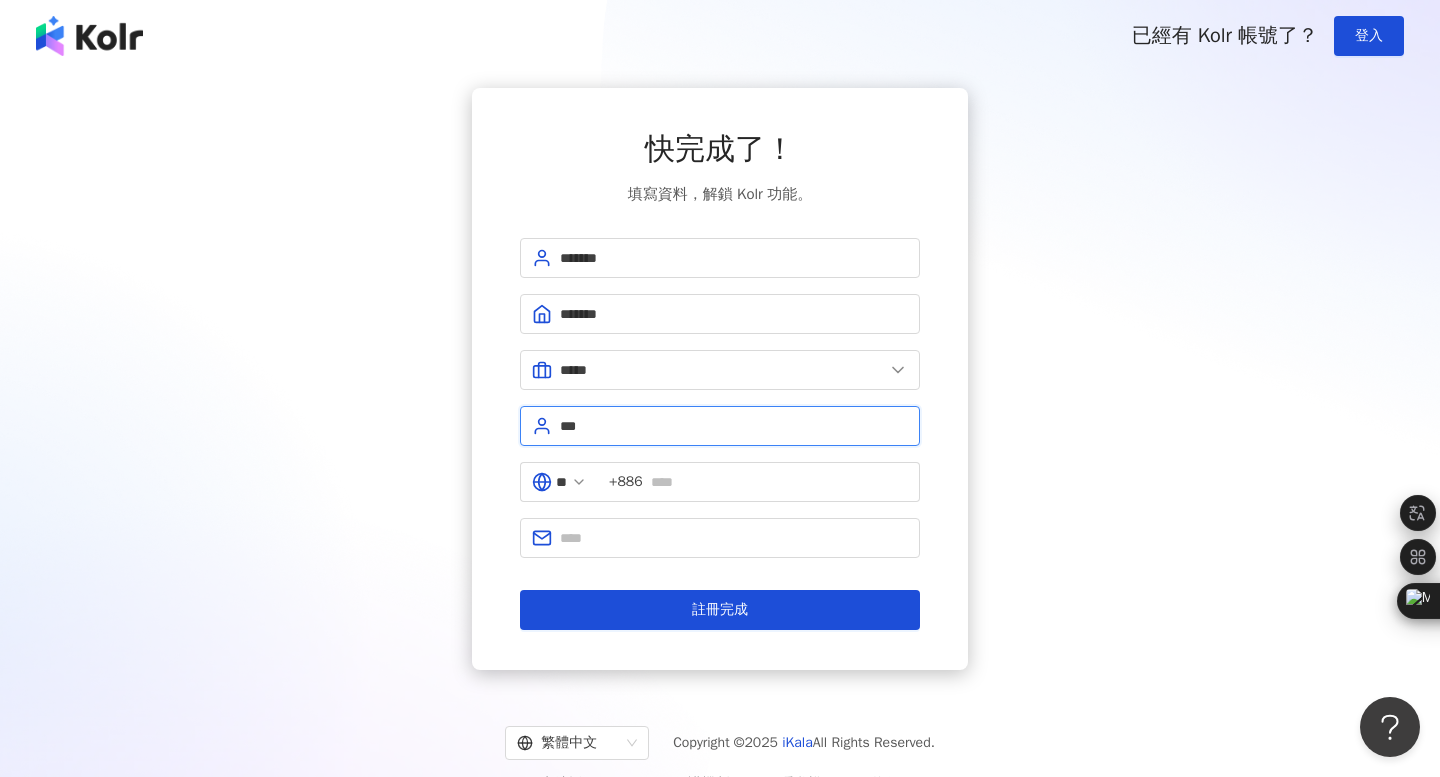 type on "*" 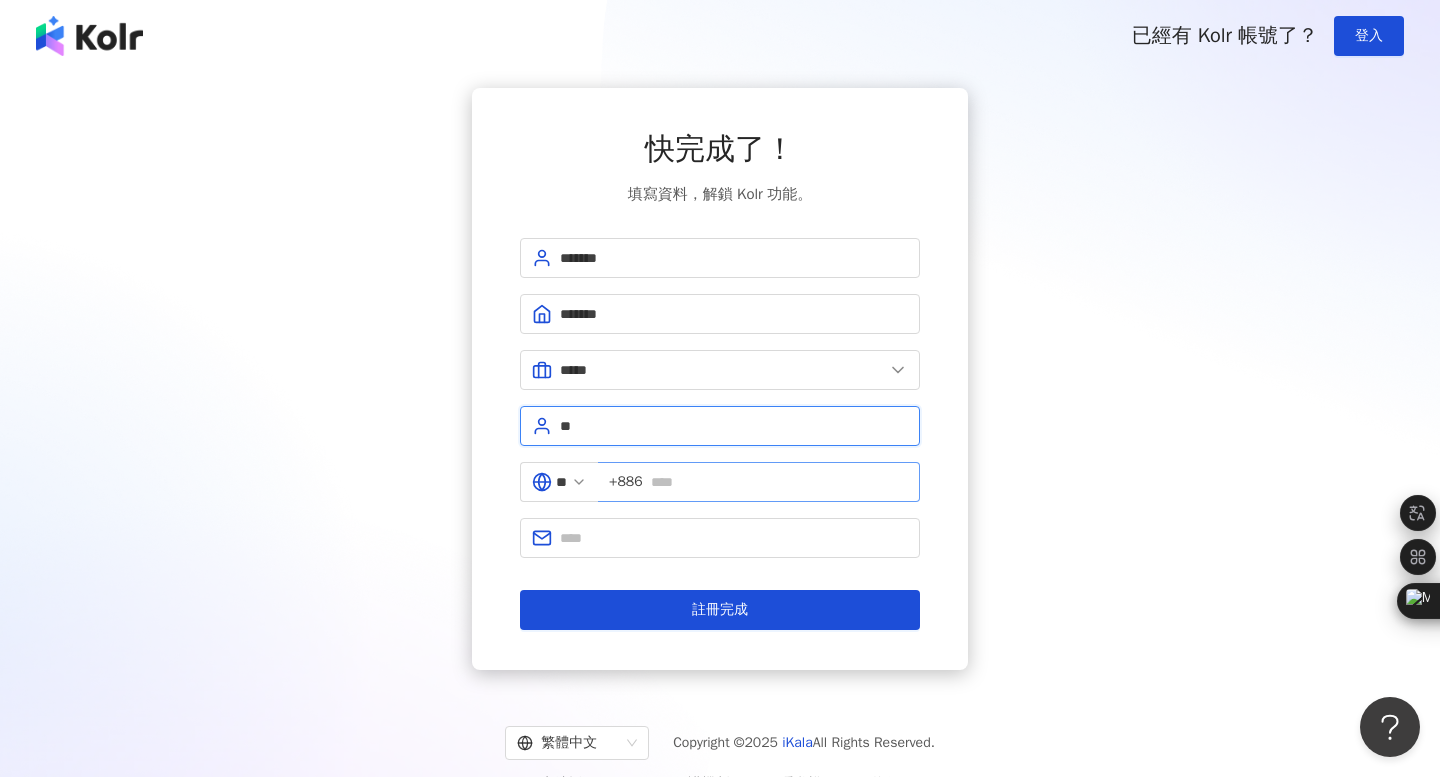type on "**" 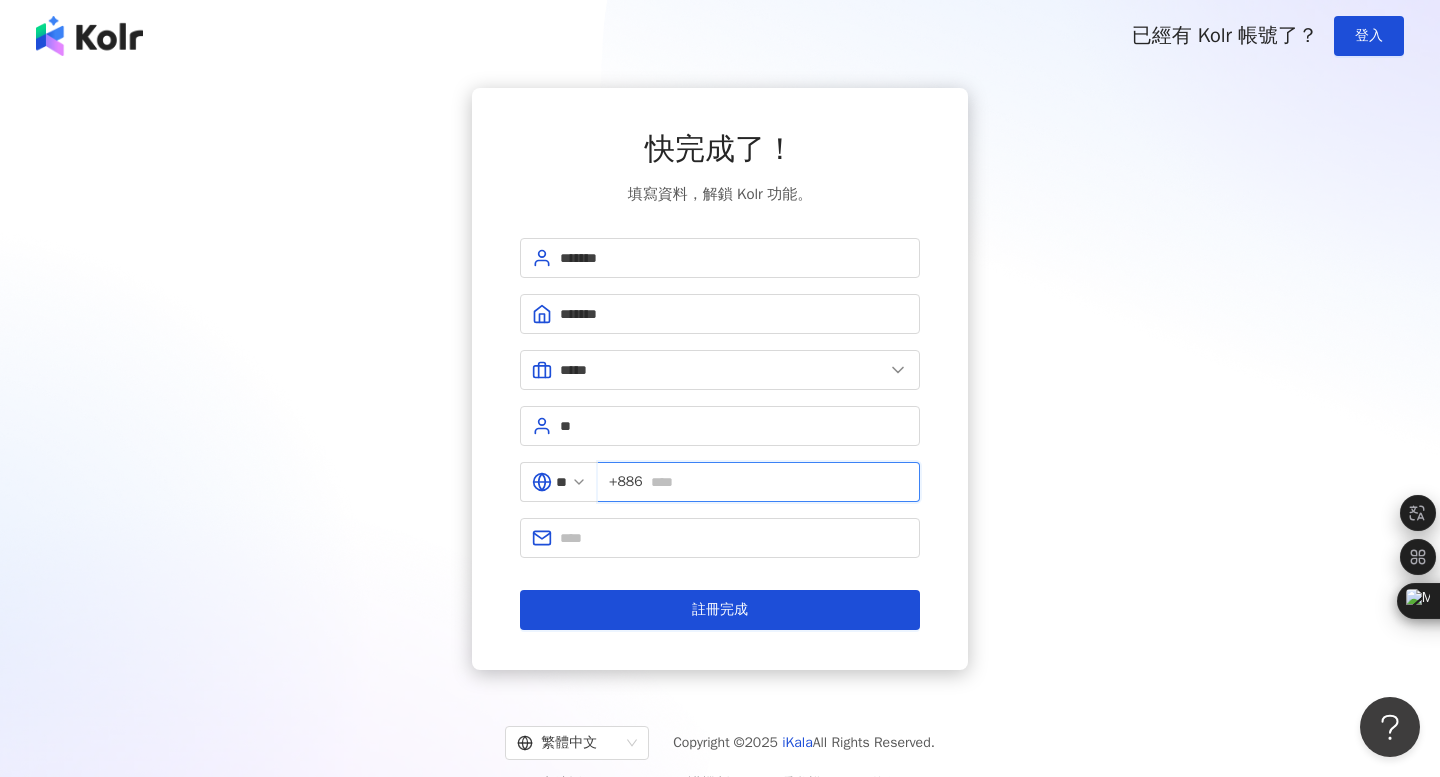 click at bounding box center (779, 482) 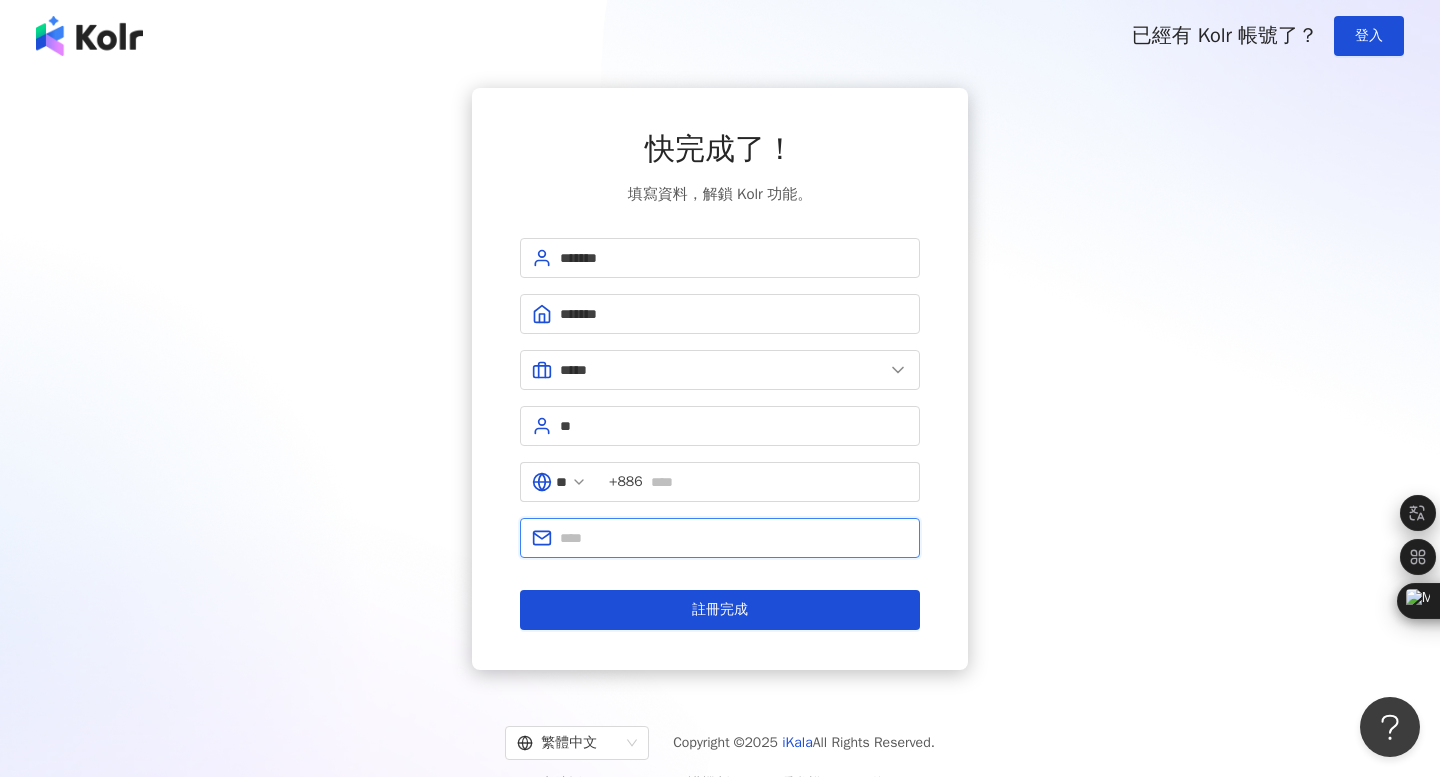 click at bounding box center [734, 538] 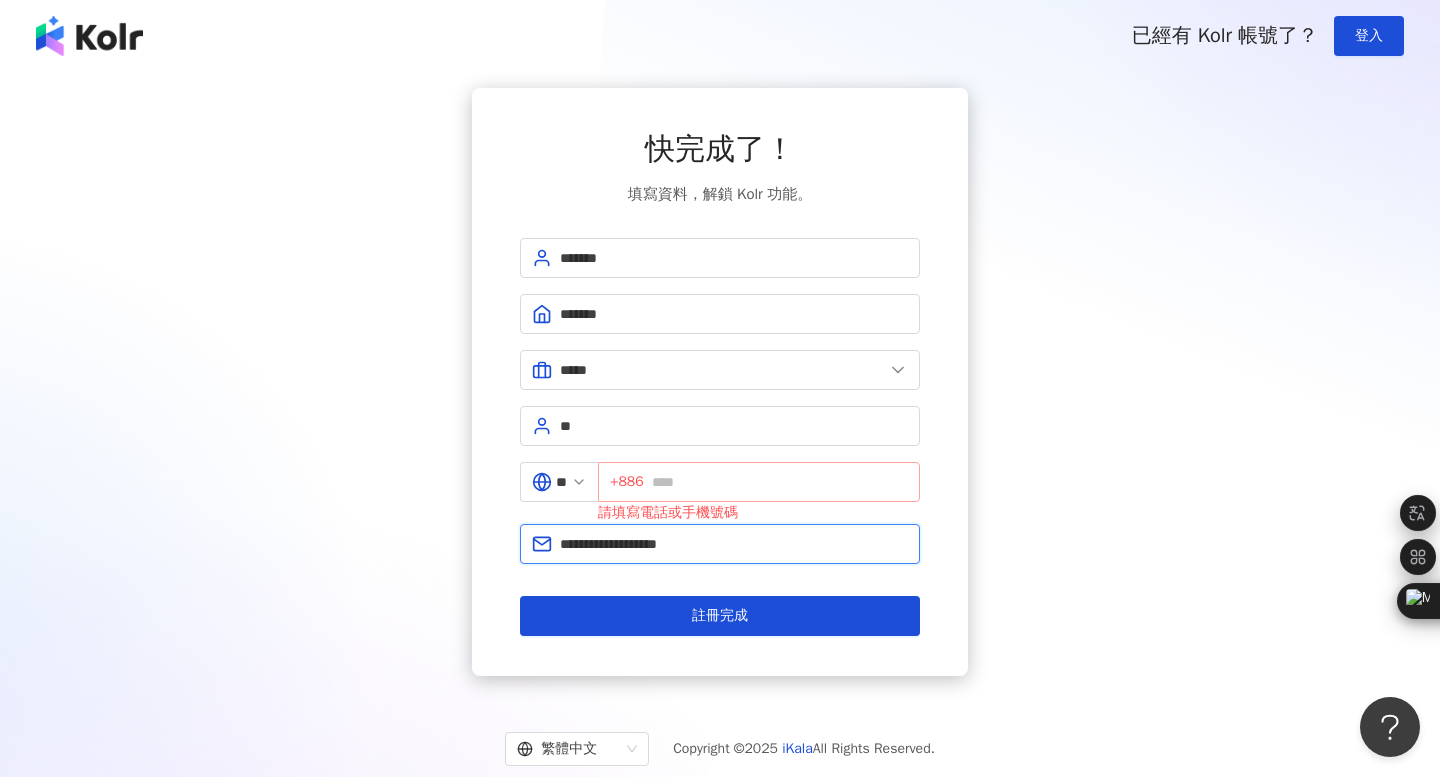 type on "**********" 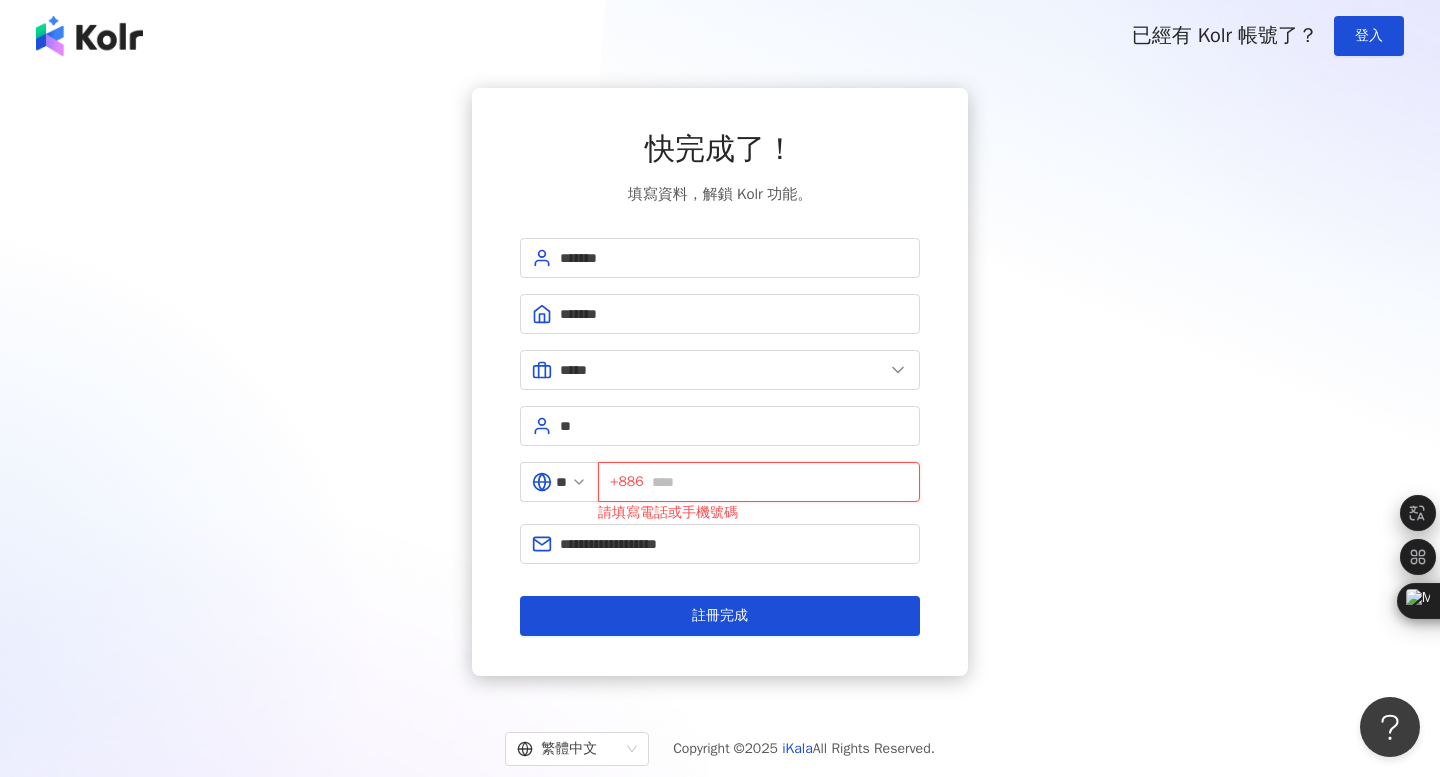 click at bounding box center (780, 482) 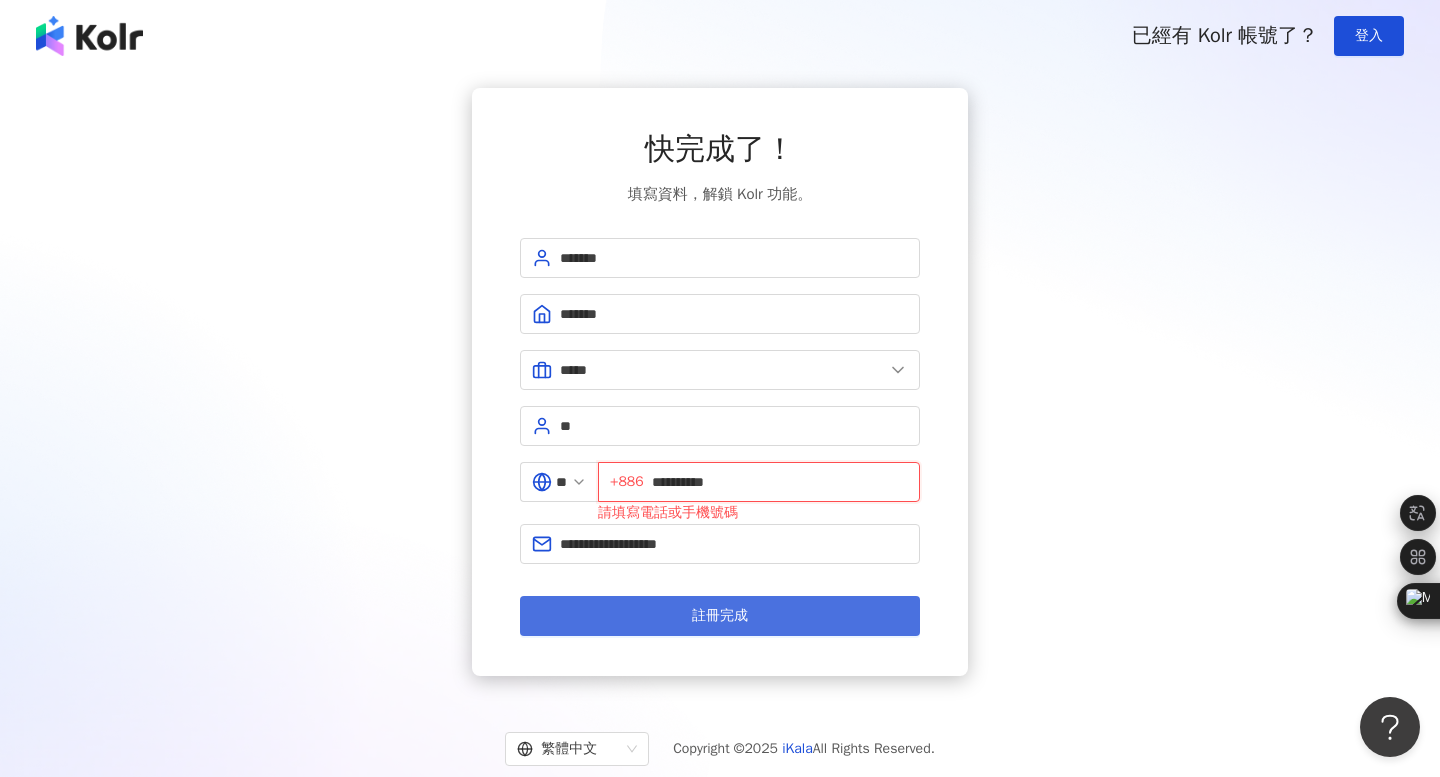 type on "**********" 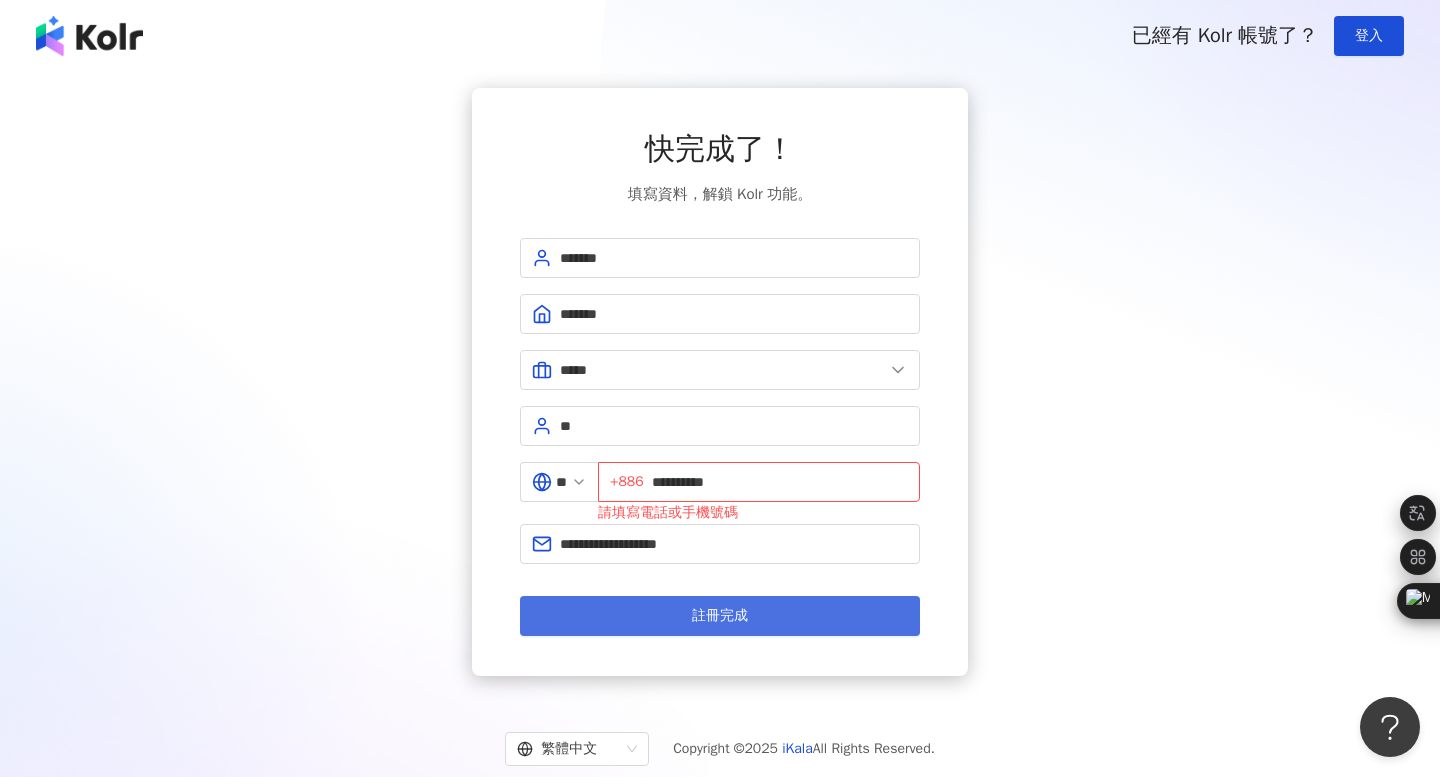 click on "註冊完成" at bounding box center [720, 616] 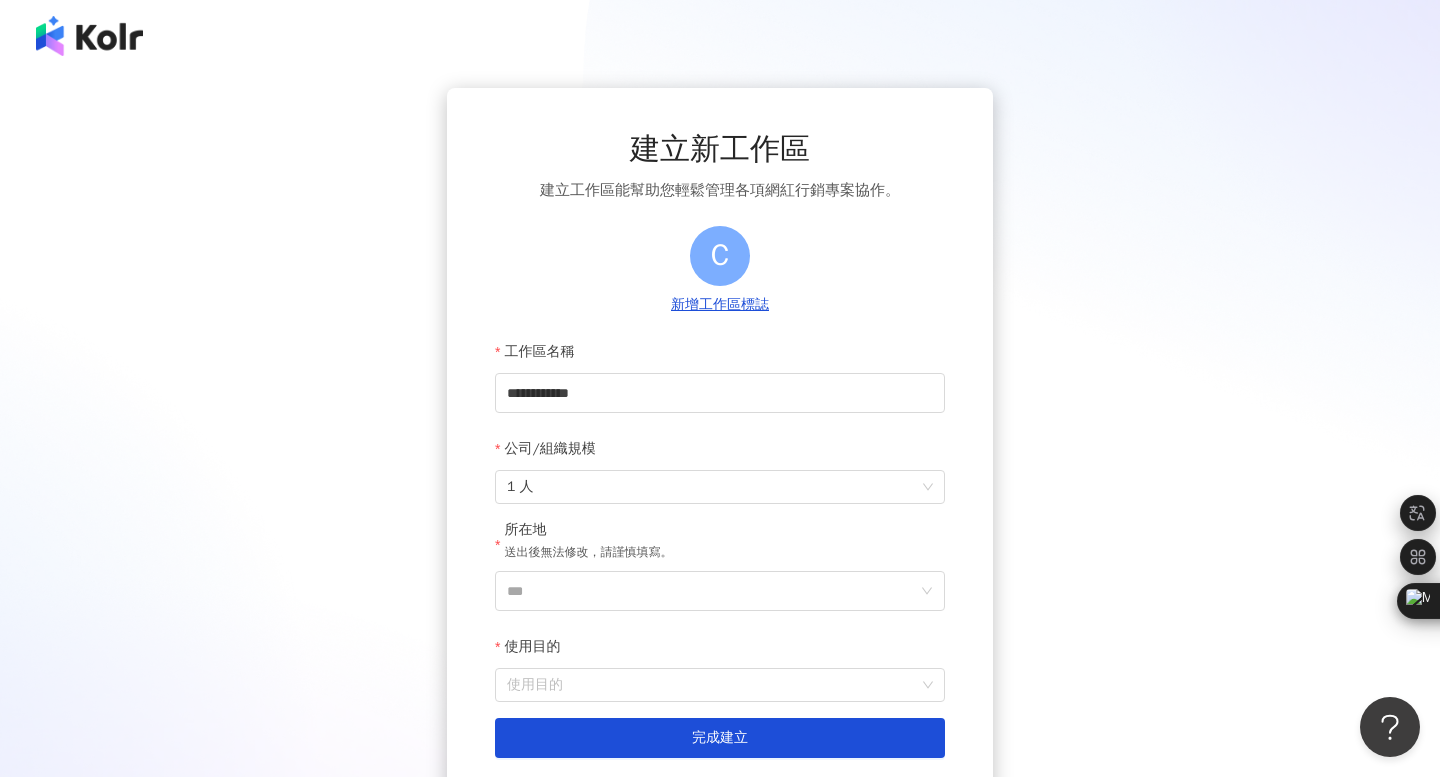 scroll, scrollTop: 169, scrollLeft: 0, axis: vertical 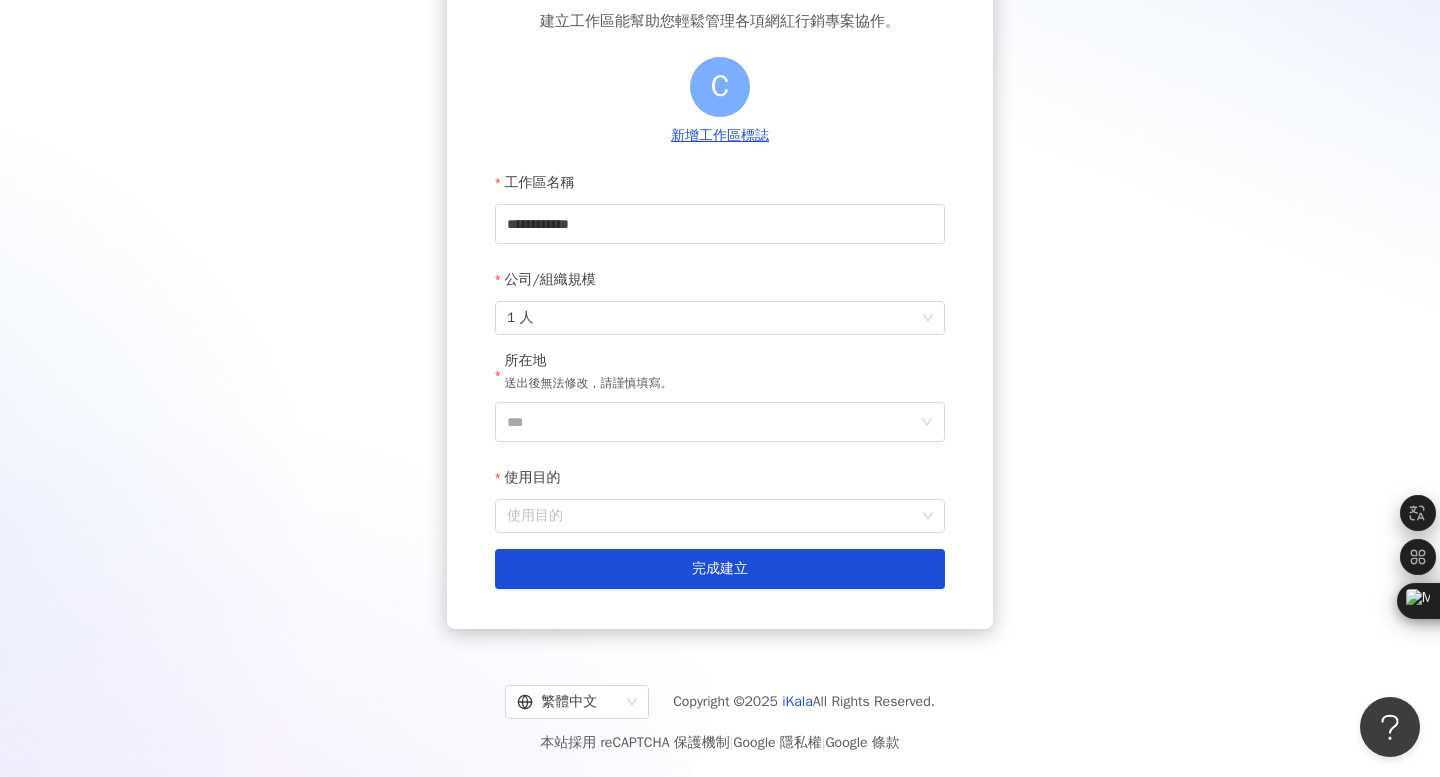 click on "**********" at bounding box center (720, 376) 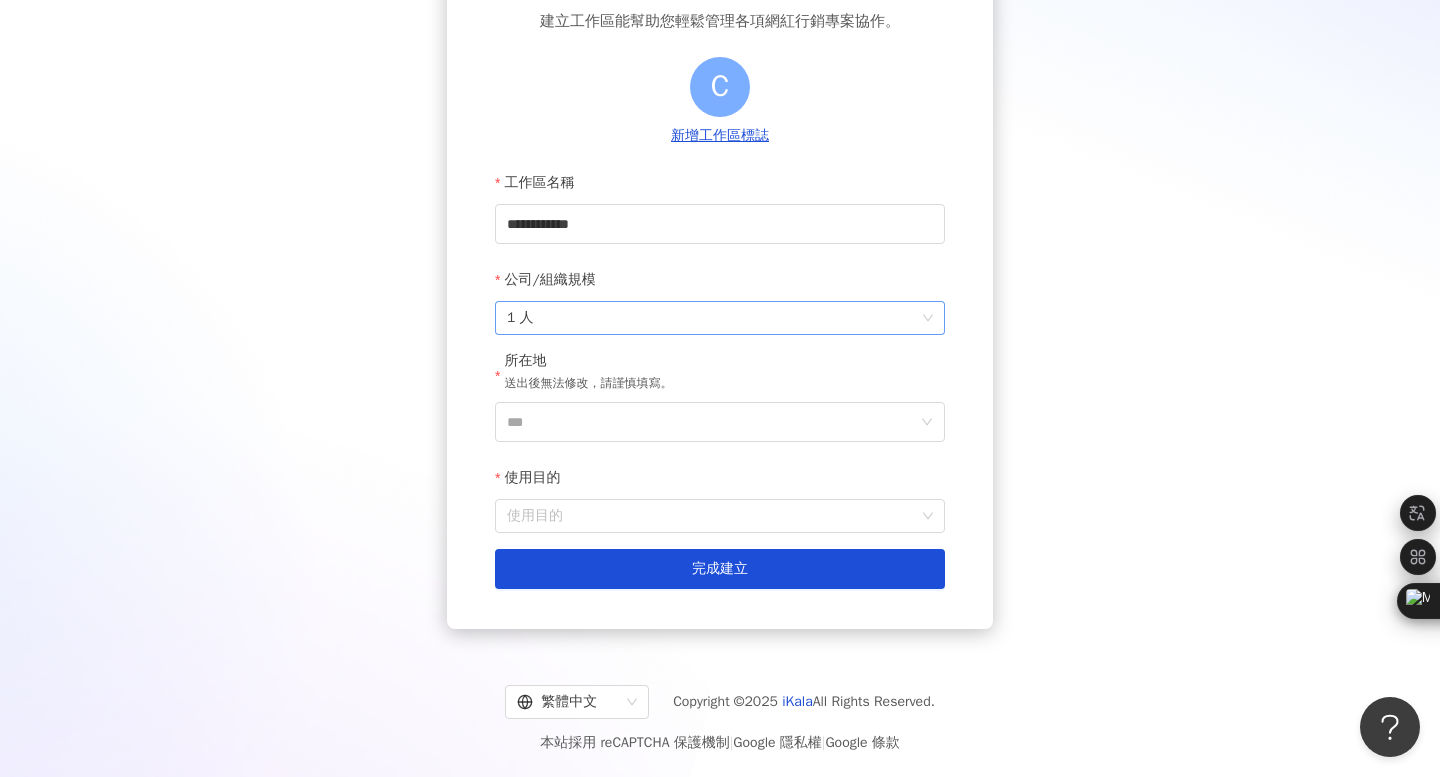 click on "1 人" at bounding box center [720, 318] 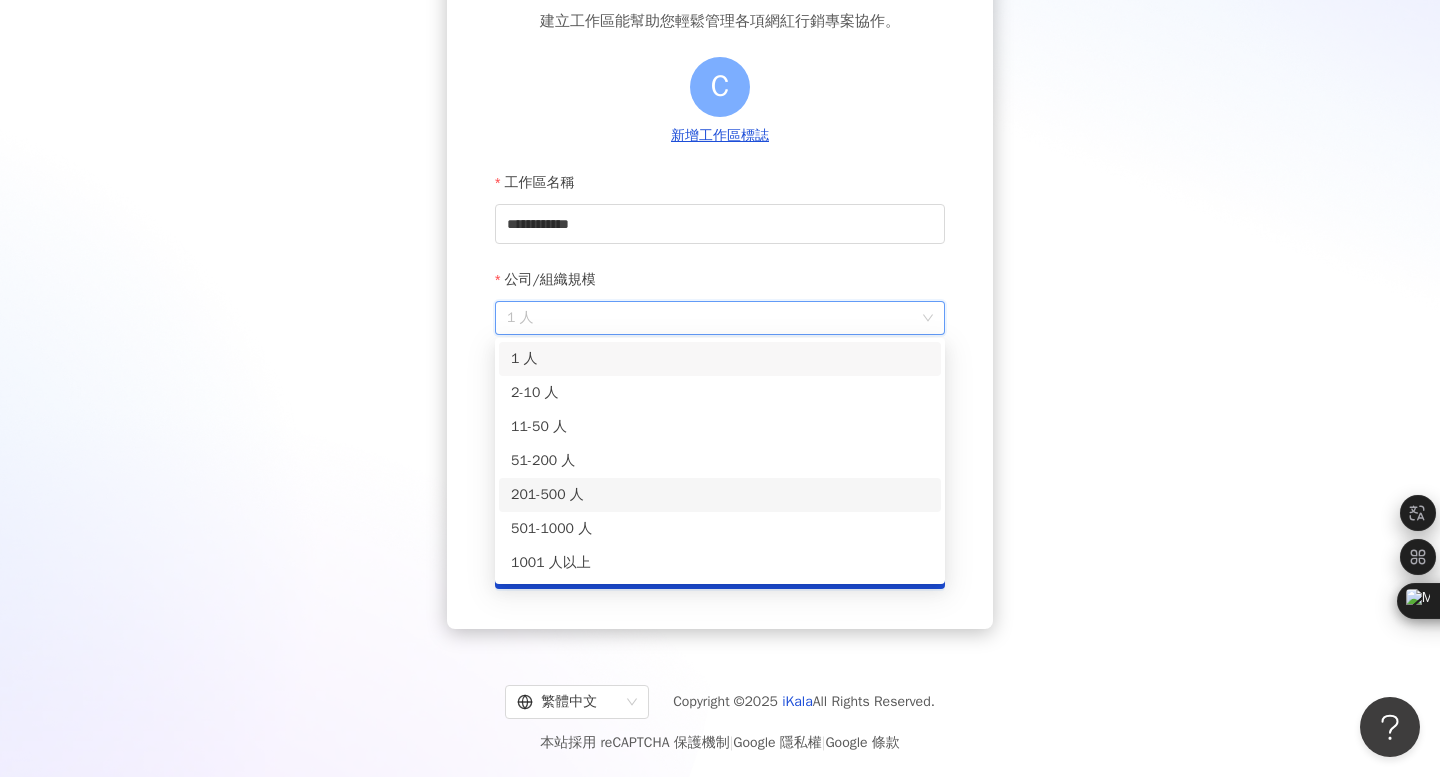click on "201-500 人" at bounding box center (720, 495) 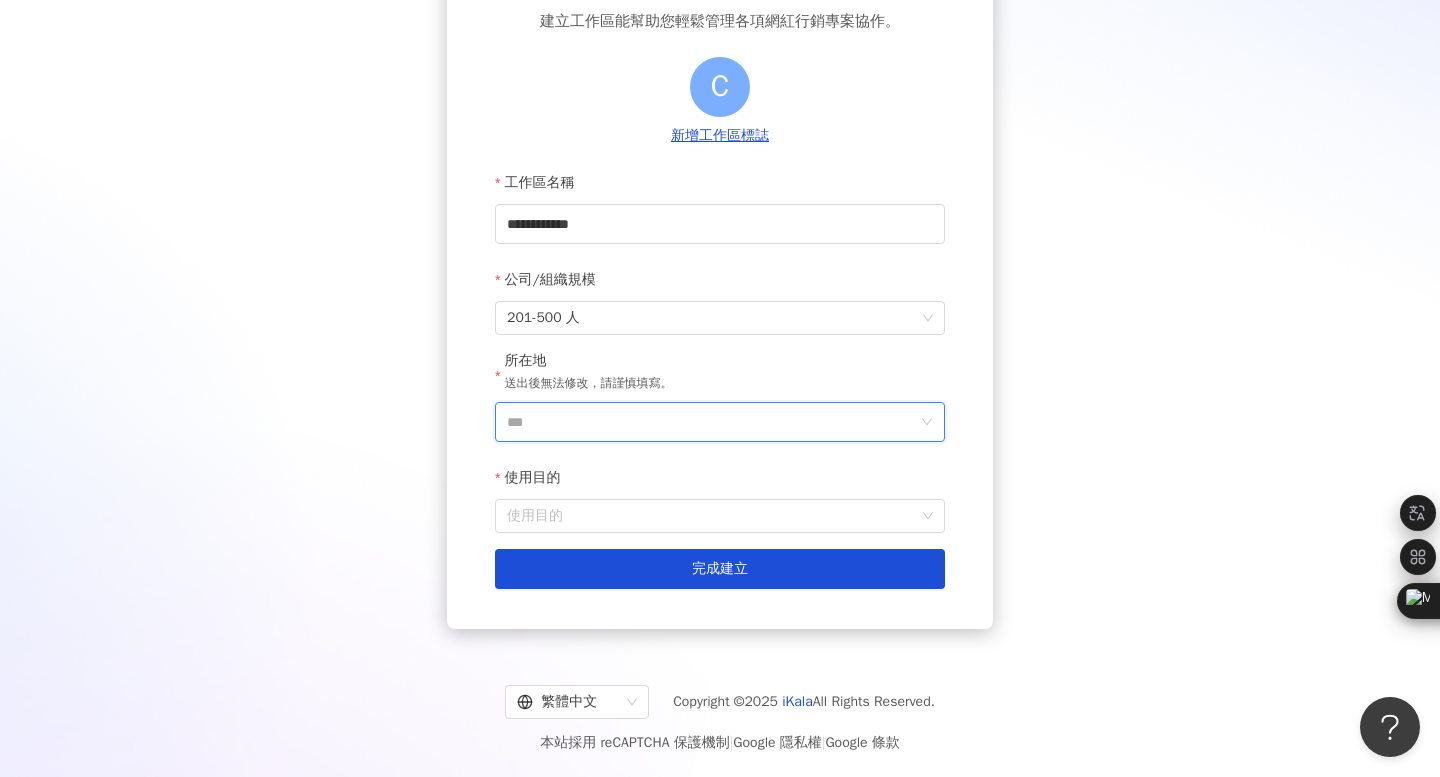click on "***" at bounding box center (712, 422) 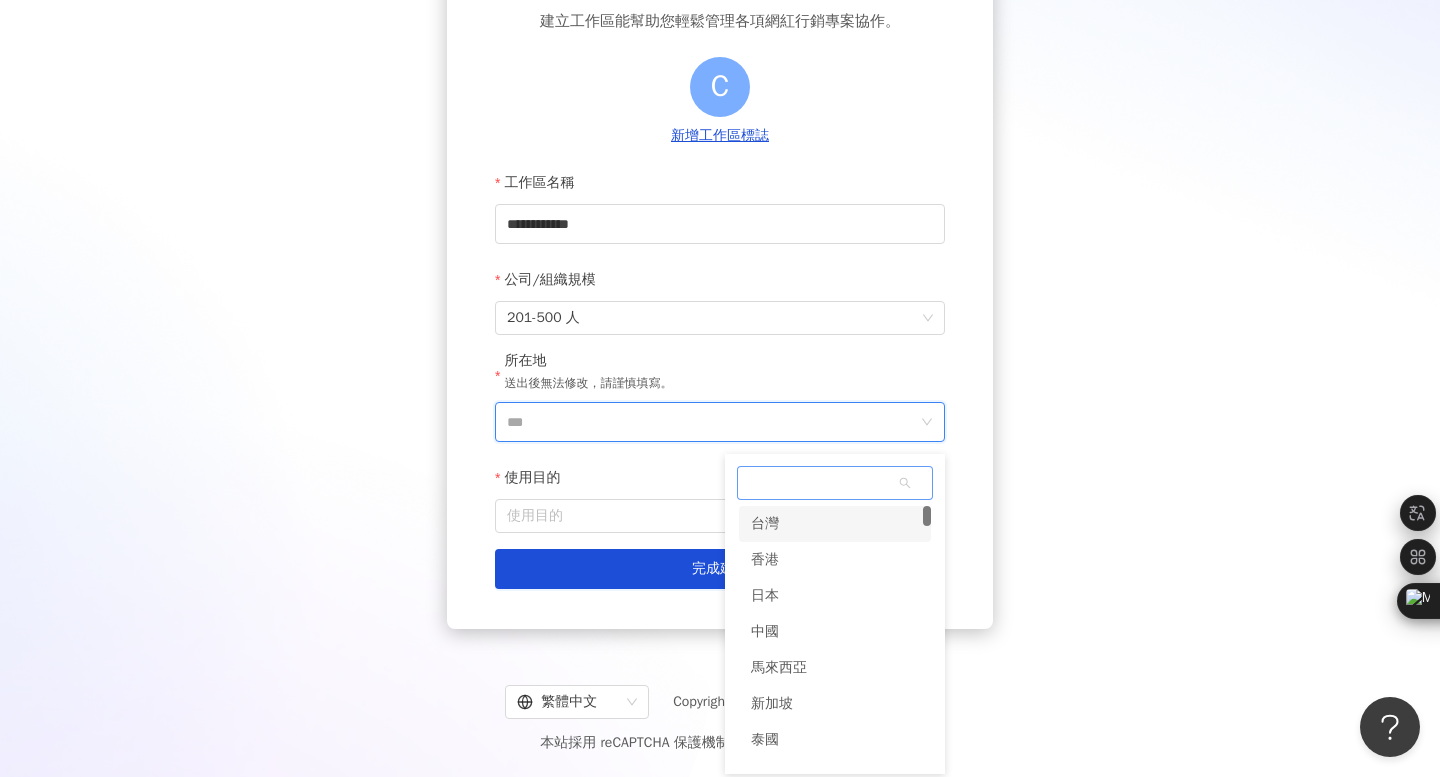 click on "台灣" at bounding box center [835, 524] 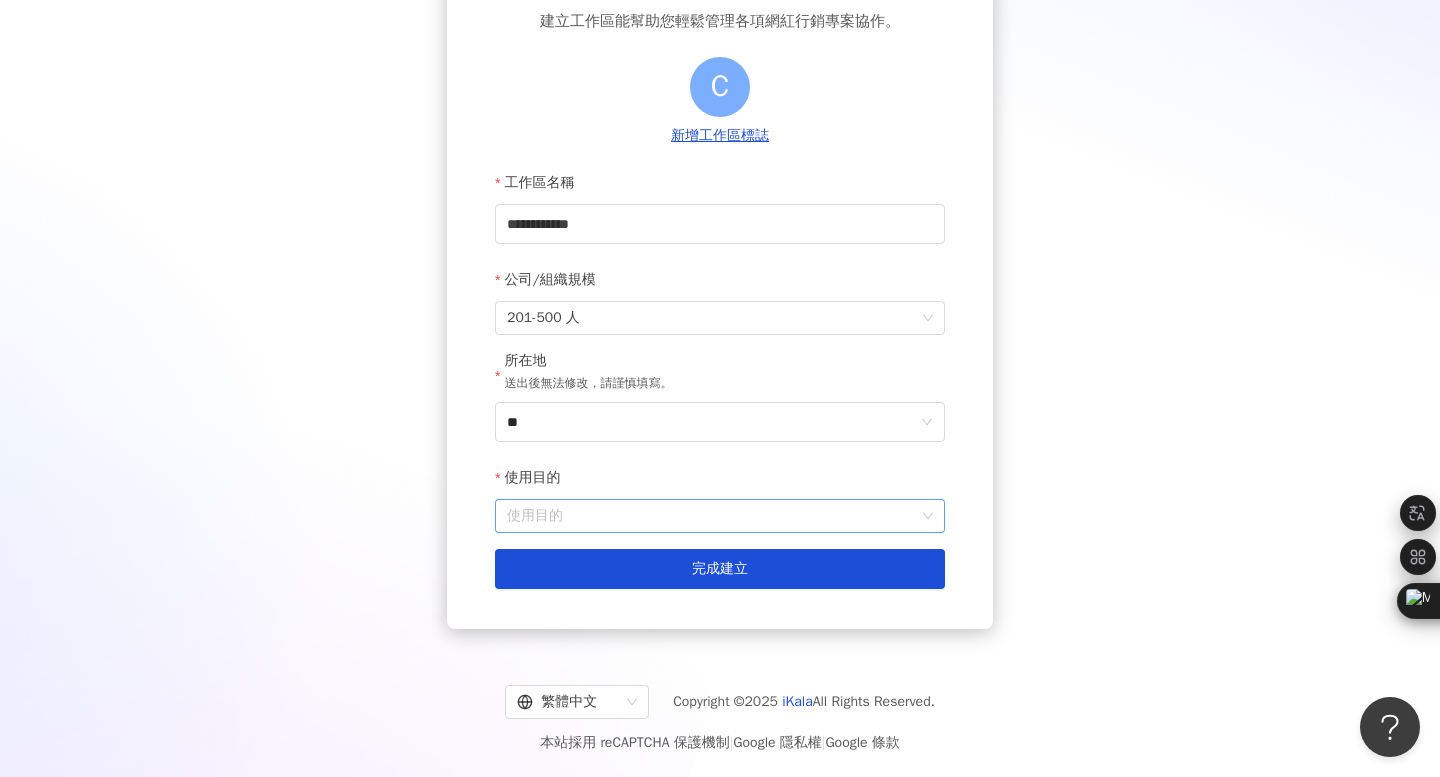 click on "使用目的" at bounding box center [720, 516] 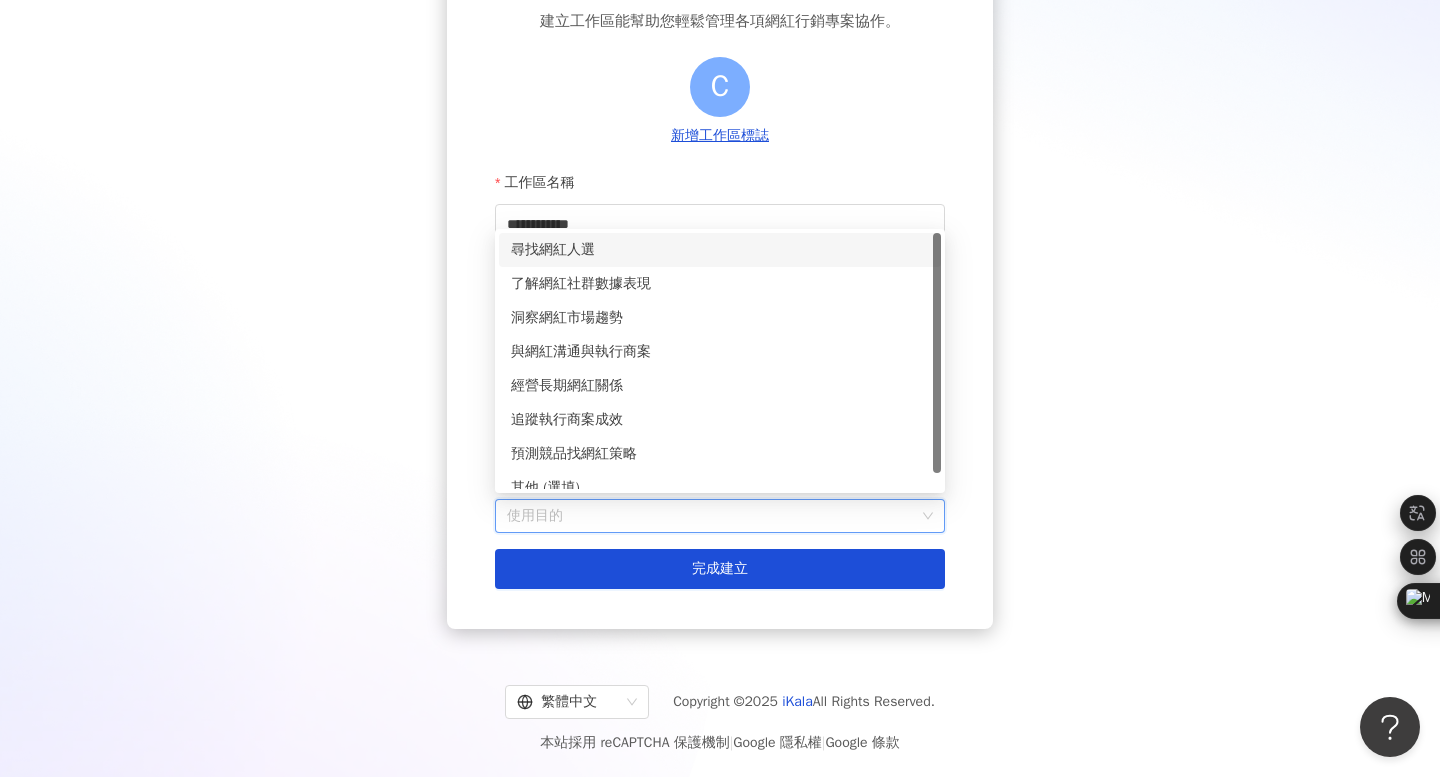 click on "尋找網紅人選" at bounding box center (720, 250) 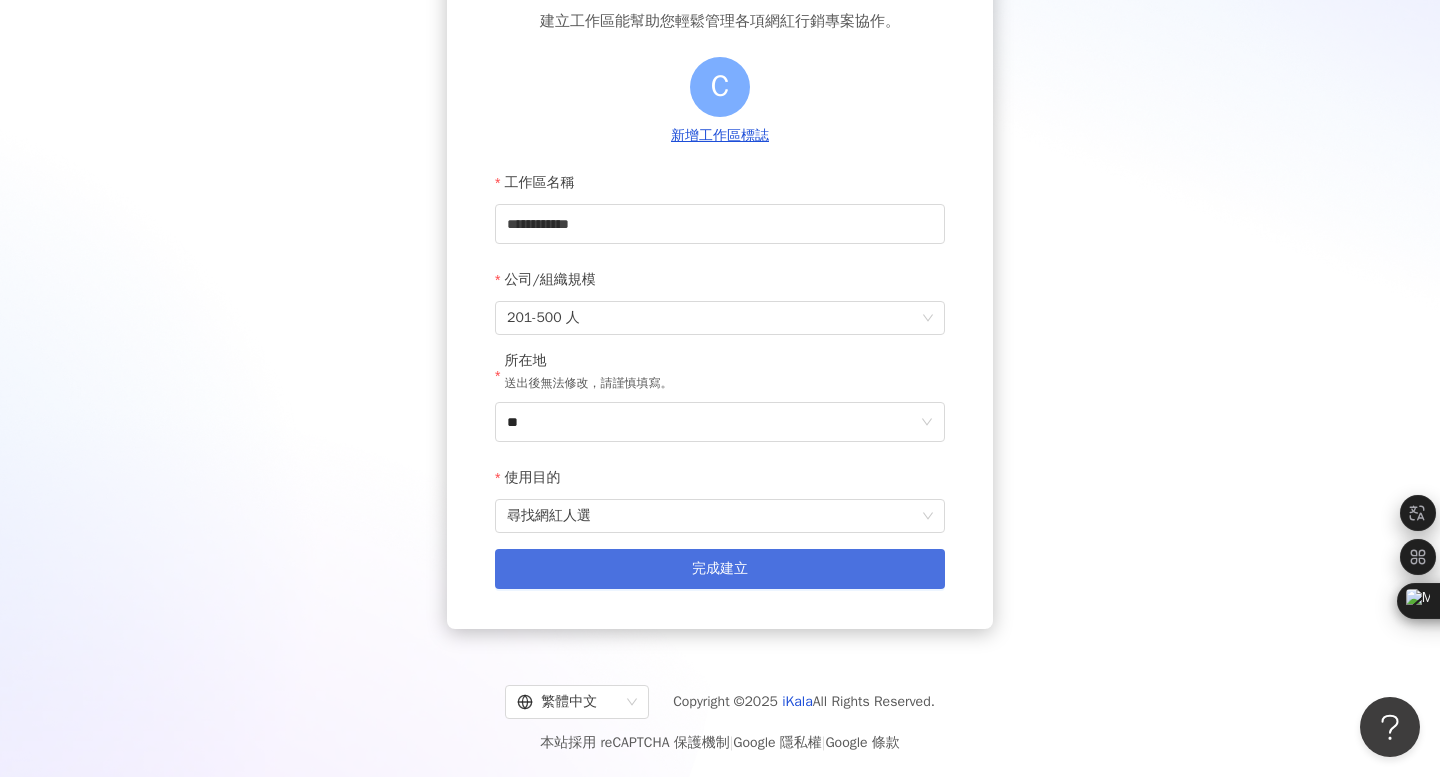 click on "完成建立" at bounding box center [720, 569] 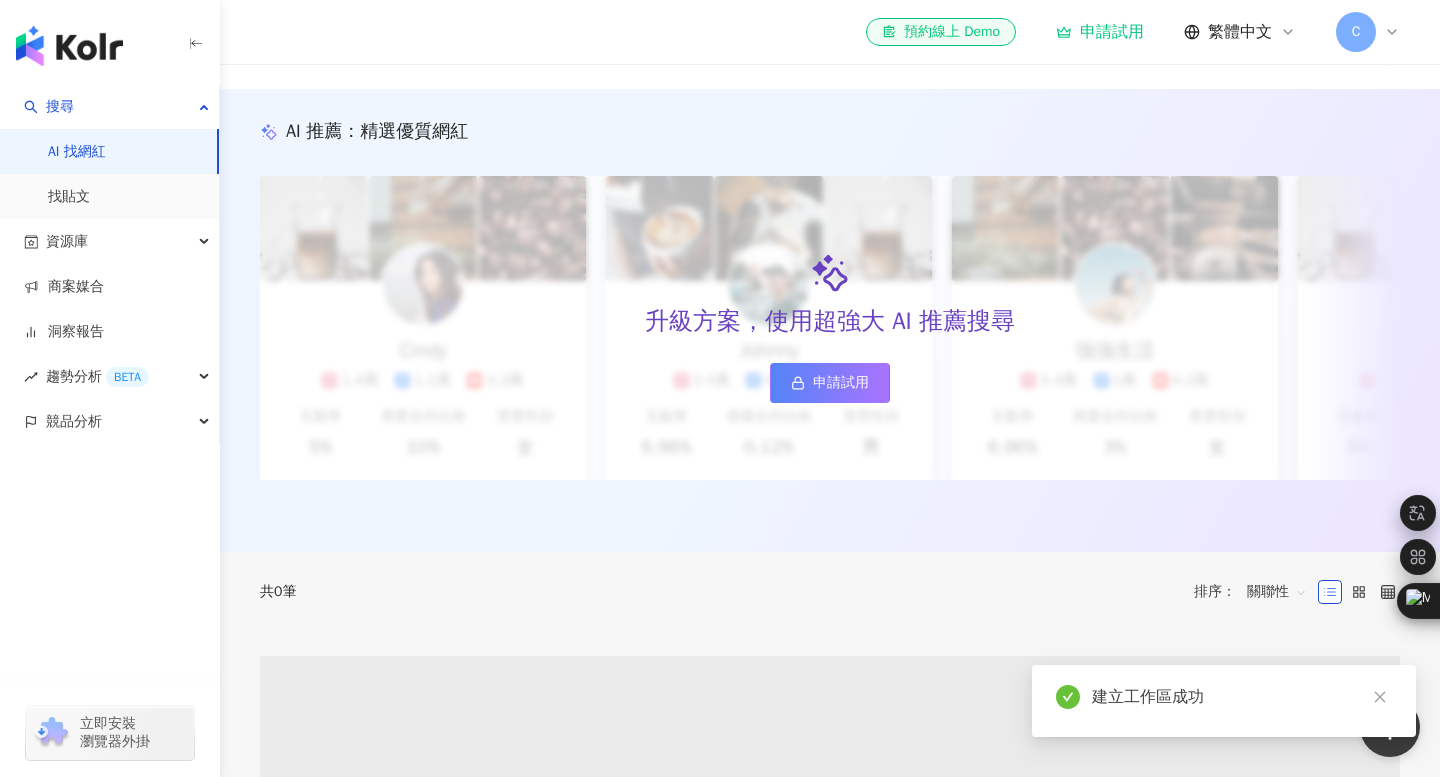 scroll, scrollTop: 0, scrollLeft: 0, axis: both 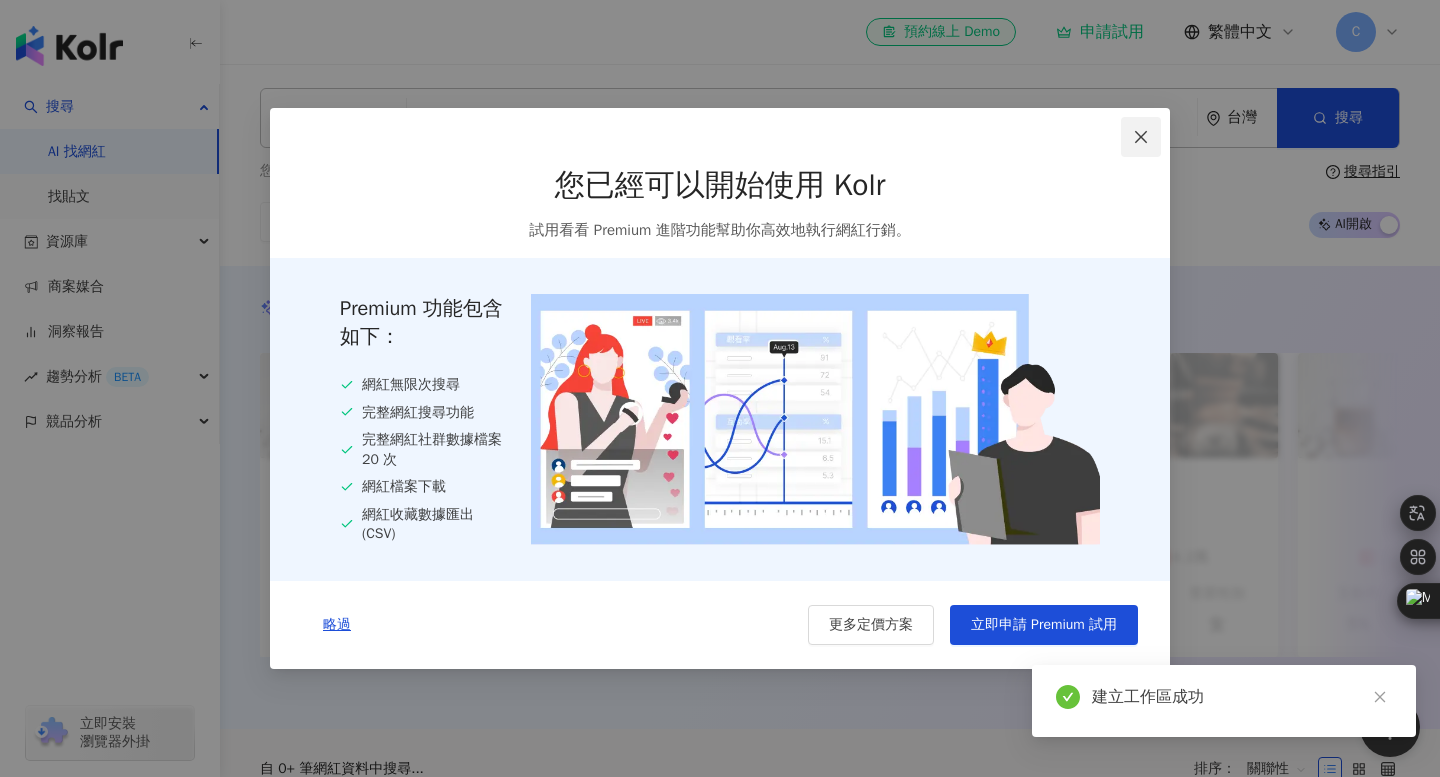 click at bounding box center (1141, 137) 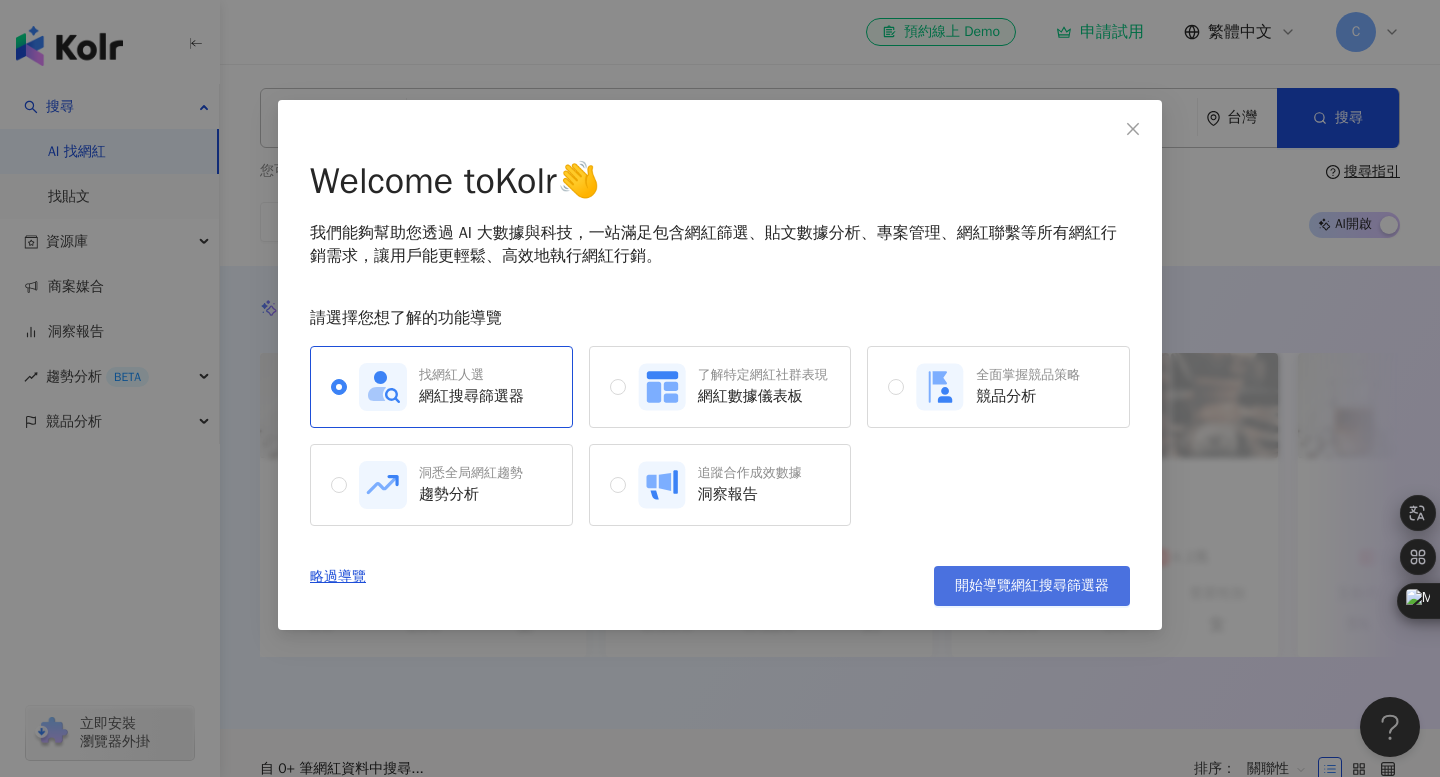 click on "開始導覽網紅搜尋篩選器" at bounding box center [1032, 586] 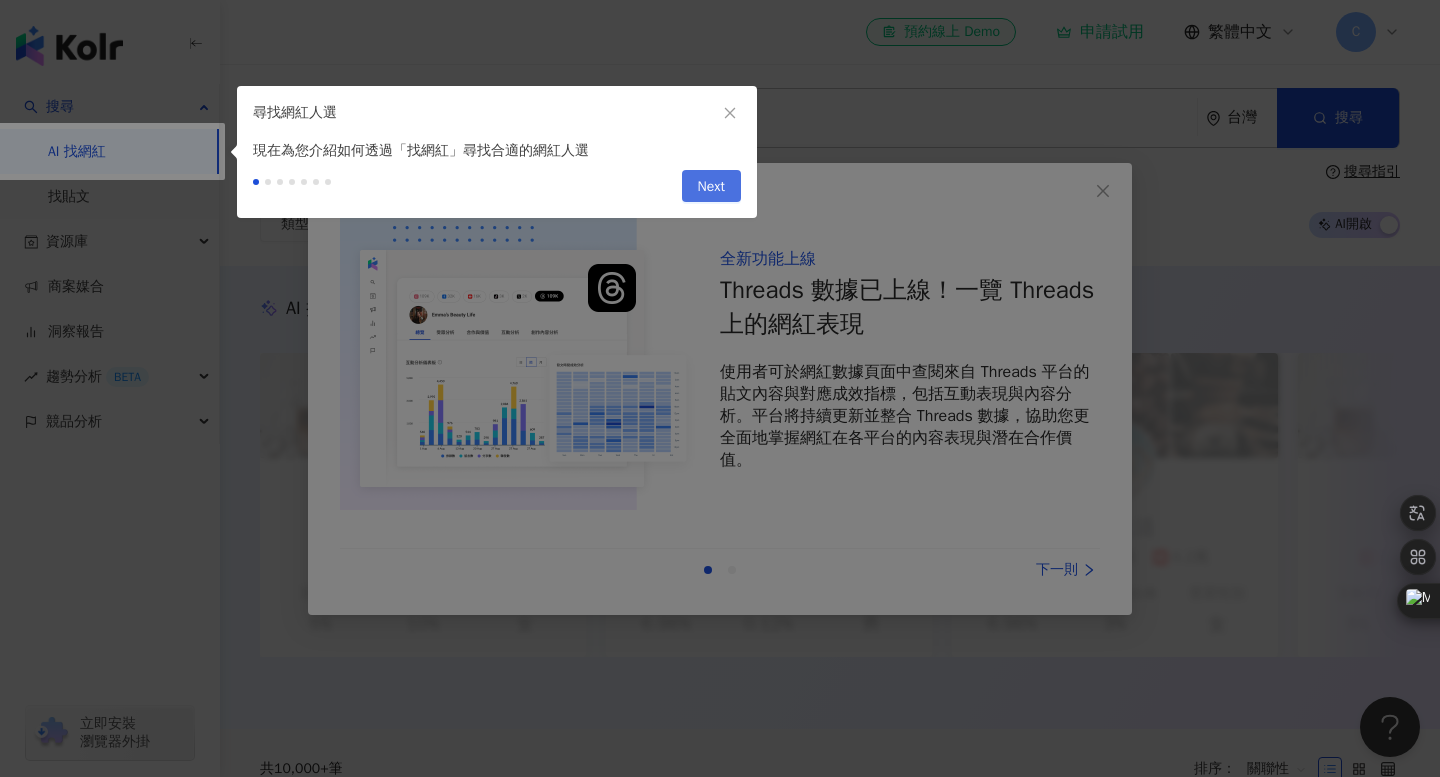 click on "Next" at bounding box center [711, 187] 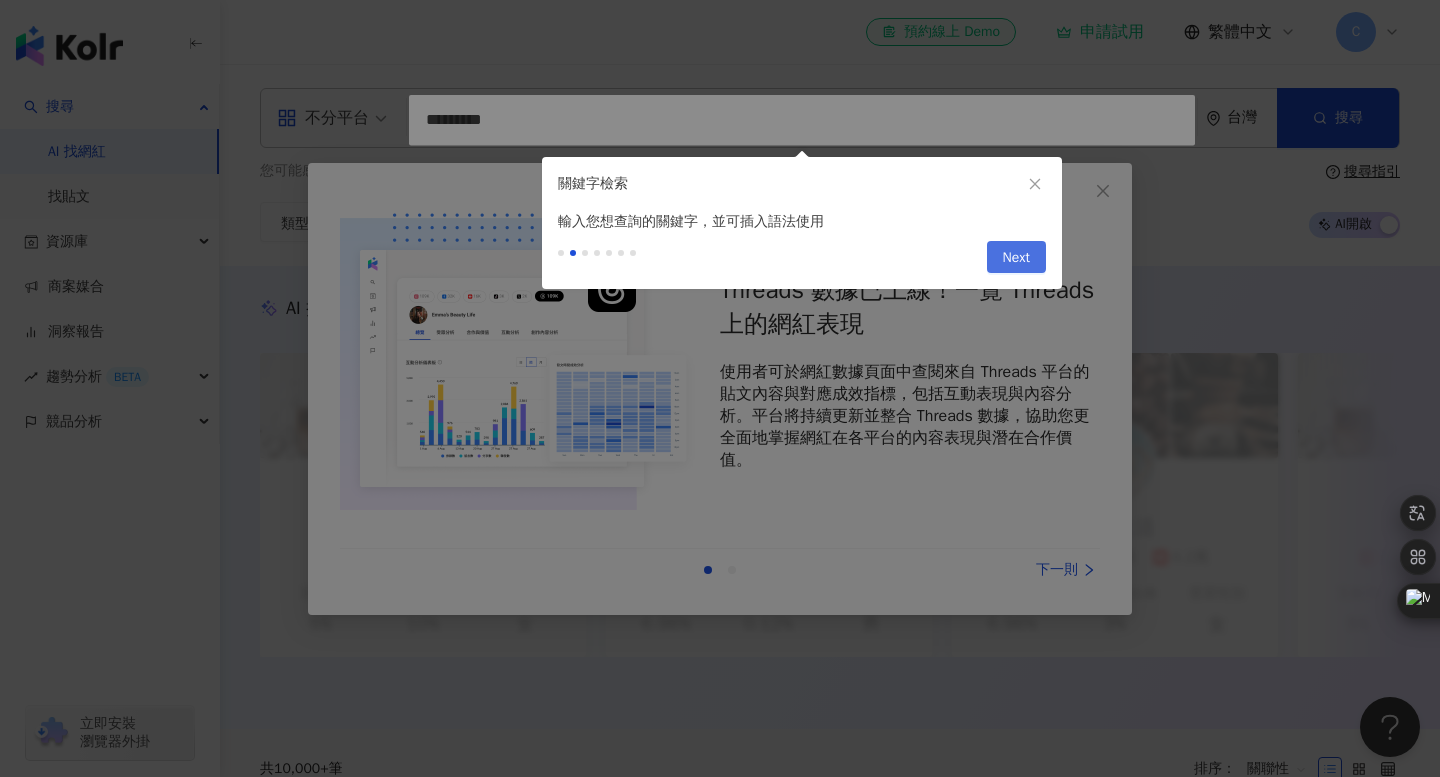 type on "*********" 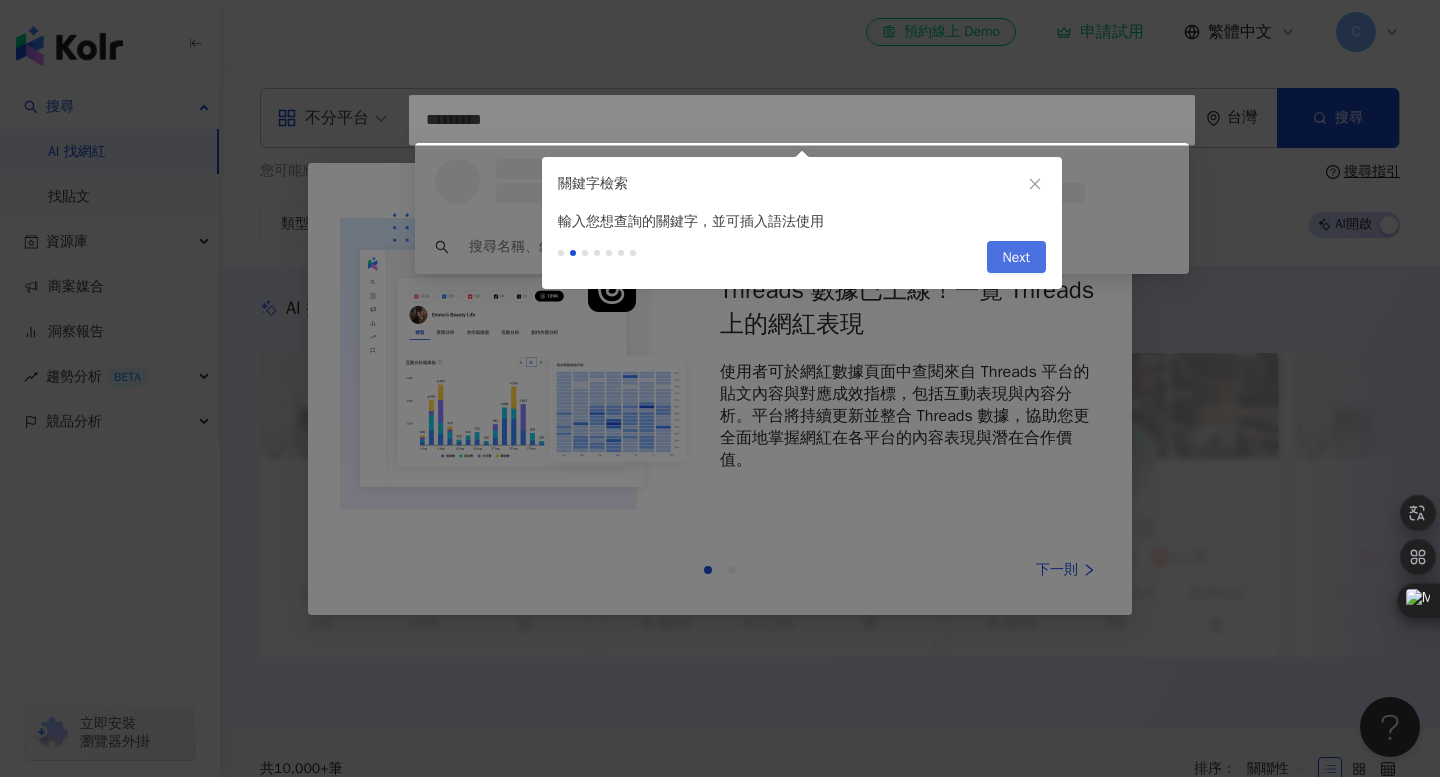 click on "Next" at bounding box center [1016, 258] 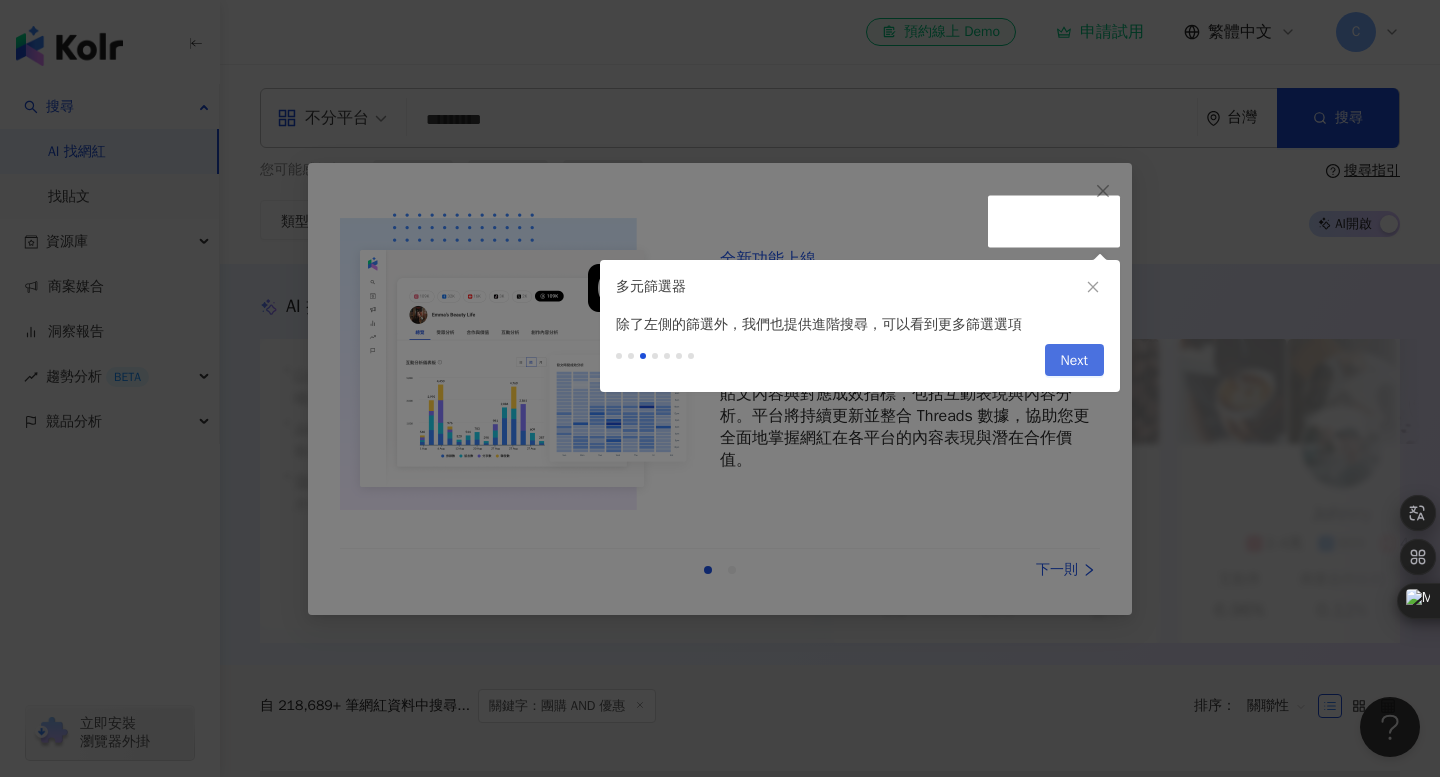 click on "Next" at bounding box center [1074, 361] 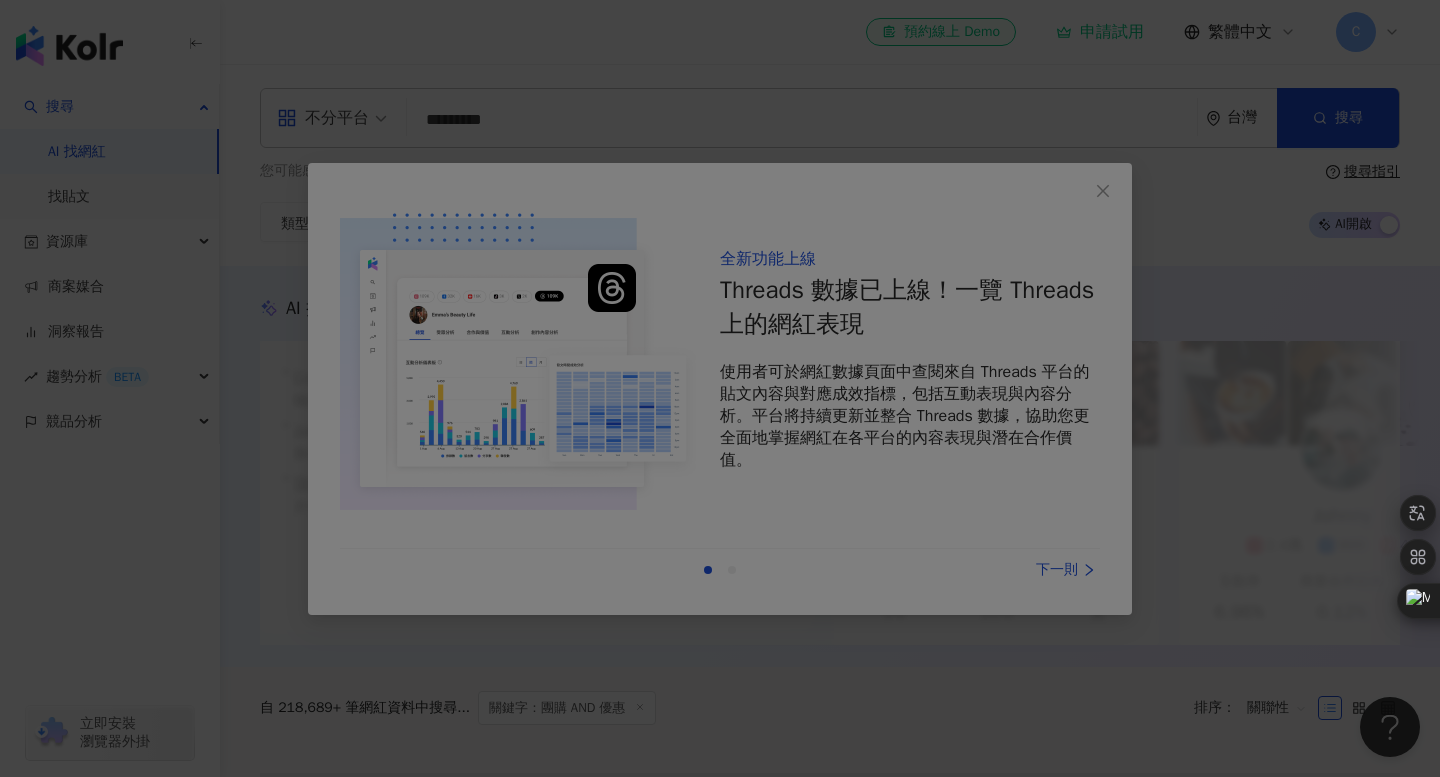 click at bounding box center [720, 388] 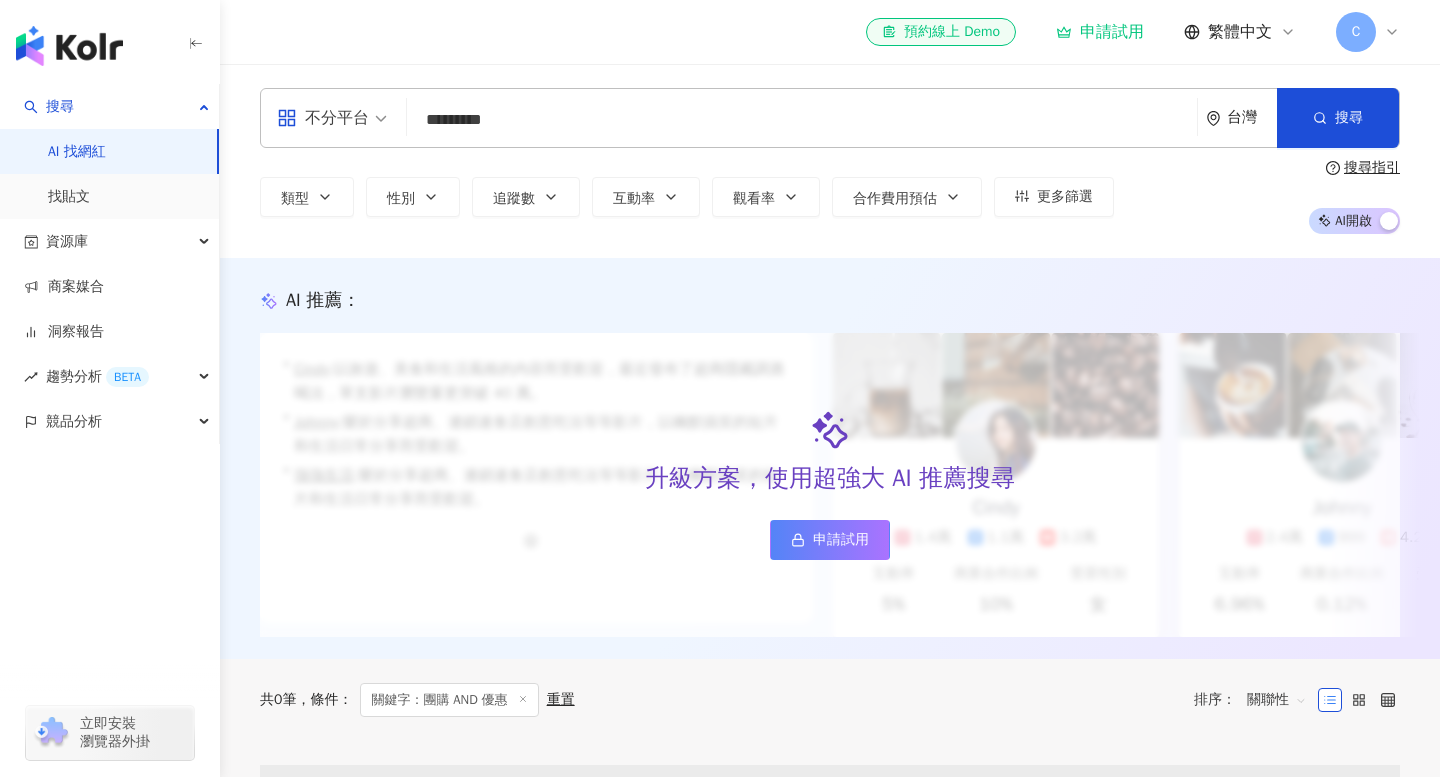 scroll, scrollTop: 0, scrollLeft: 0, axis: both 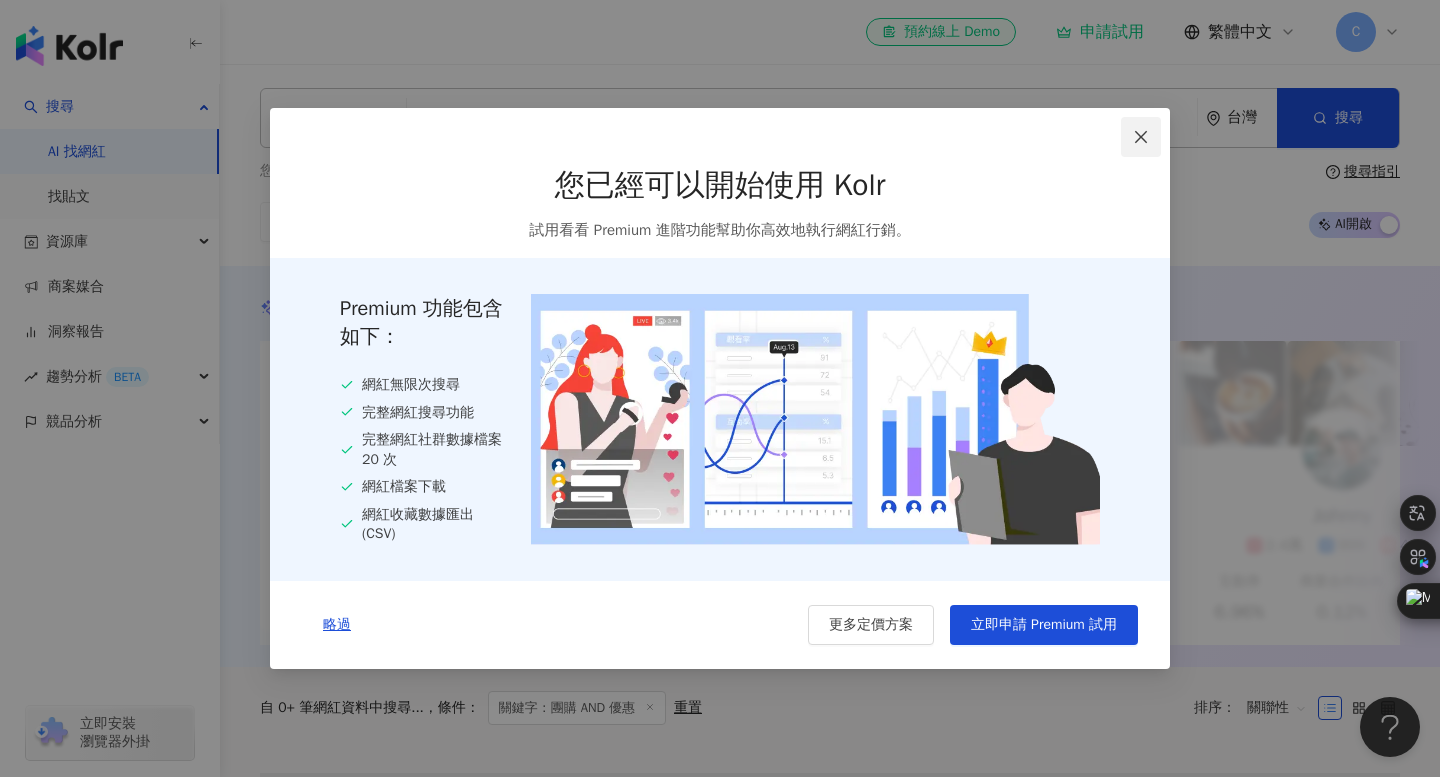 click 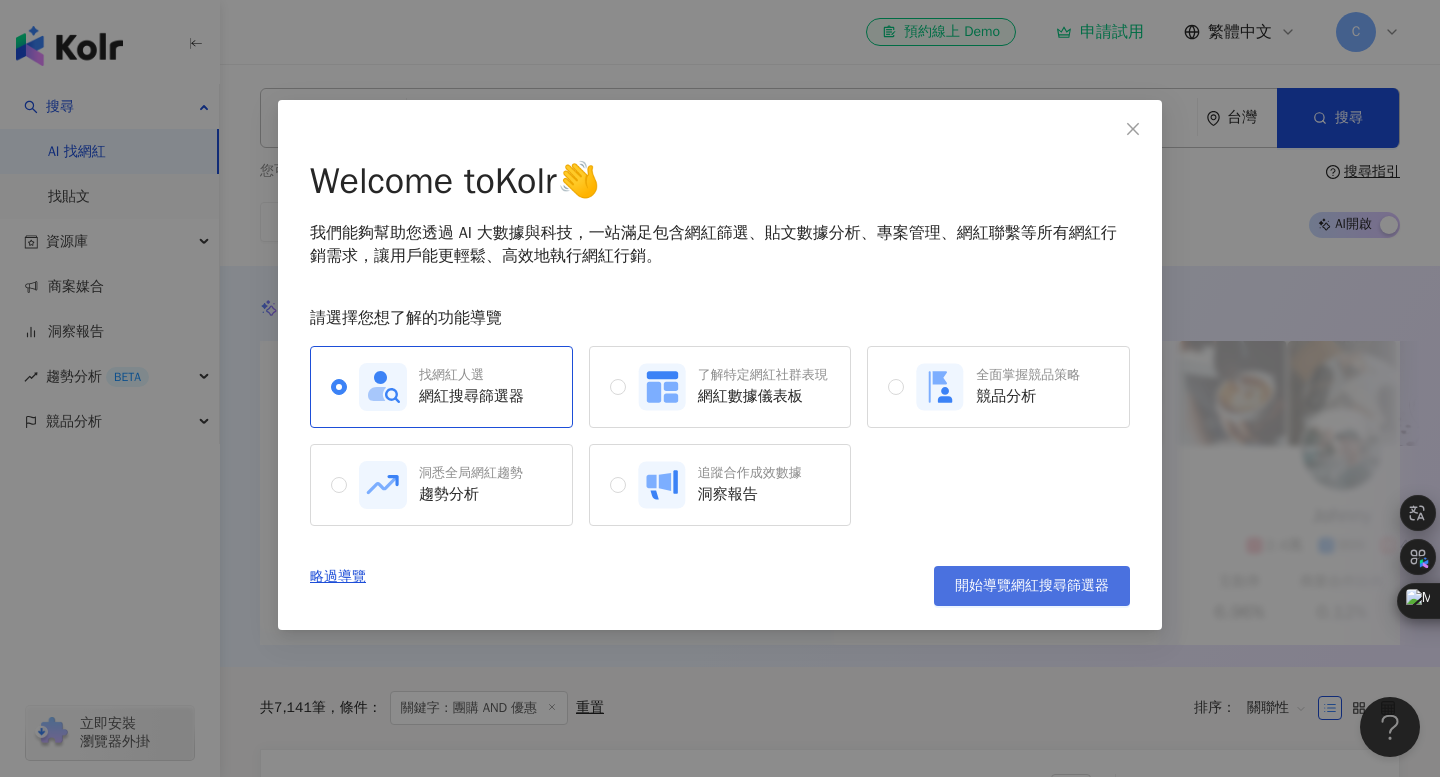 click on "開始導覽網紅搜尋篩選器" at bounding box center [1032, 586] 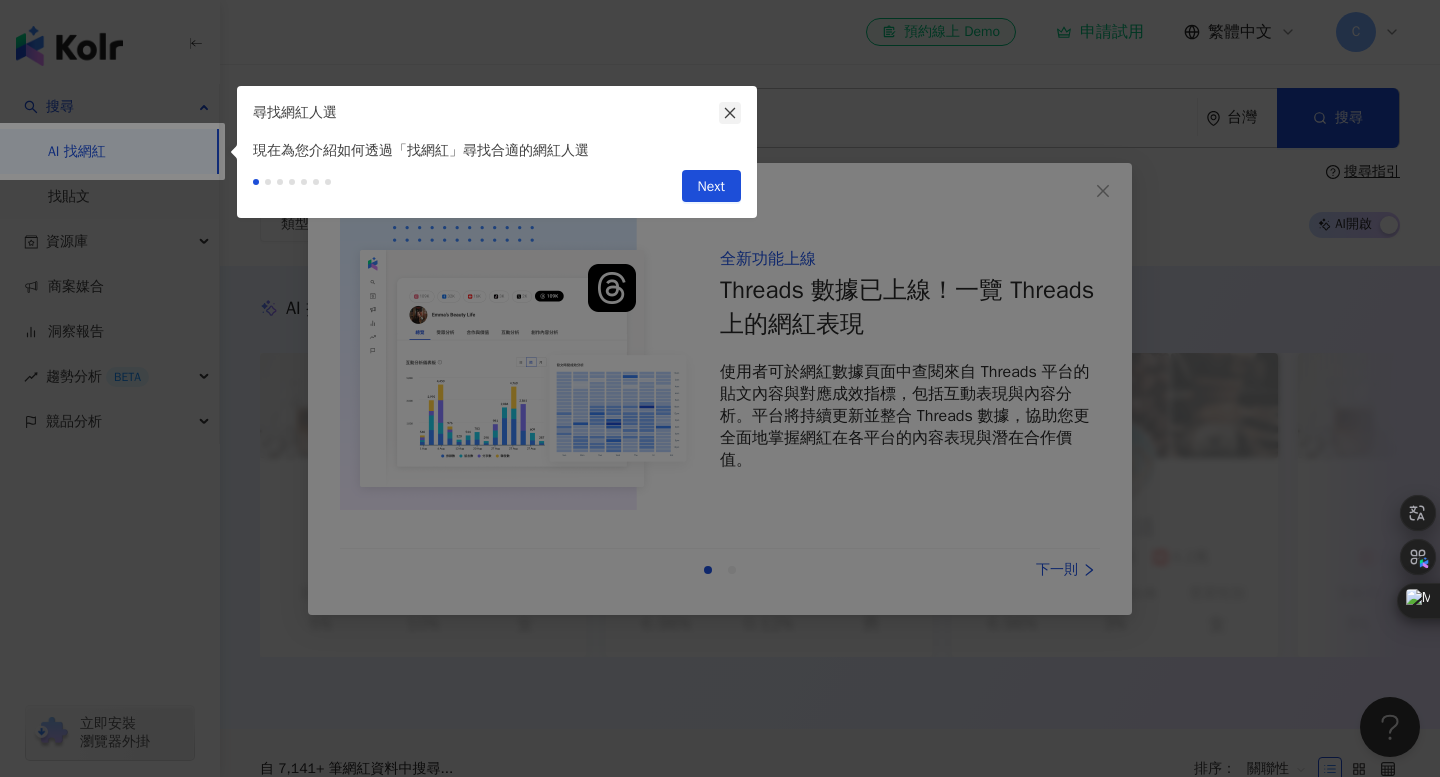 click at bounding box center [730, 113] 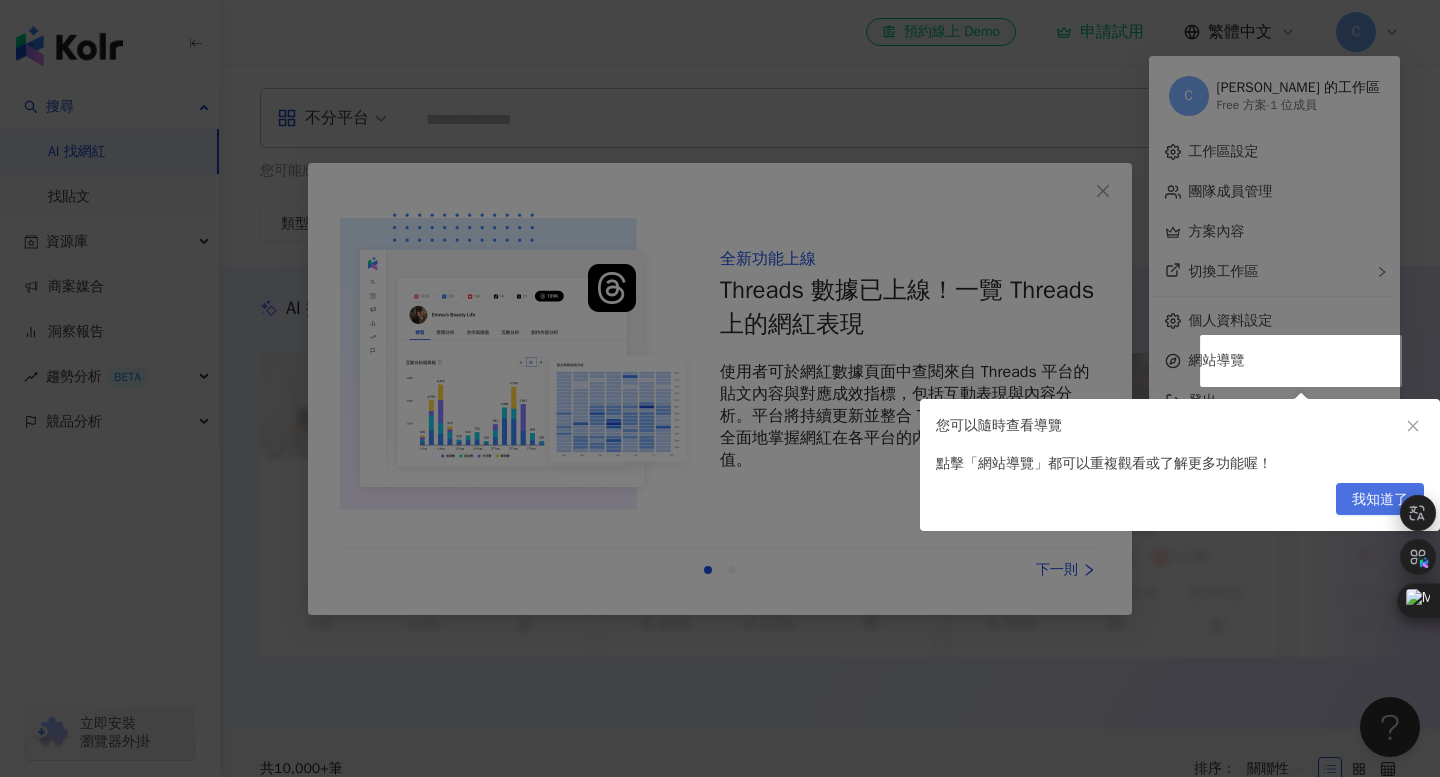 click on "我知道了" at bounding box center [1380, 500] 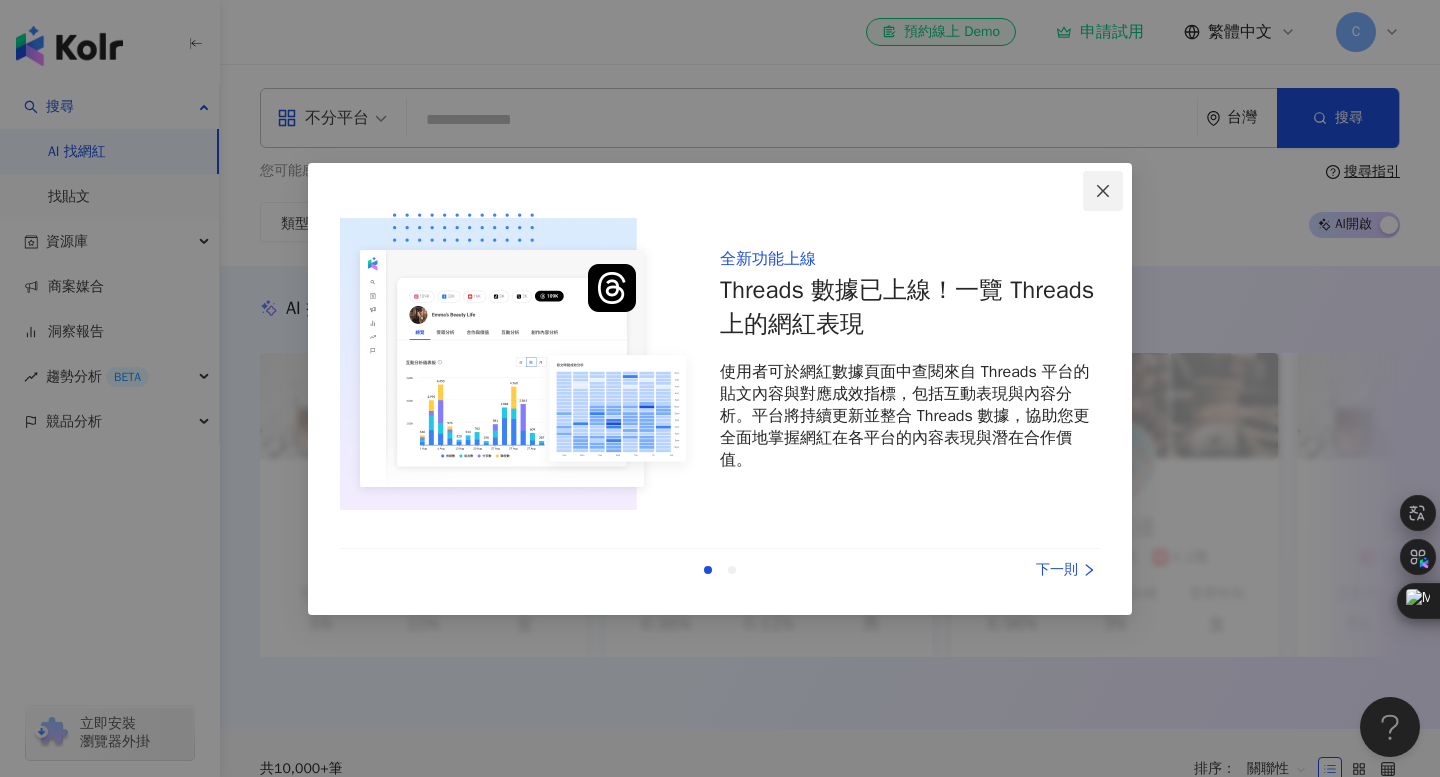 click at bounding box center [1103, 191] 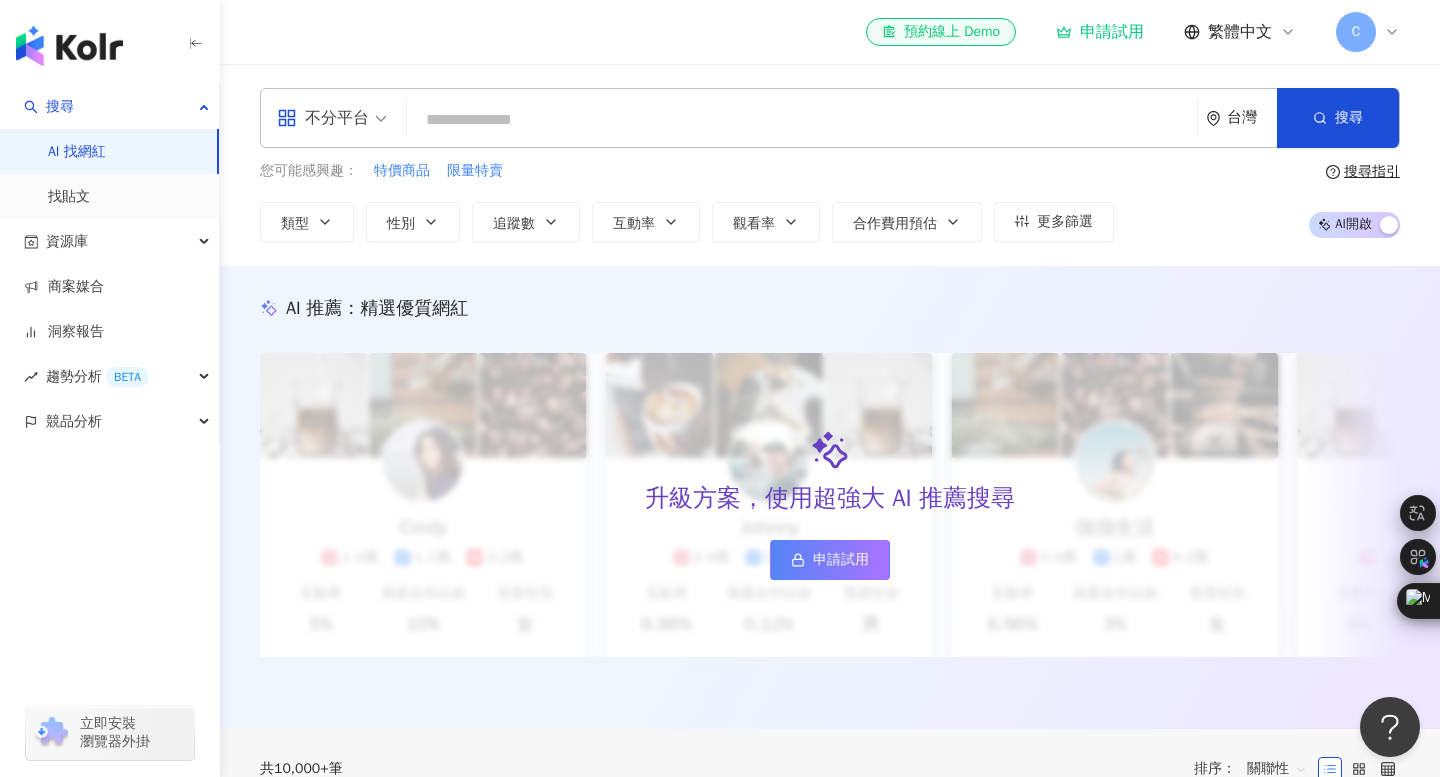 click at bounding box center (802, 120) 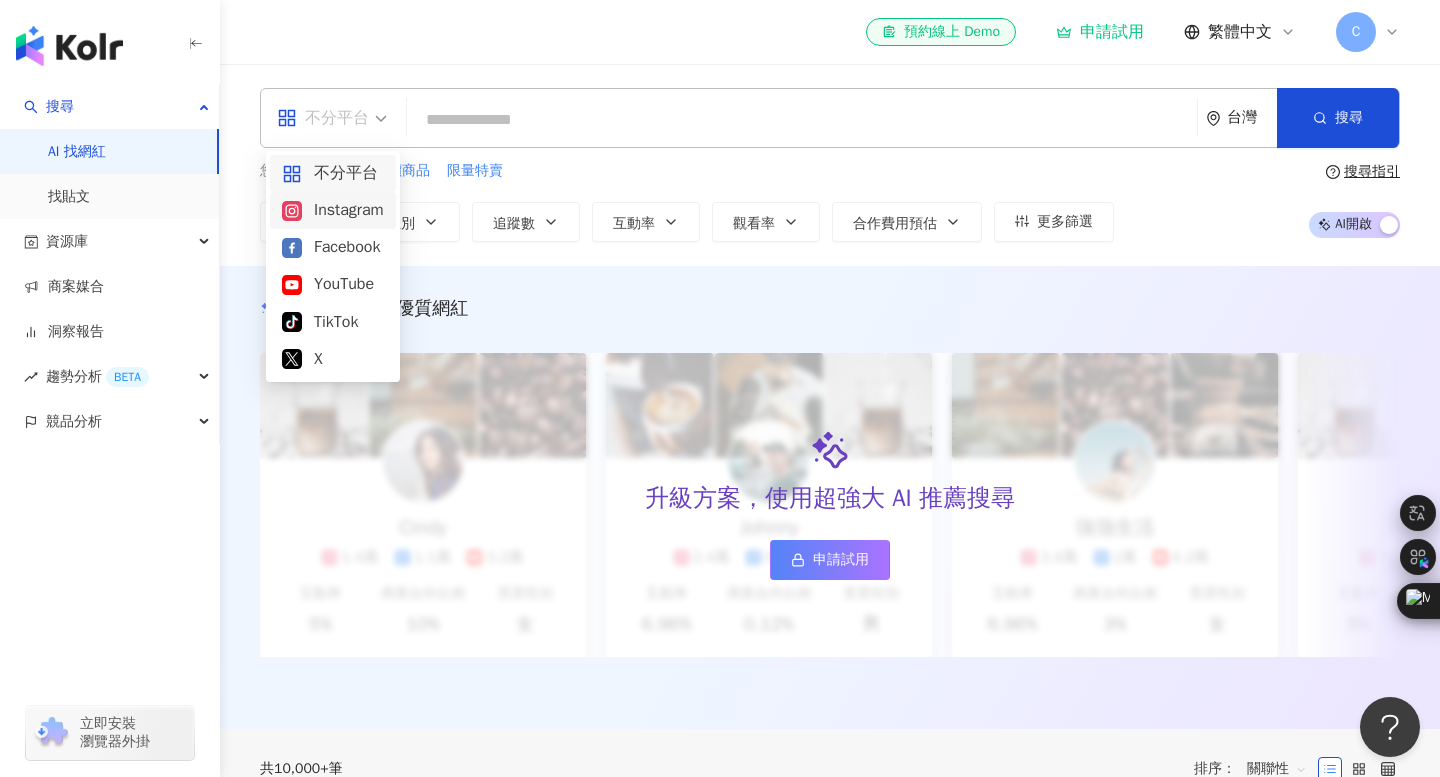 click on "Instagram" at bounding box center [333, 210] 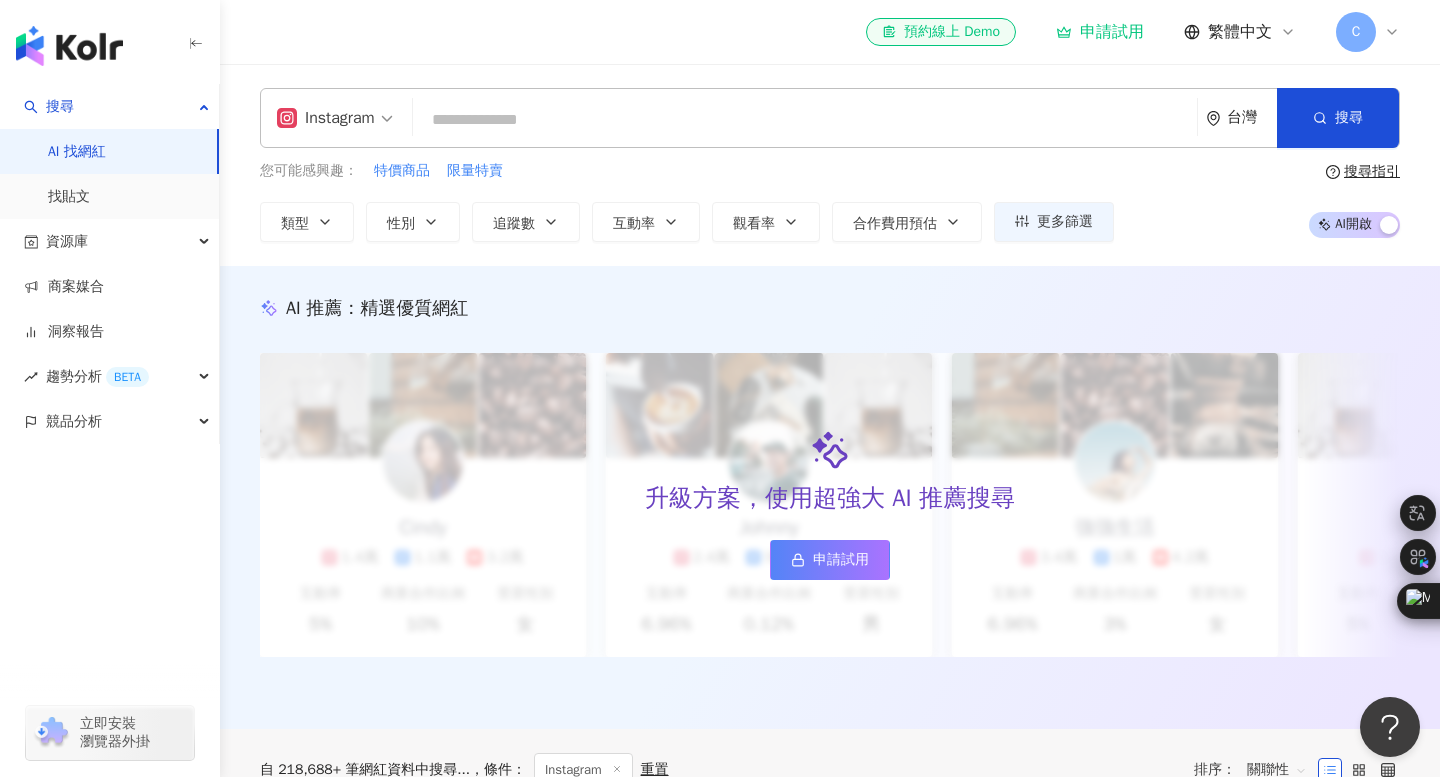 click at bounding box center (805, 120) 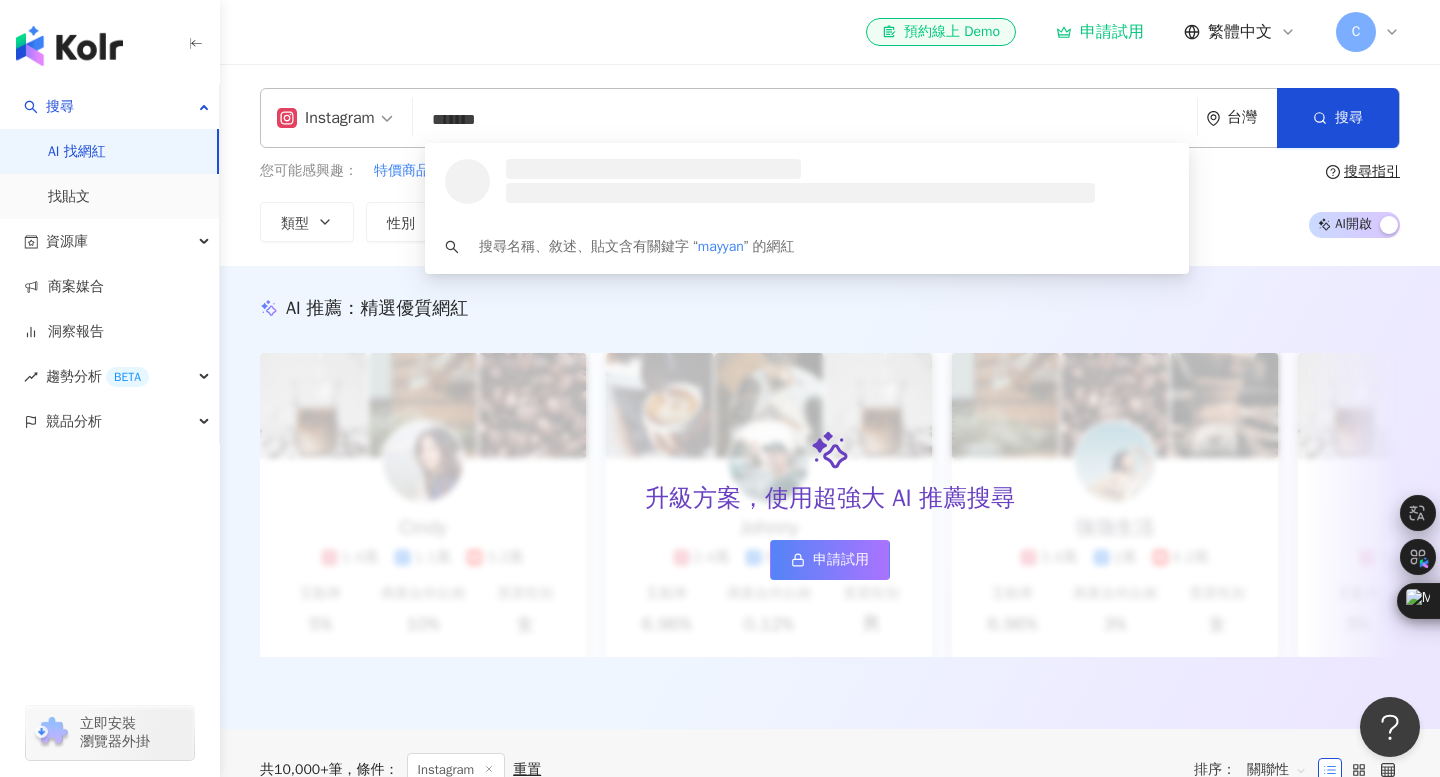 type on "********" 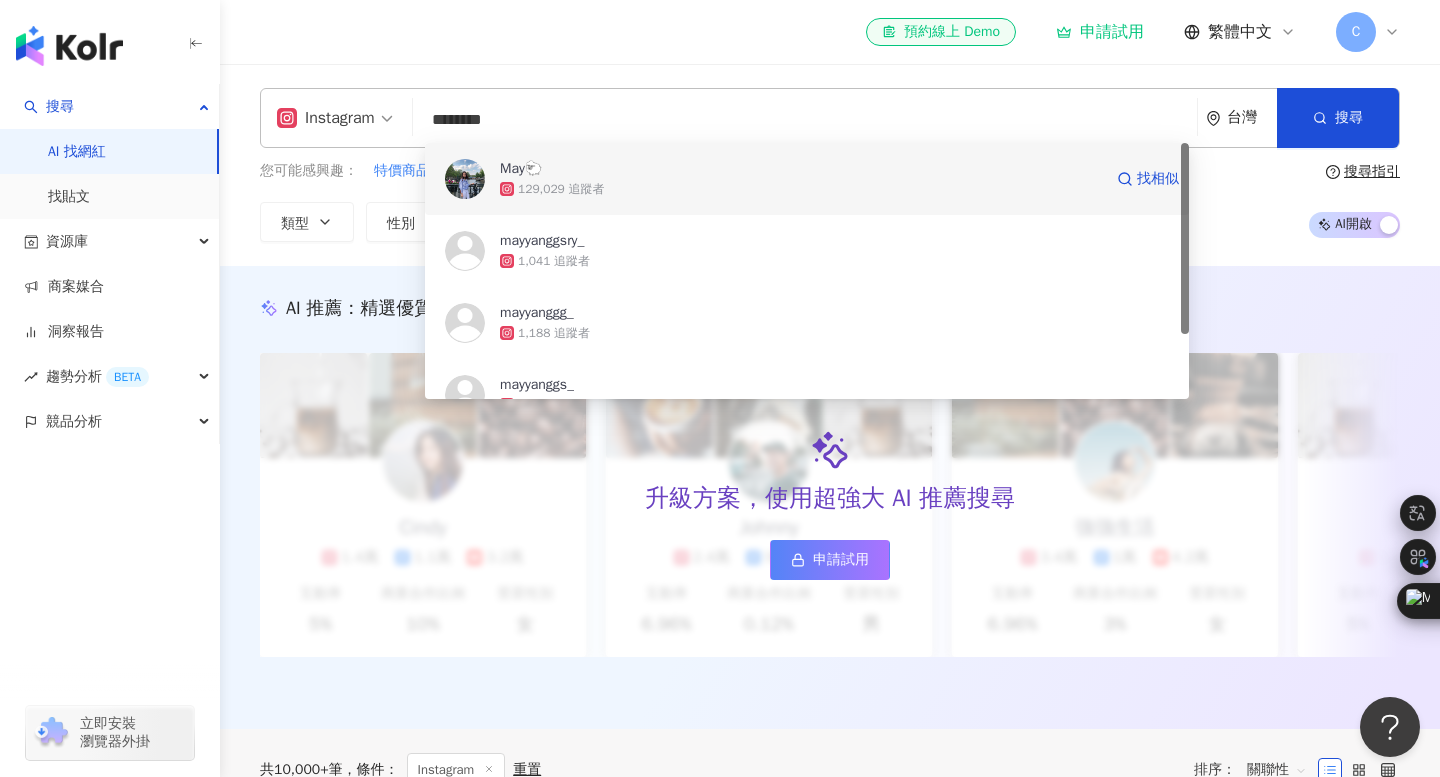click on "129,029   追蹤者" at bounding box center (561, 189) 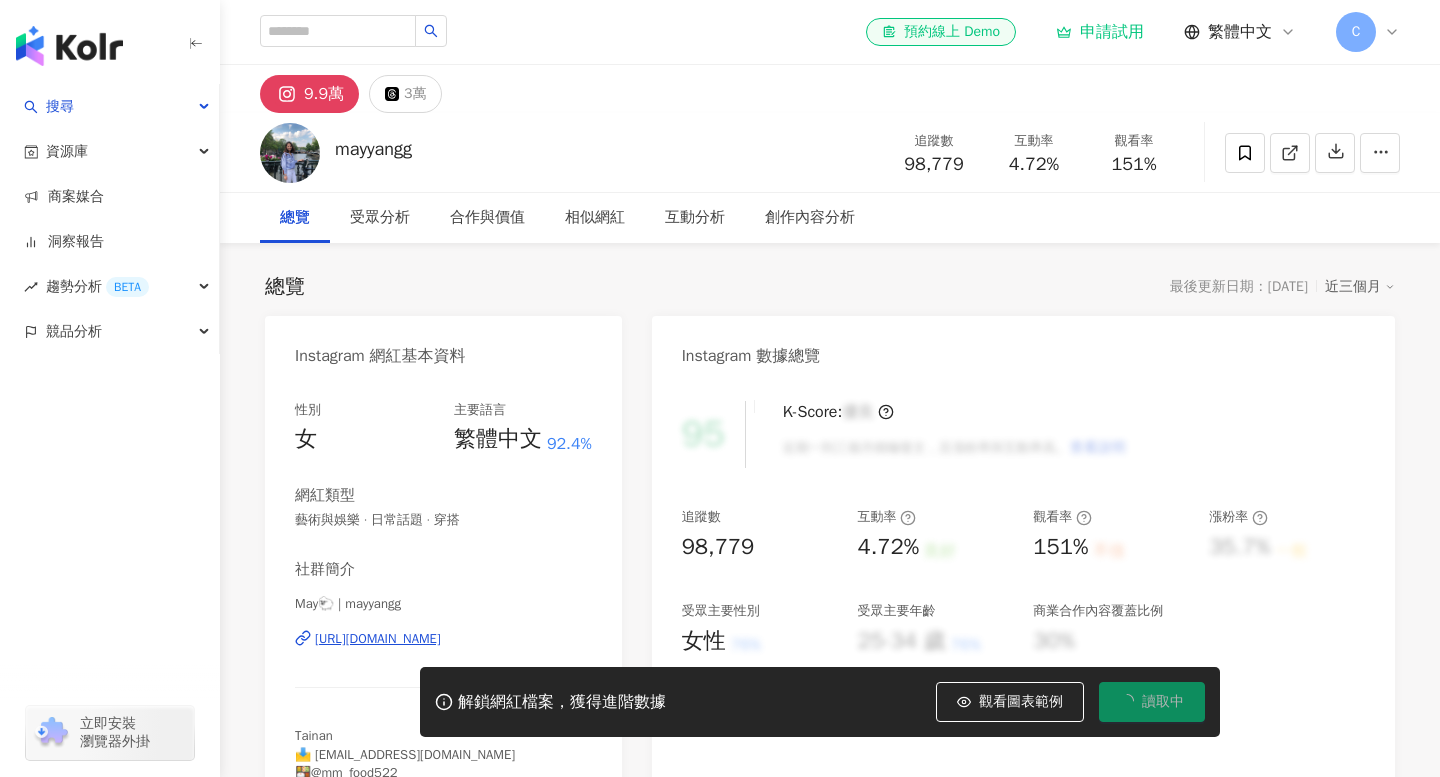 scroll, scrollTop: 0, scrollLeft: 0, axis: both 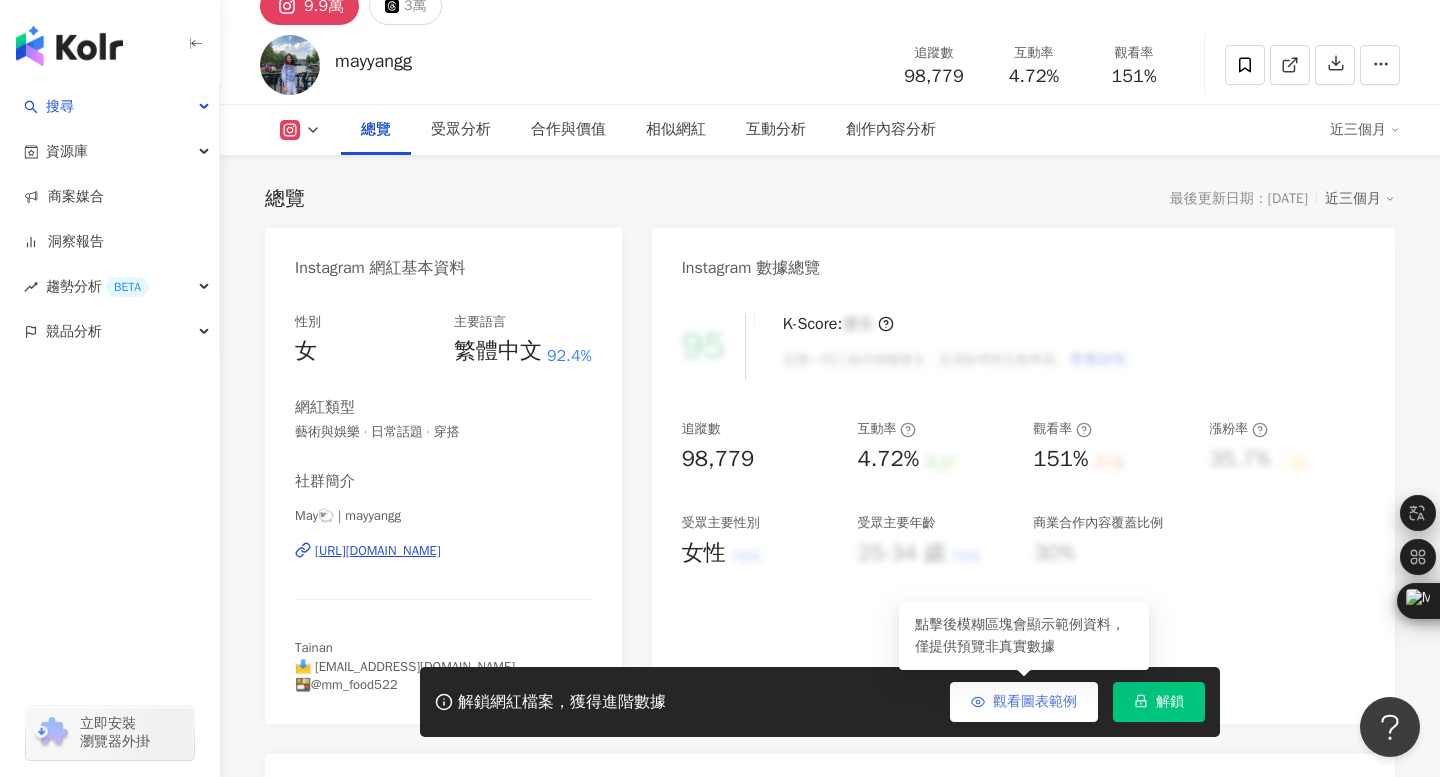 click on "觀看圖表範例" at bounding box center [1024, 702] 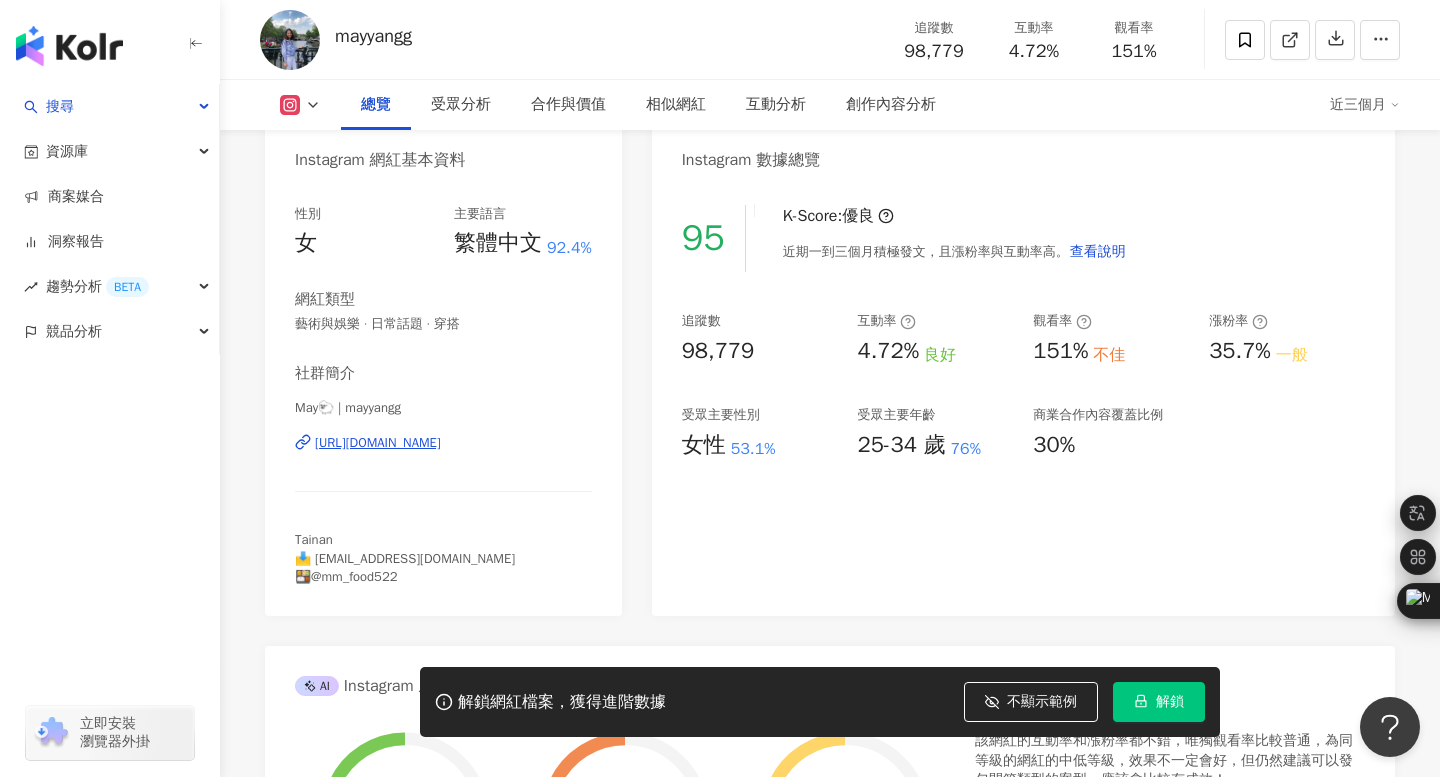 scroll, scrollTop: 201, scrollLeft: 0, axis: vertical 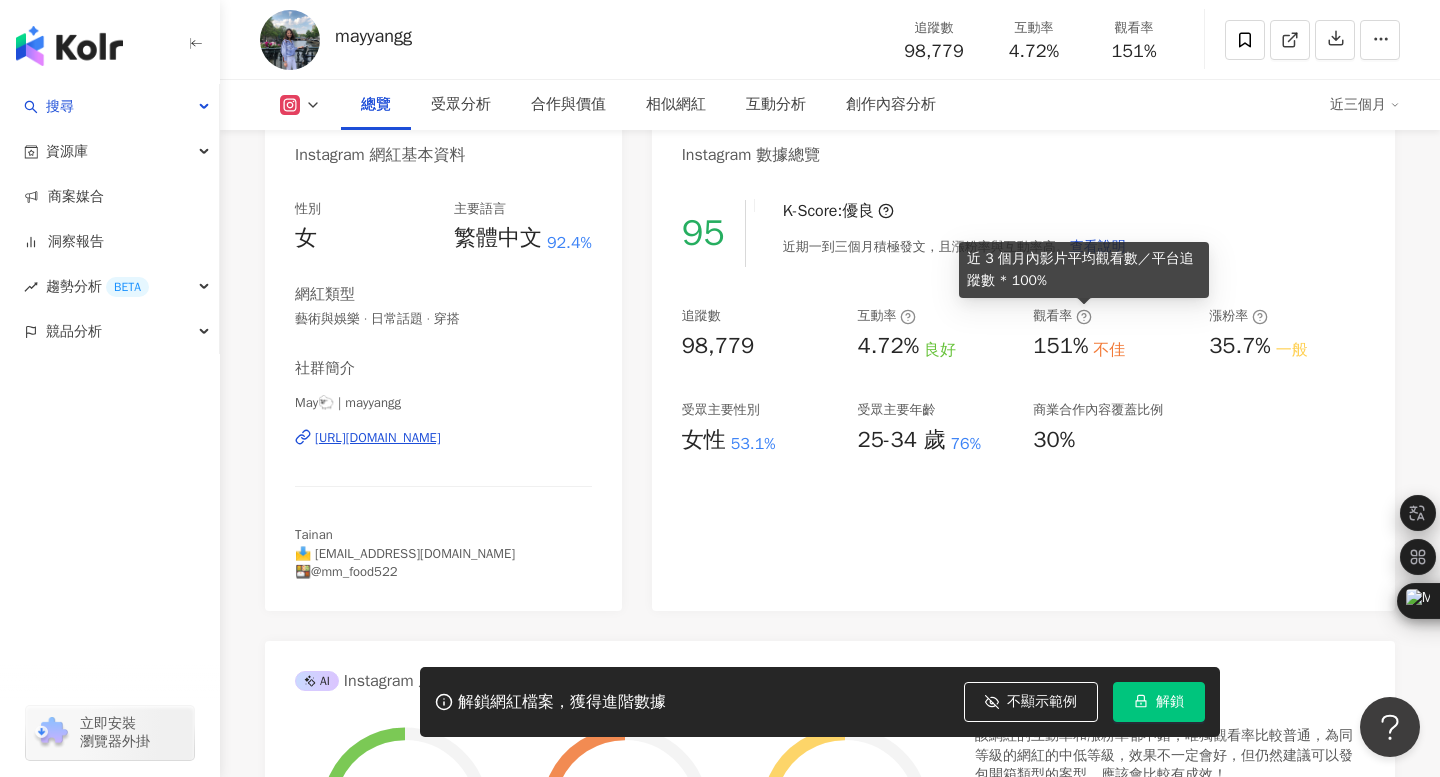 click 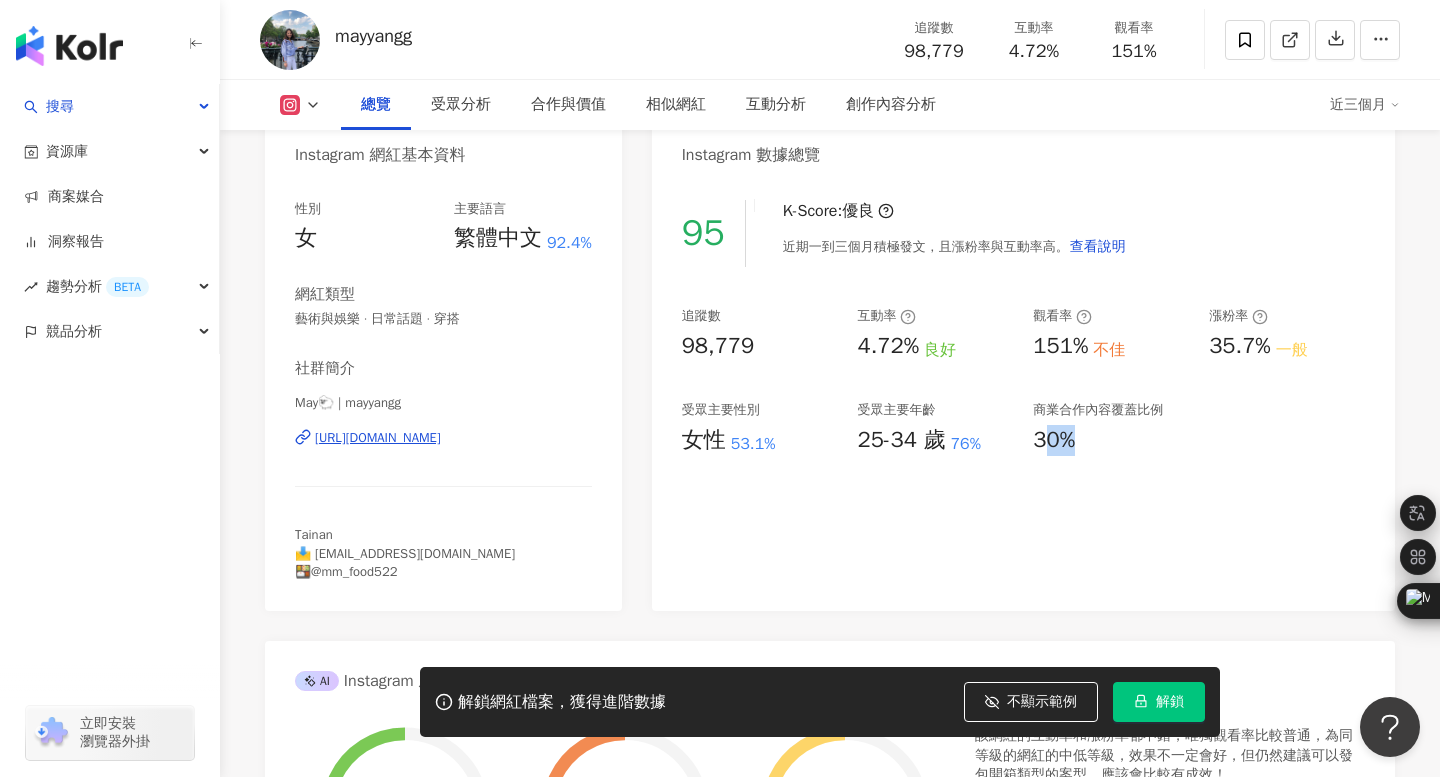 drag, startPoint x: 1043, startPoint y: 443, endPoint x: 1093, endPoint y: 443, distance: 50 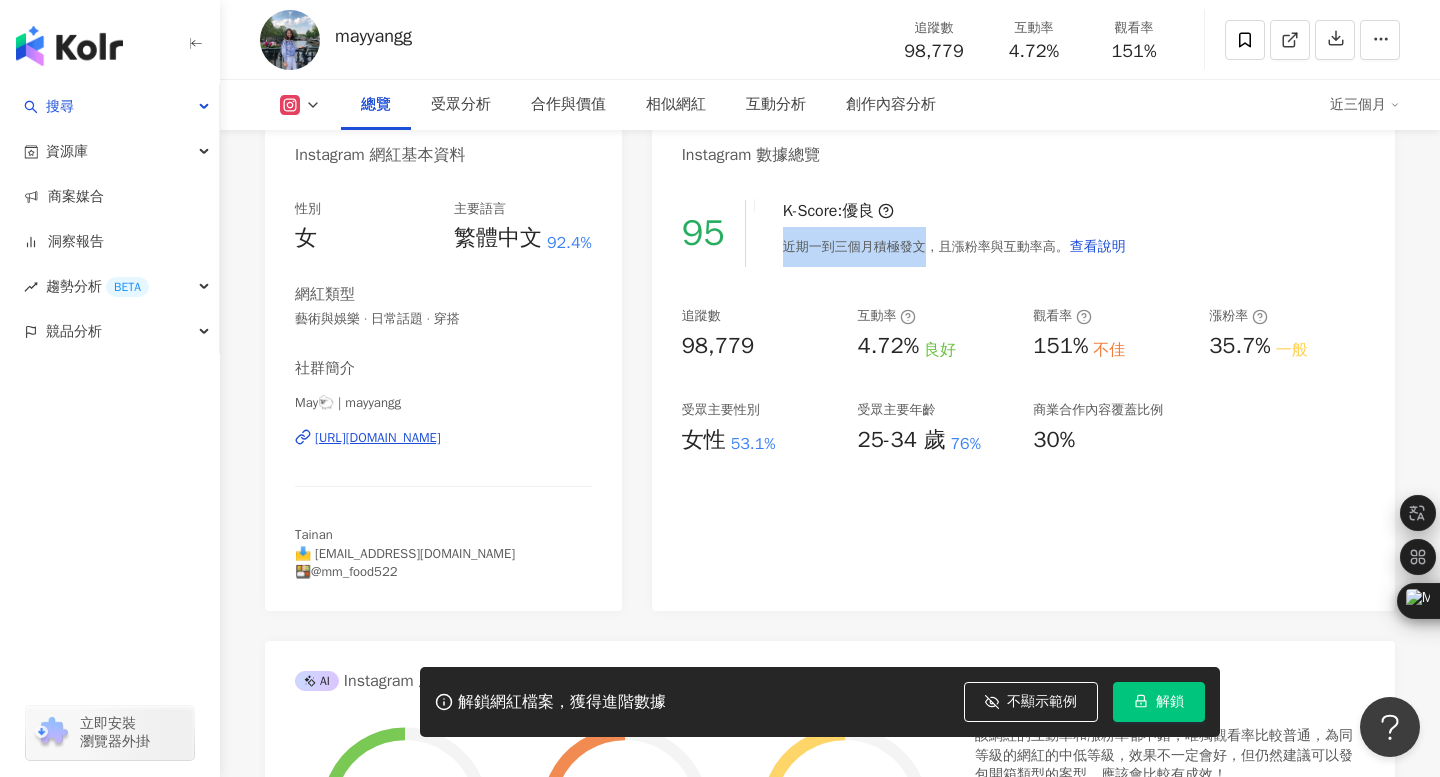 drag, startPoint x: 781, startPoint y: 251, endPoint x: 920, endPoint y: 251, distance: 139 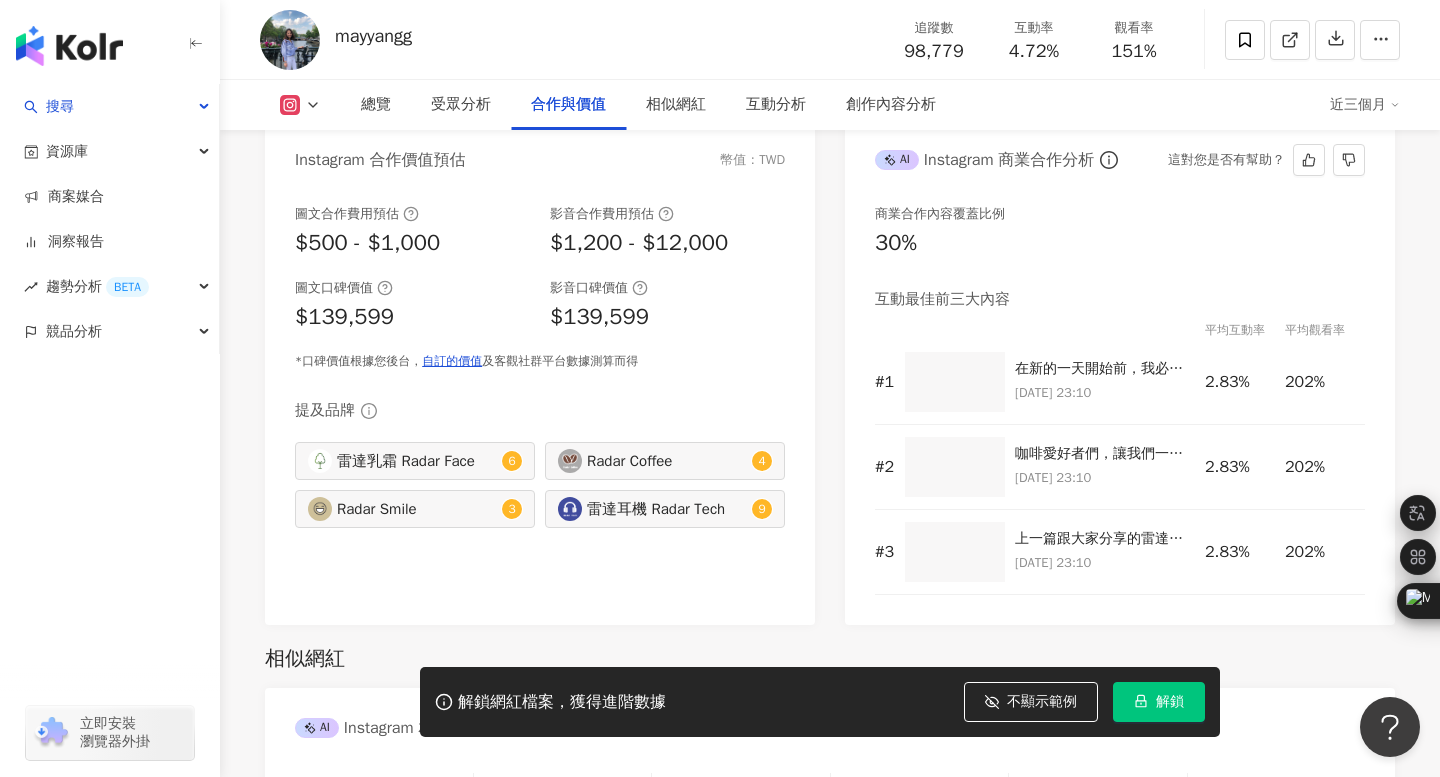 scroll, scrollTop: 2726, scrollLeft: 0, axis: vertical 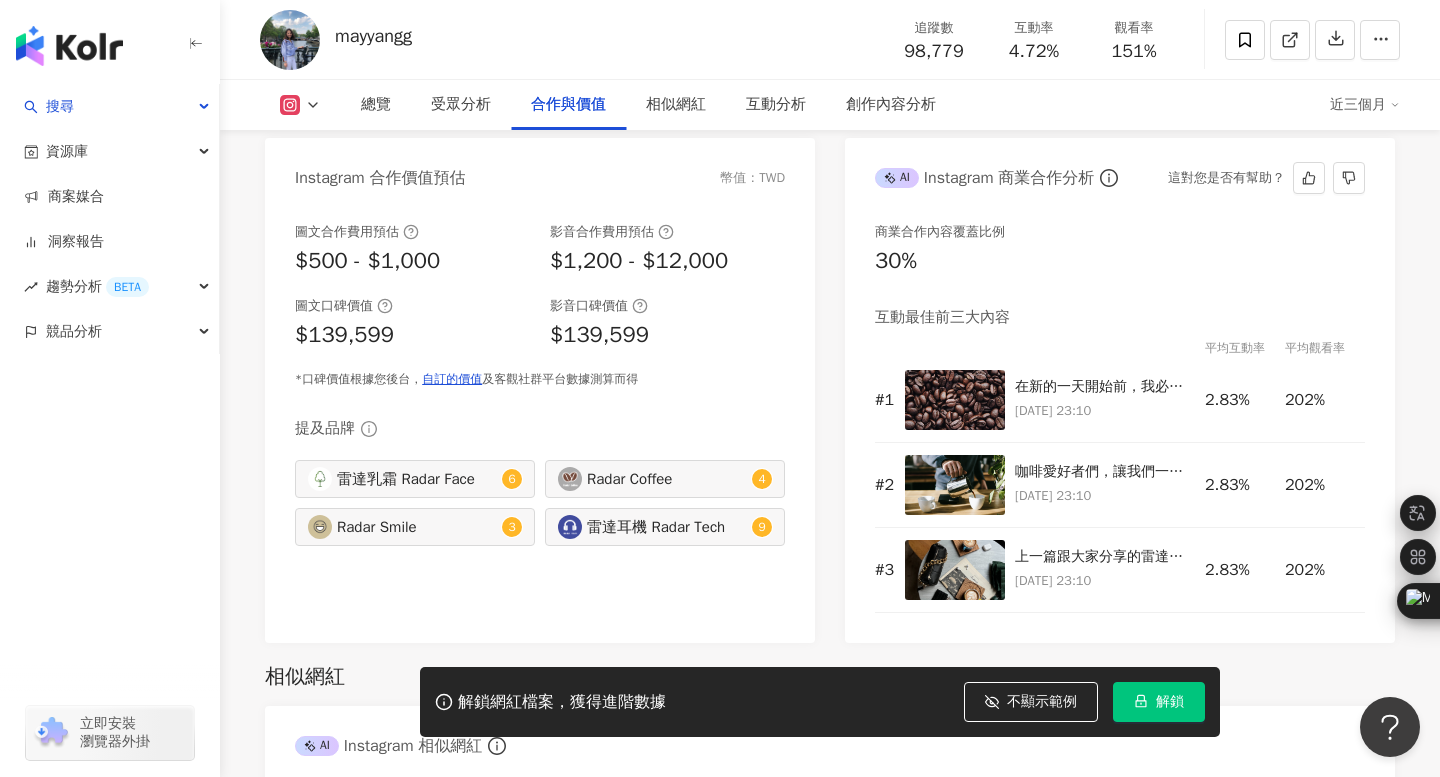 click on "商業合作內容覆蓋比例" at bounding box center (940, 232) 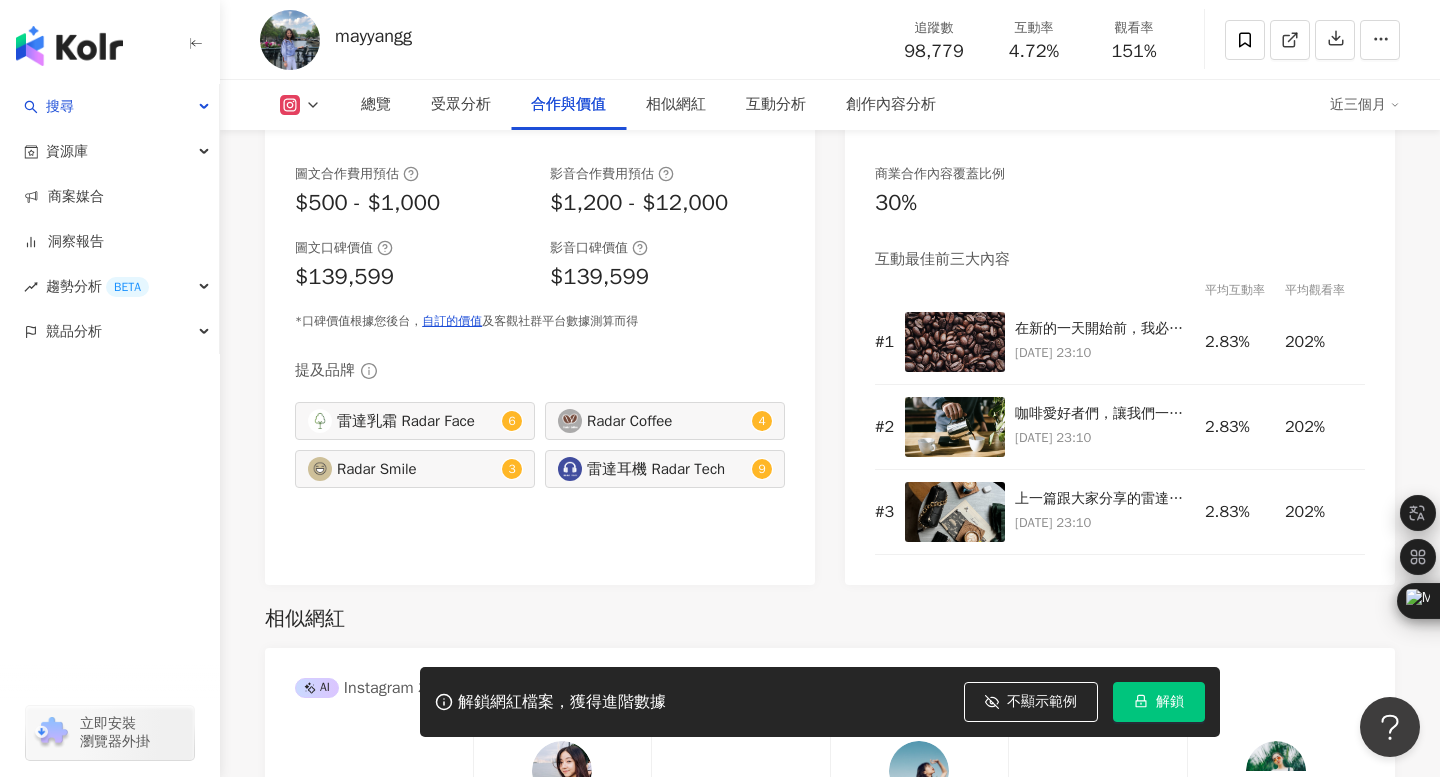 scroll, scrollTop: 2787, scrollLeft: 0, axis: vertical 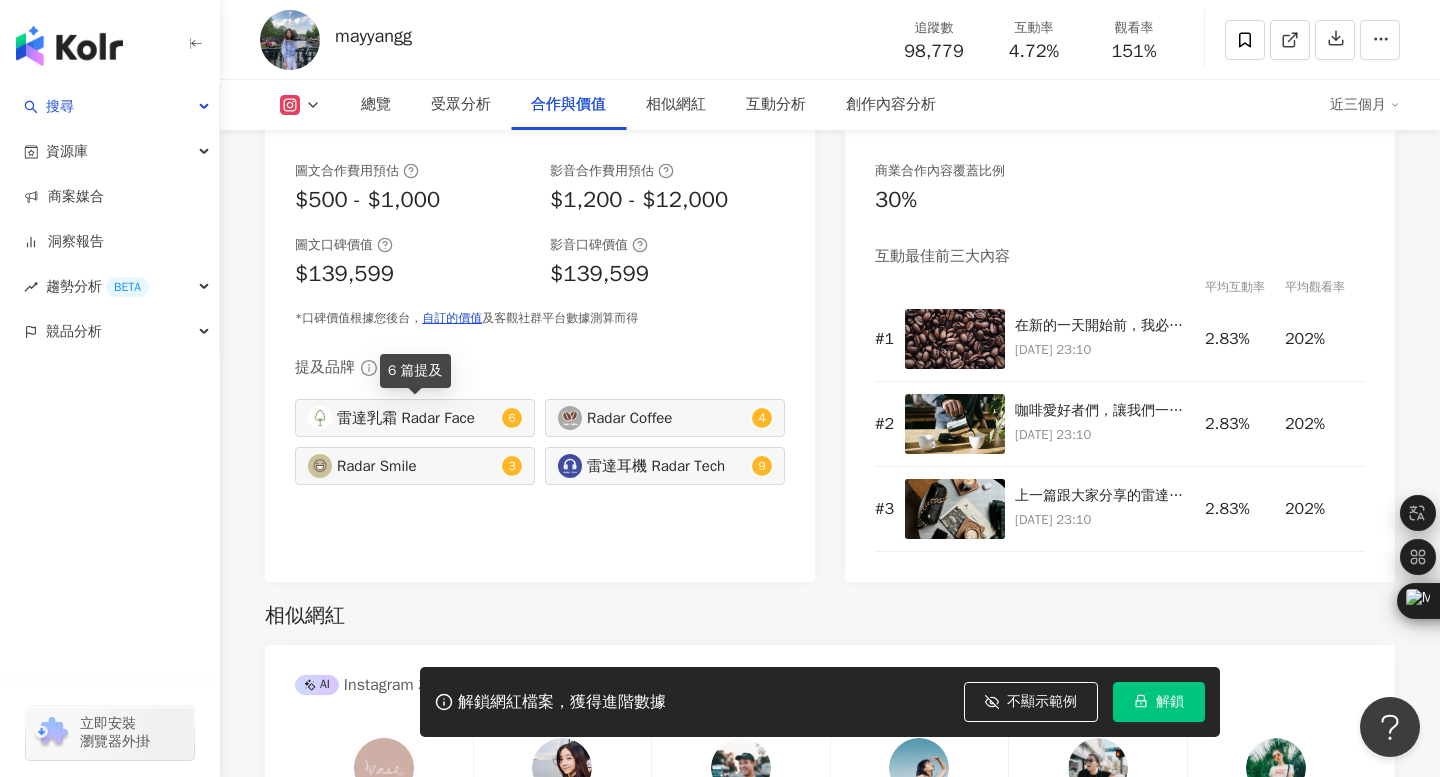 click on "雷達乳霜 Radar Face 6" at bounding box center (415, 418) 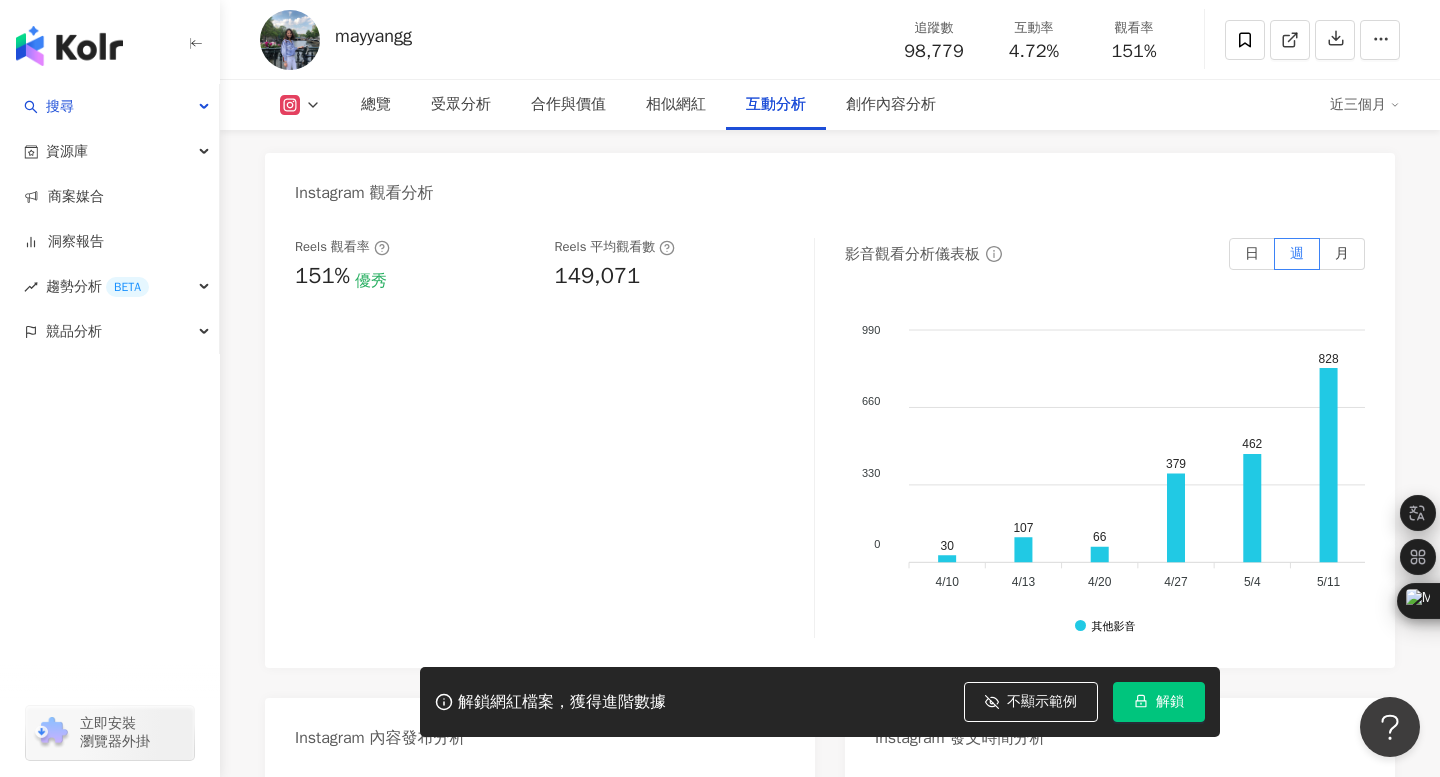 scroll, scrollTop: 4422, scrollLeft: 0, axis: vertical 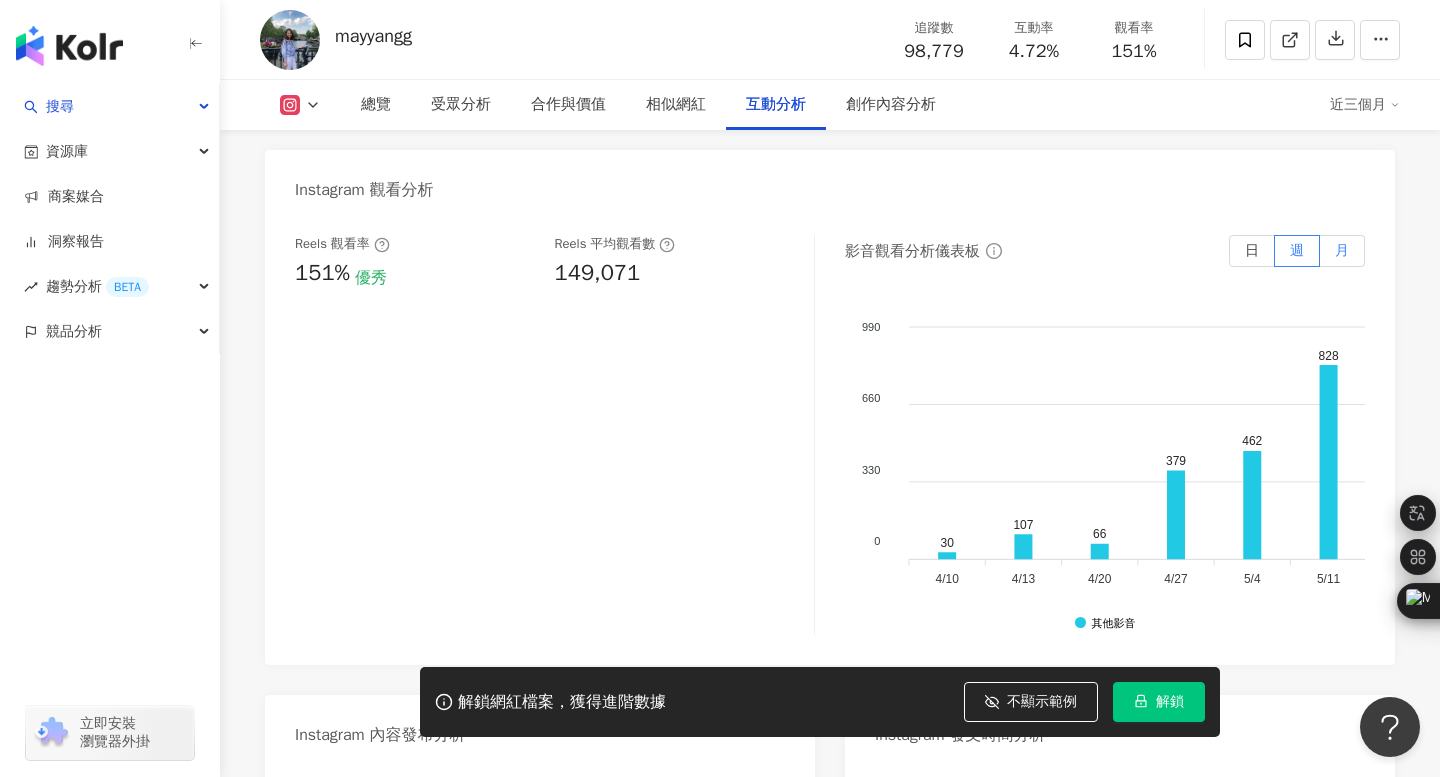 click on "月" at bounding box center (1342, 250) 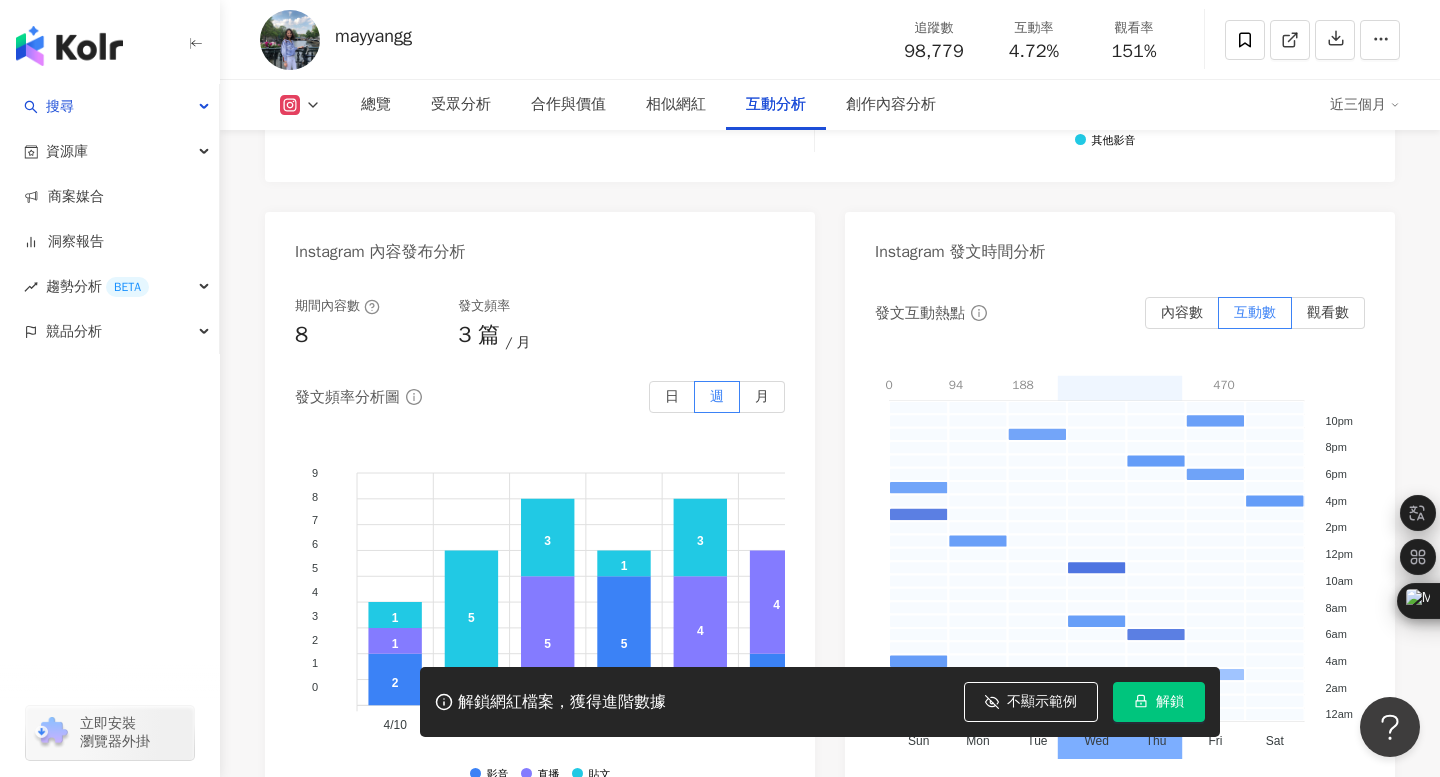 scroll, scrollTop: 5081, scrollLeft: 0, axis: vertical 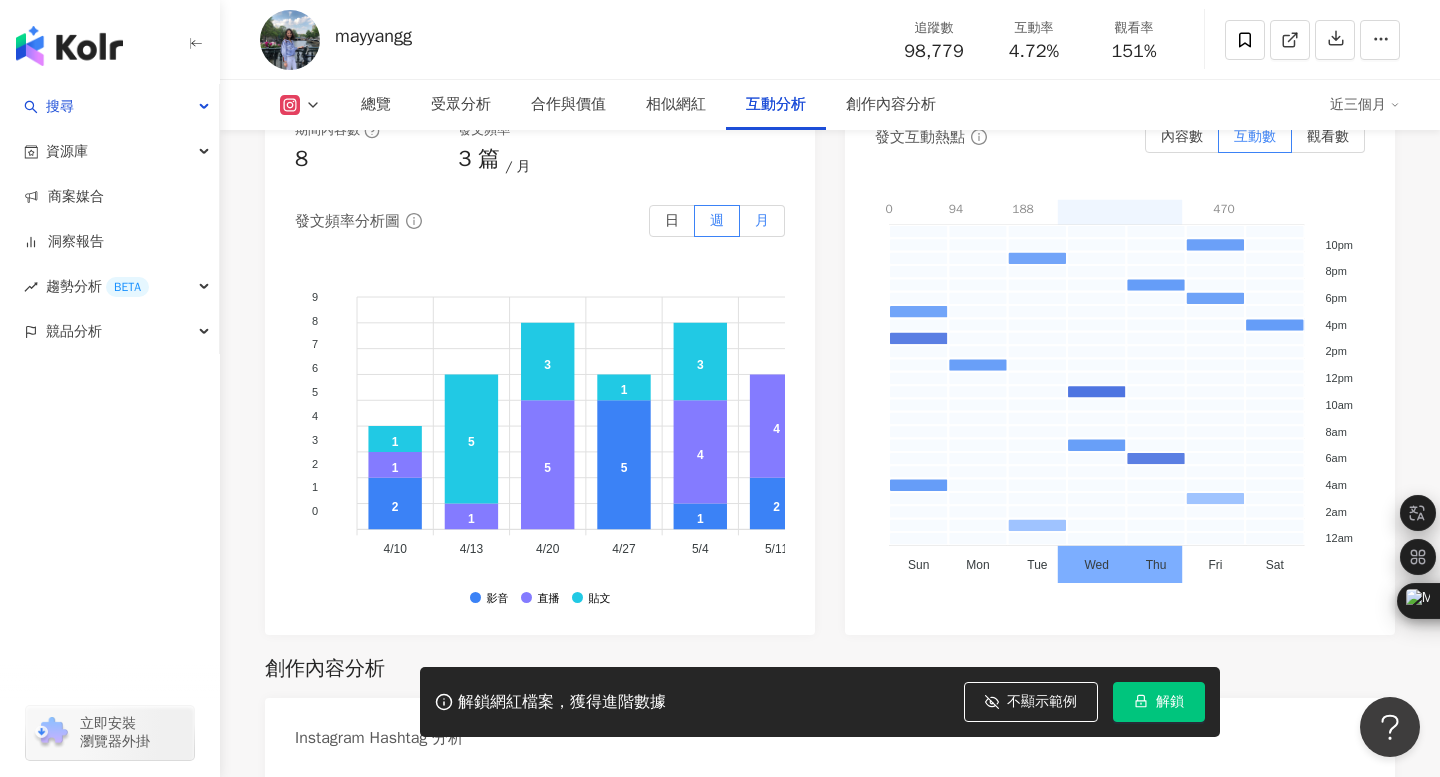 click on "月" at bounding box center [762, 221] 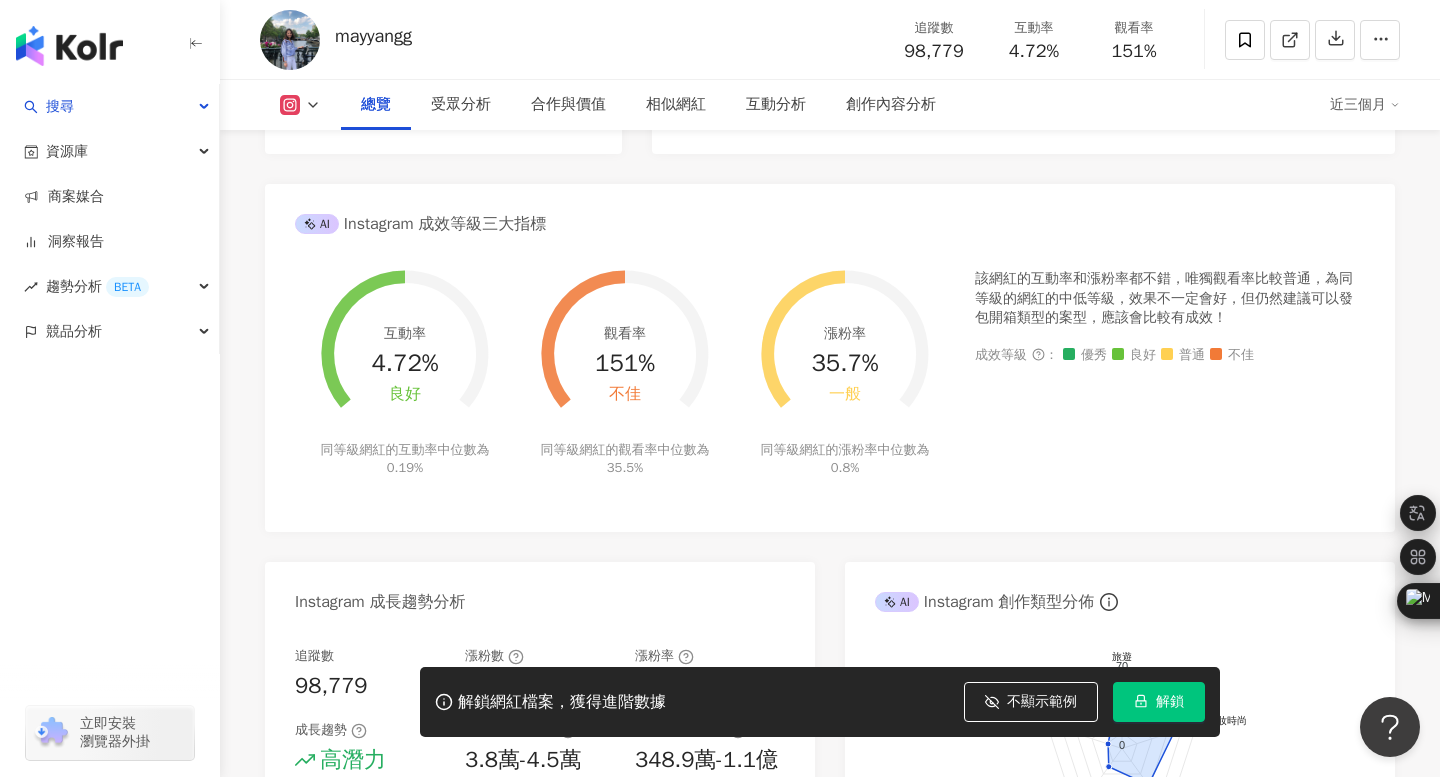 scroll, scrollTop: 0, scrollLeft: 0, axis: both 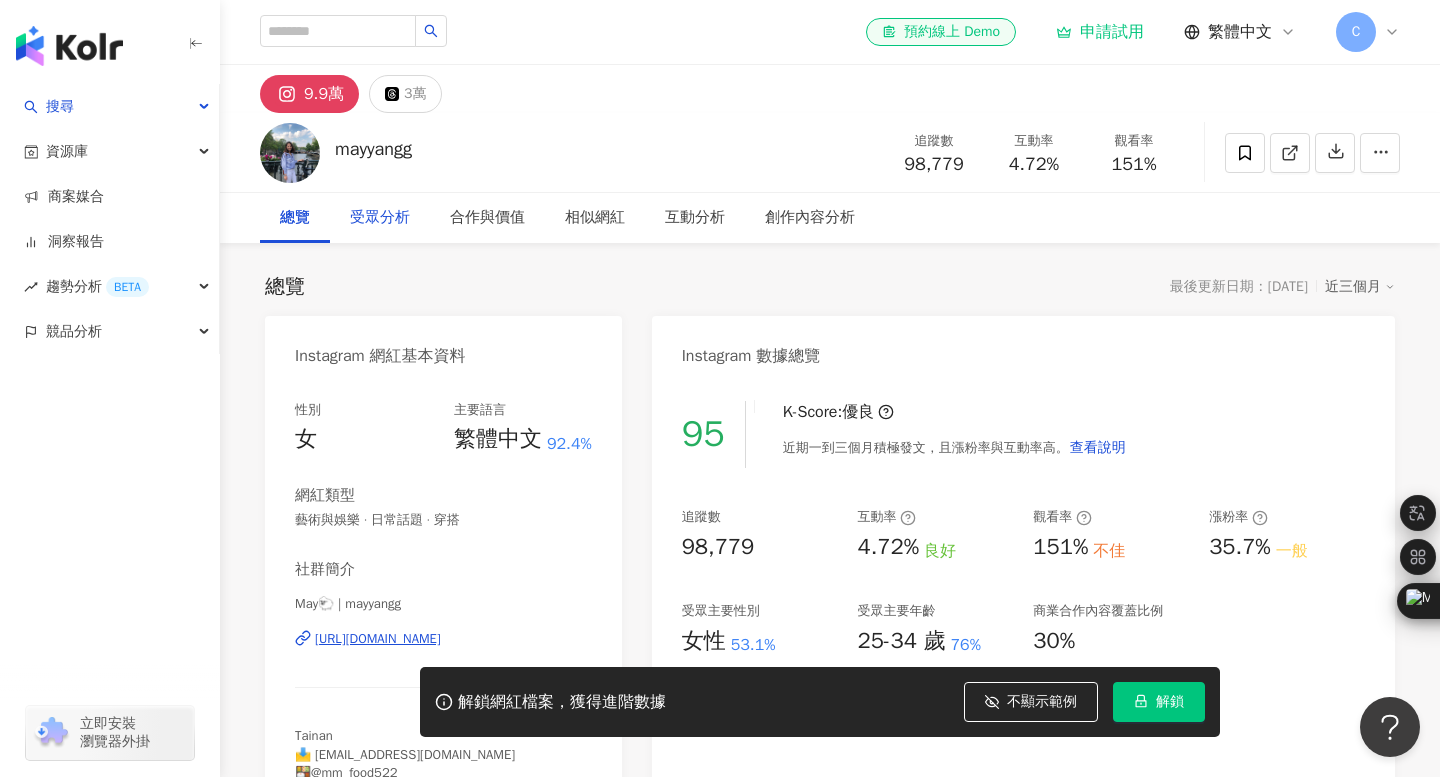 click on "受眾分析" at bounding box center [380, 218] 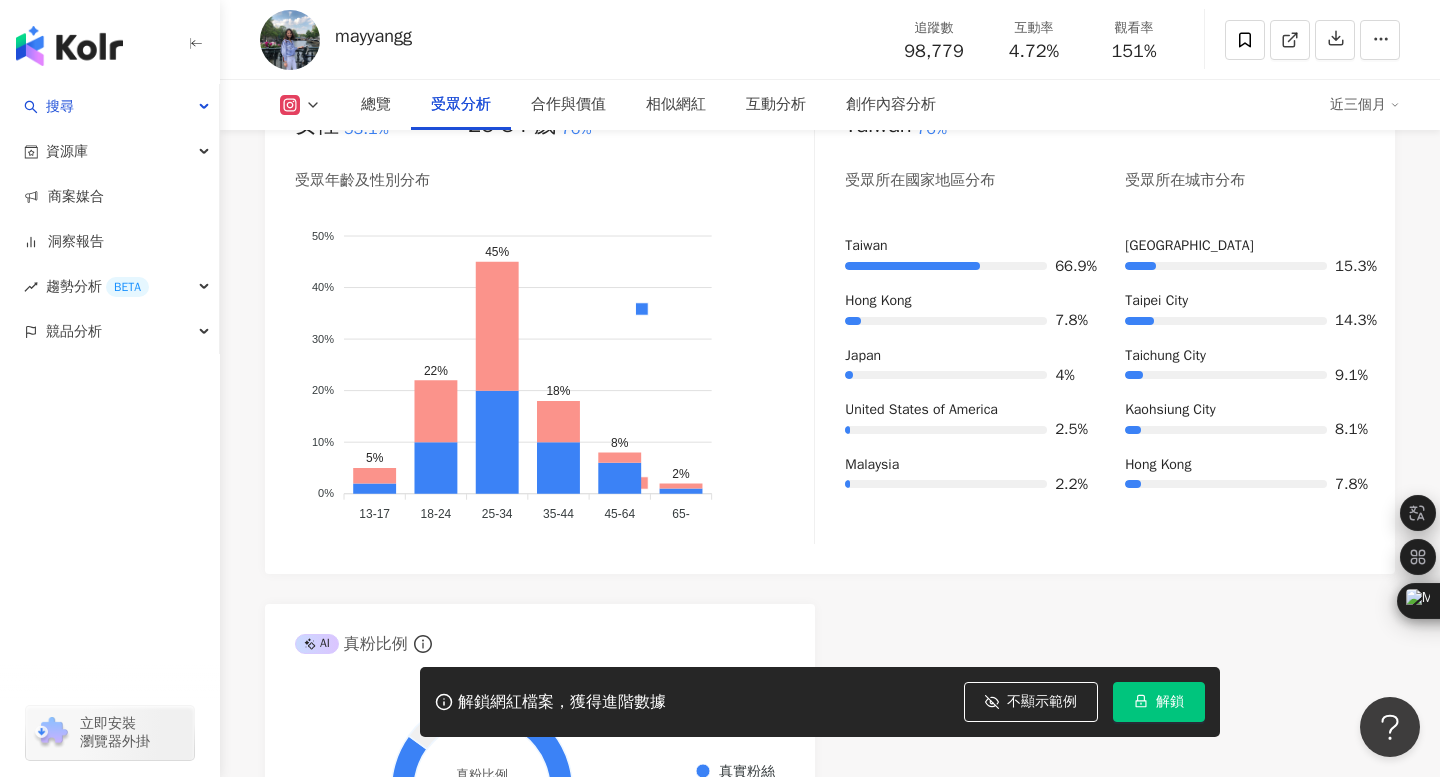 scroll, scrollTop: 1885, scrollLeft: 0, axis: vertical 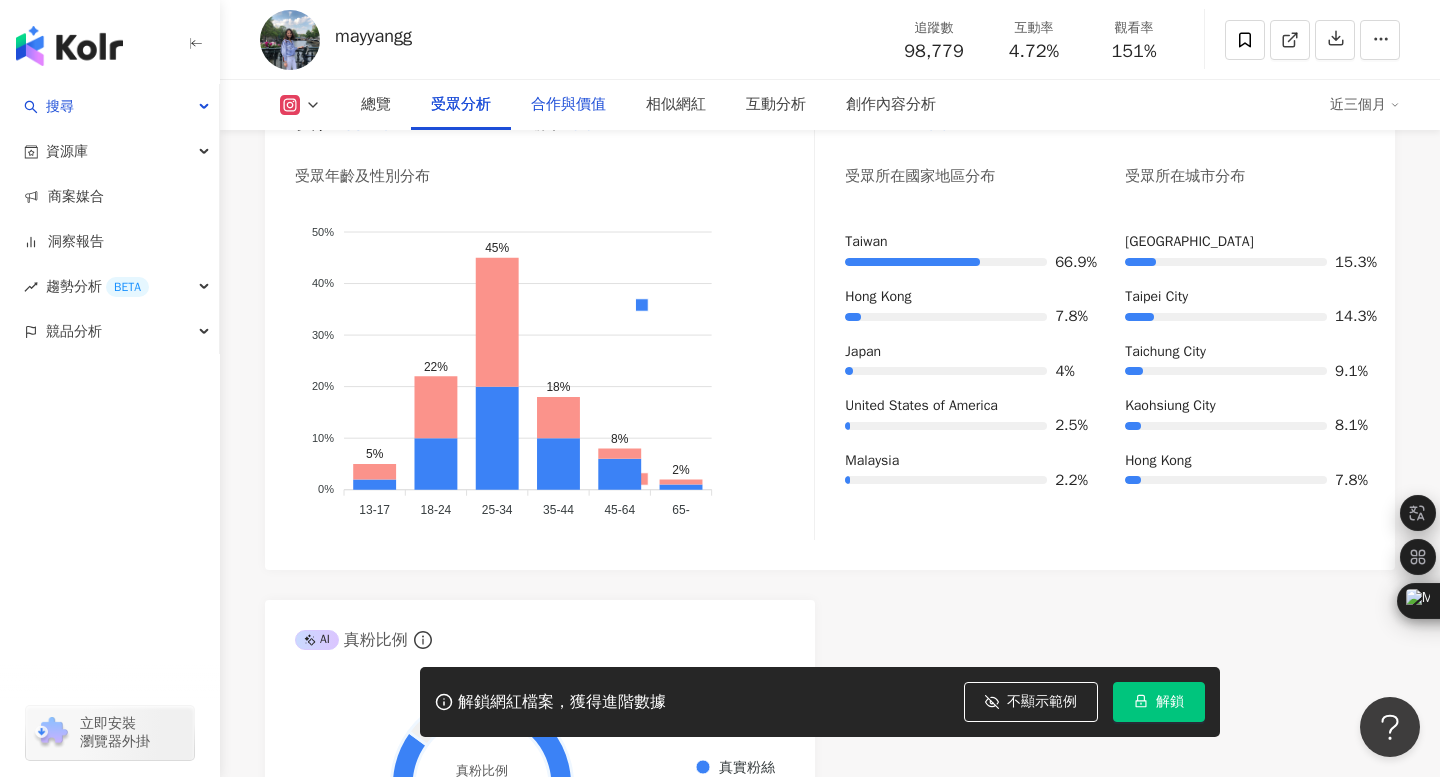 click on "合作與價值" at bounding box center (568, 105) 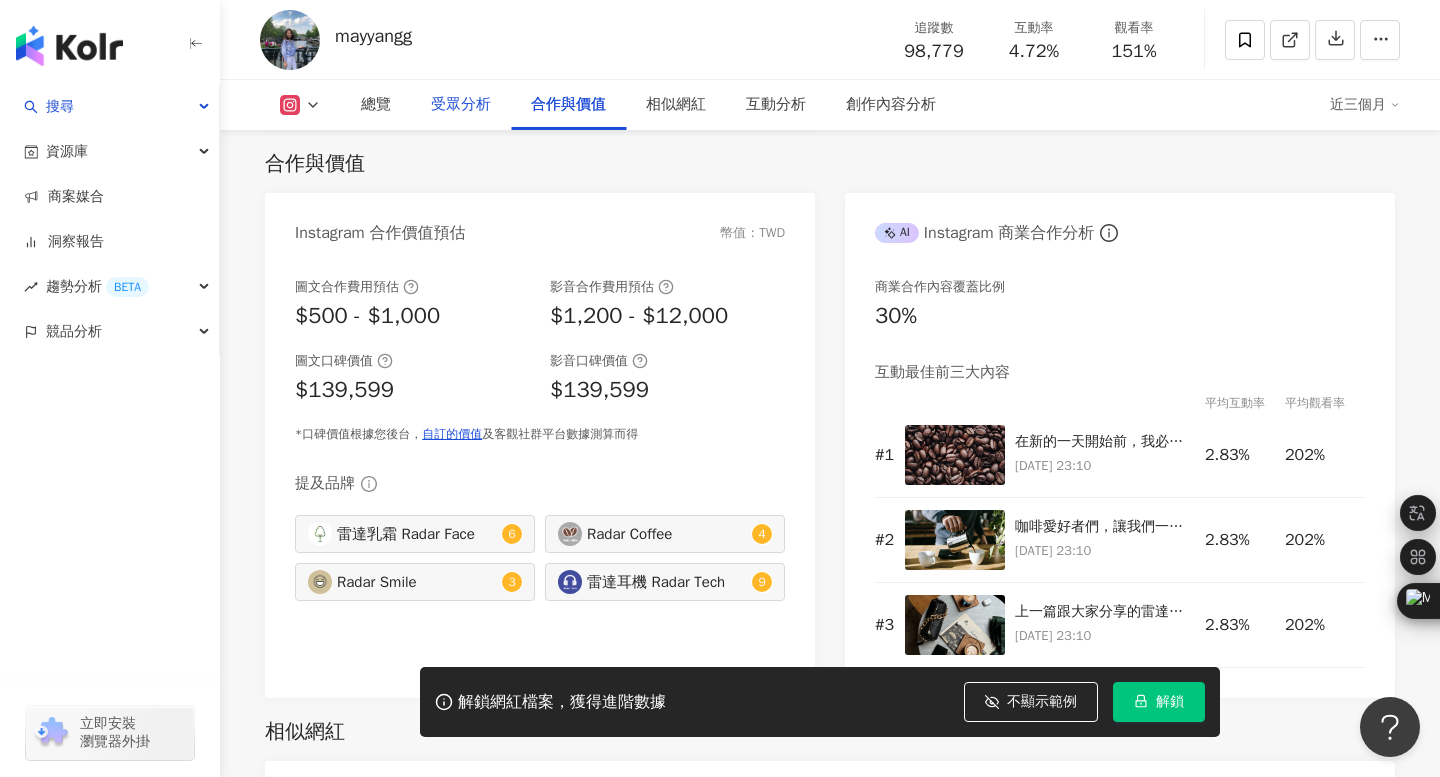 click on "受眾分析" at bounding box center (461, 105) 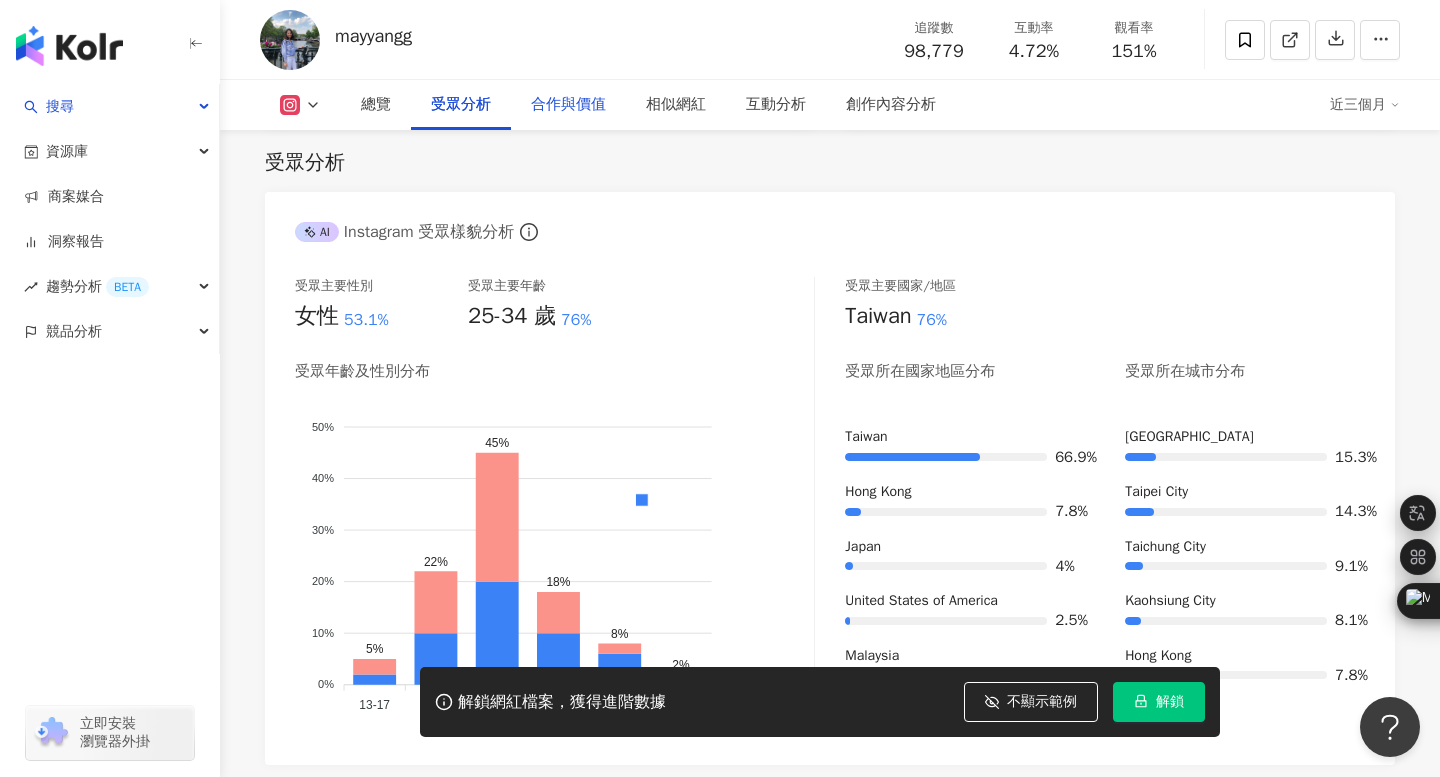 click on "合作與價值" at bounding box center (568, 105) 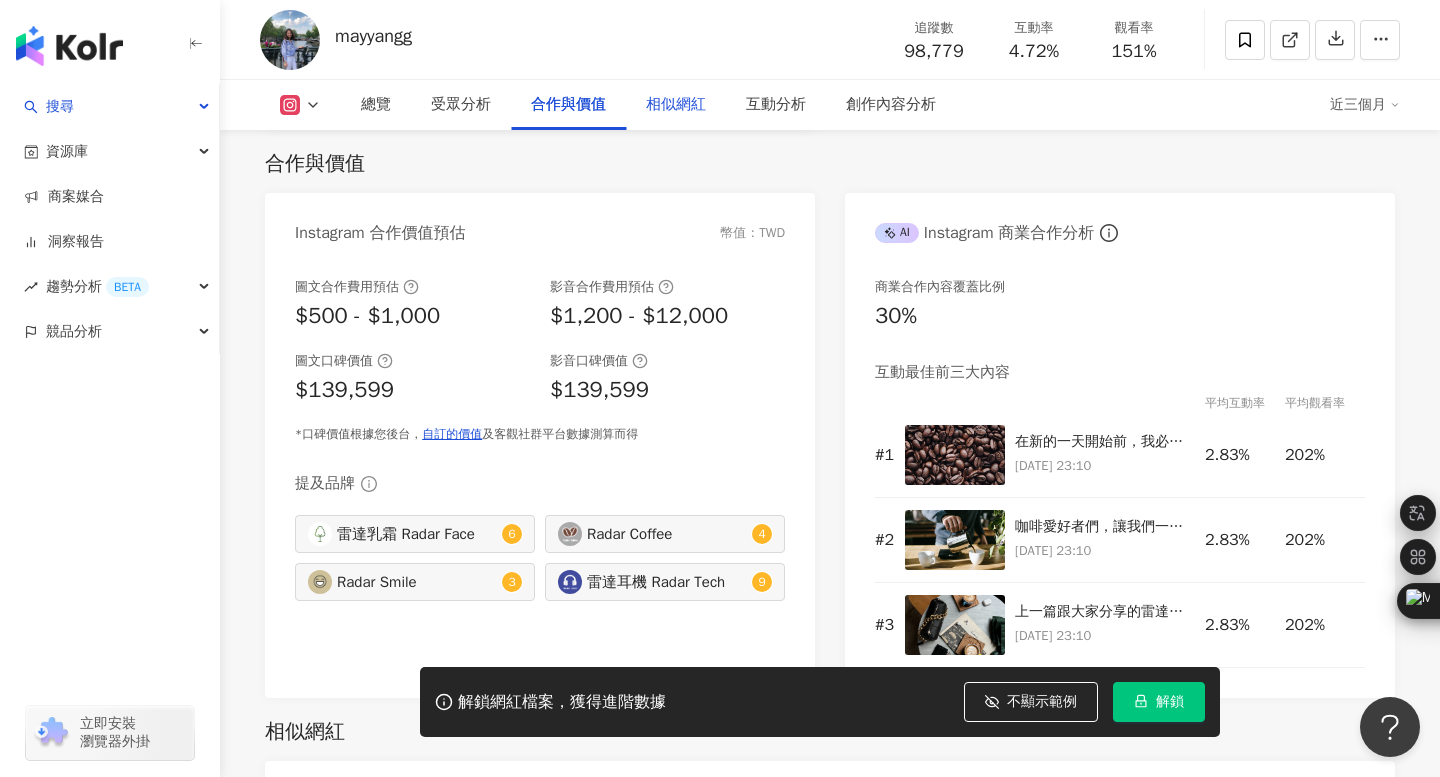 click on "相似網紅" at bounding box center [676, 105] 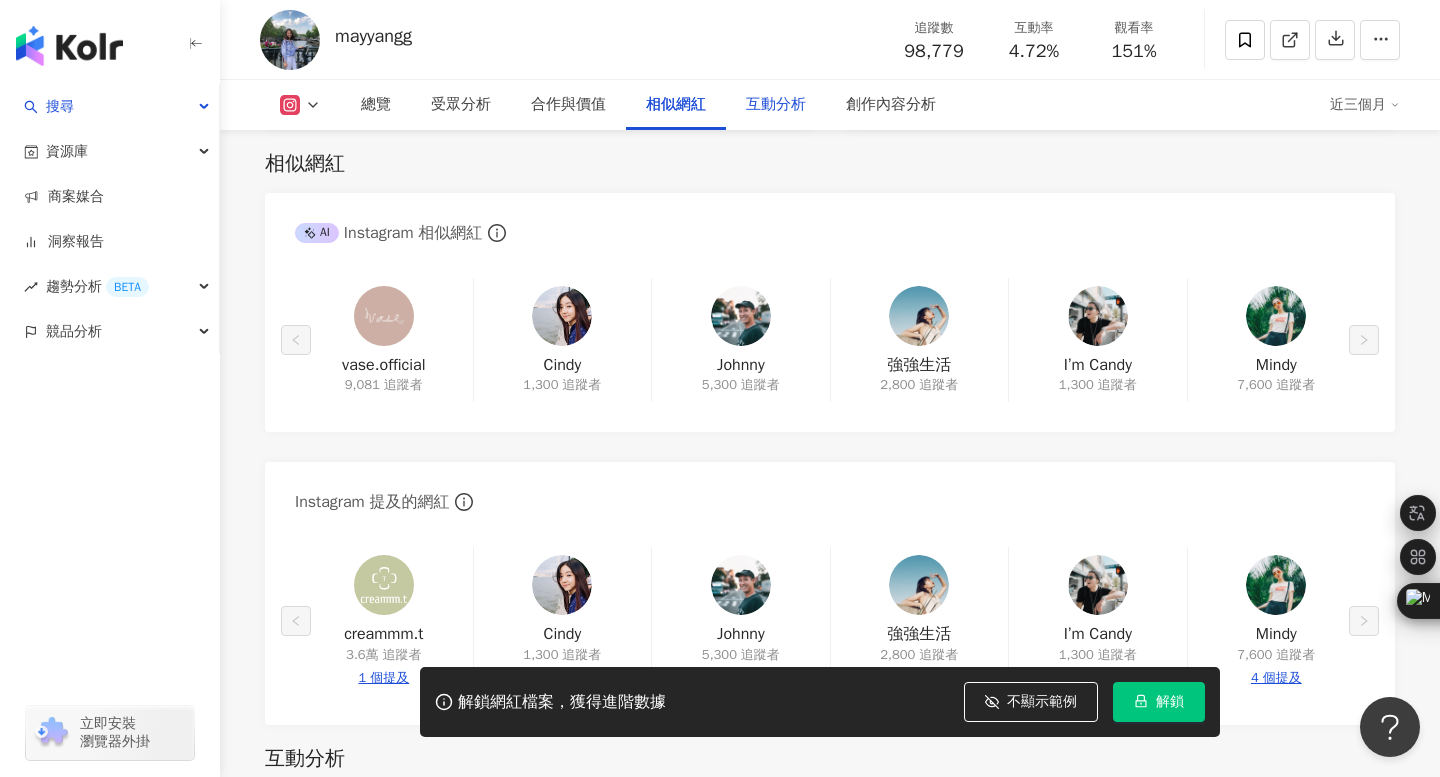 click on "互動分析" at bounding box center (776, 105) 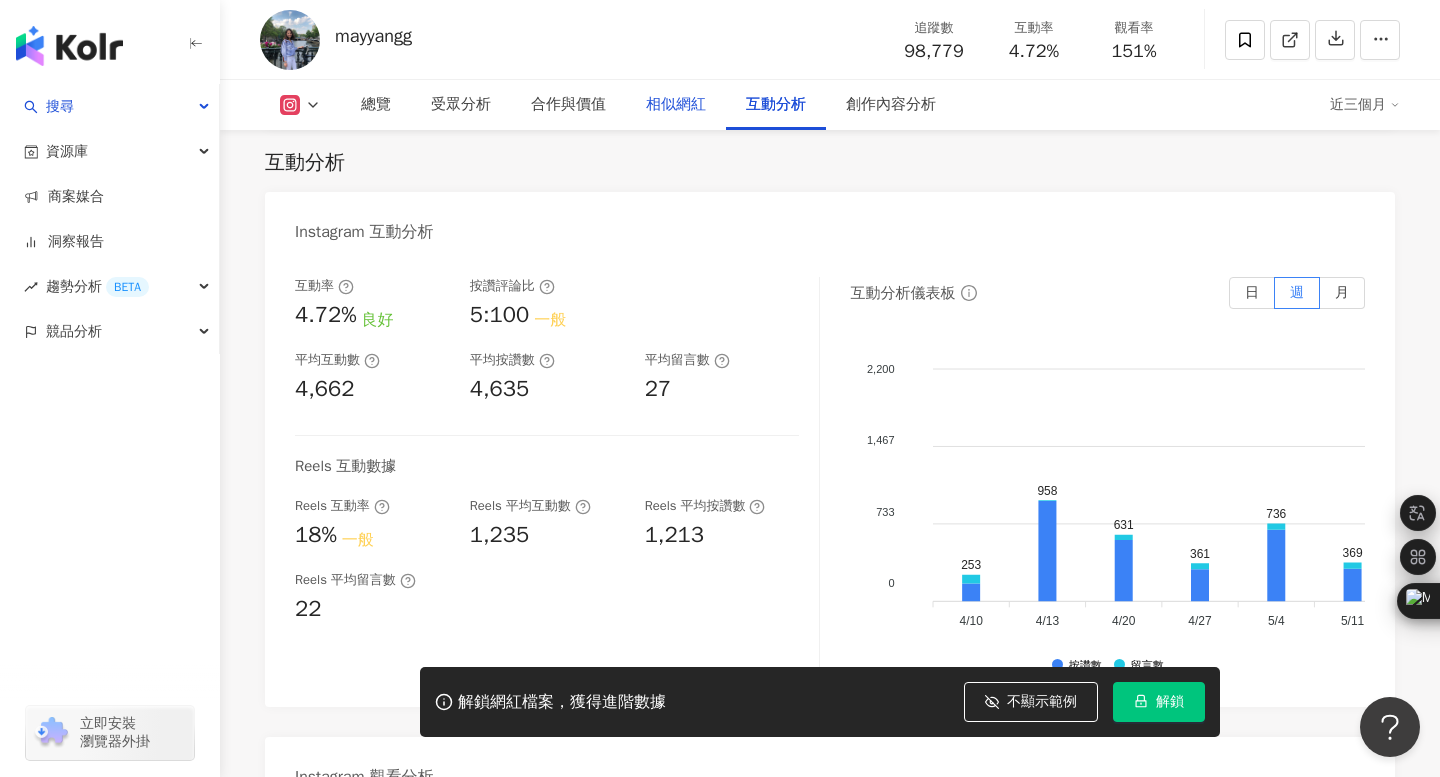 click on "相似網紅" at bounding box center [676, 105] 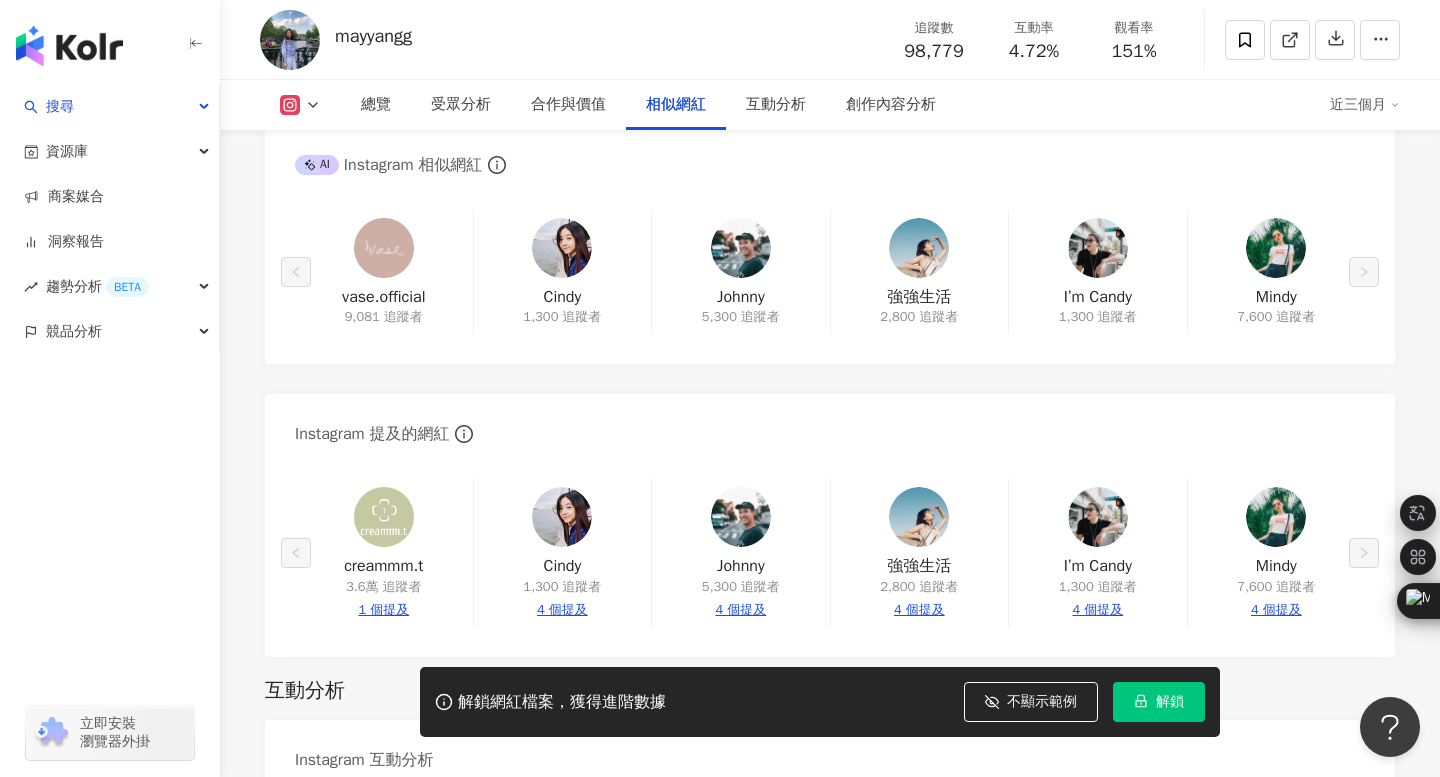 scroll, scrollTop: 3306, scrollLeft: 0, axis: vertical 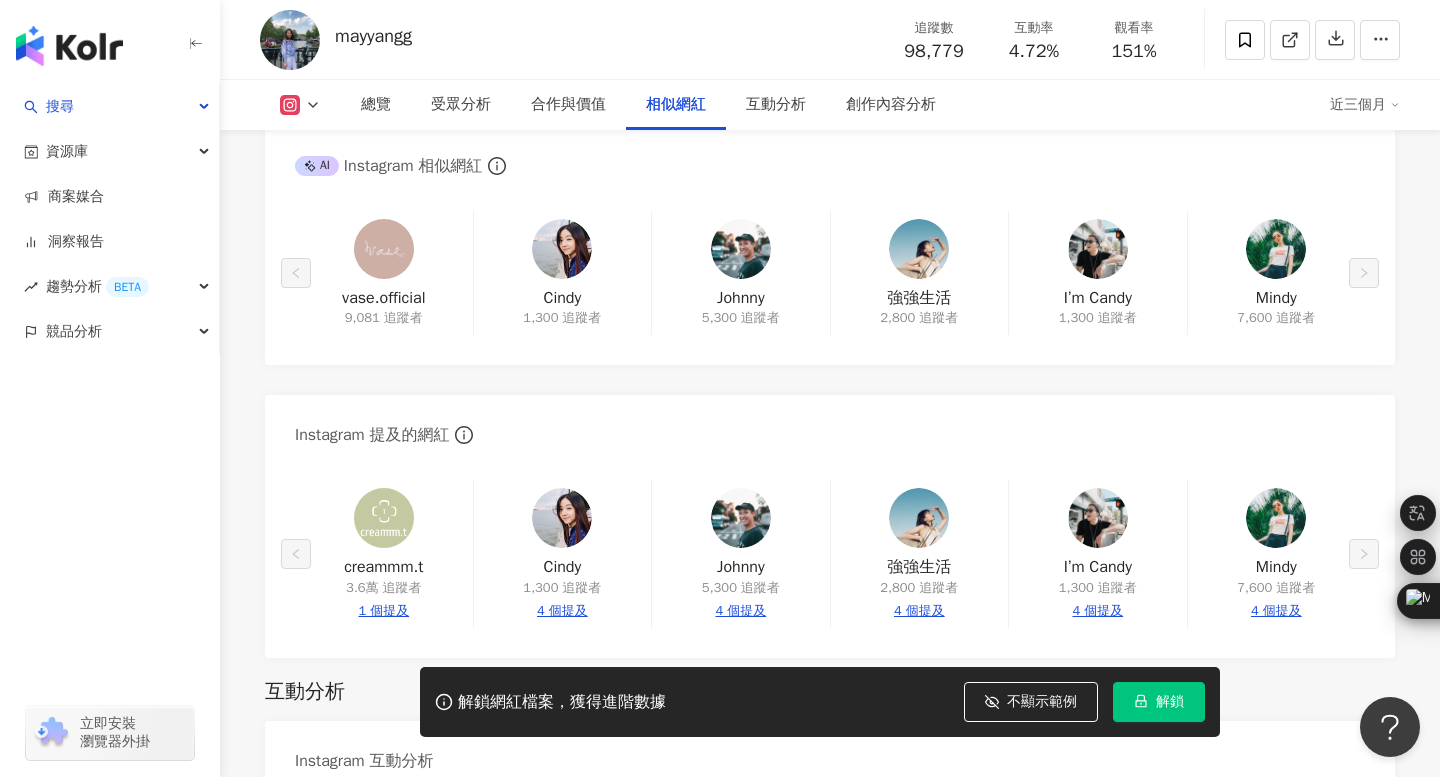 click on "vase.official 9,081 追蹤者 Cindy 1,300 追蹤者 Johnny 5,300 追蹤者 強強生活 2,800 追蹤者 I’m Candy 1,300 追蹤者 Mindy 7,600 追蹤者" at bounding box center (830, 278) 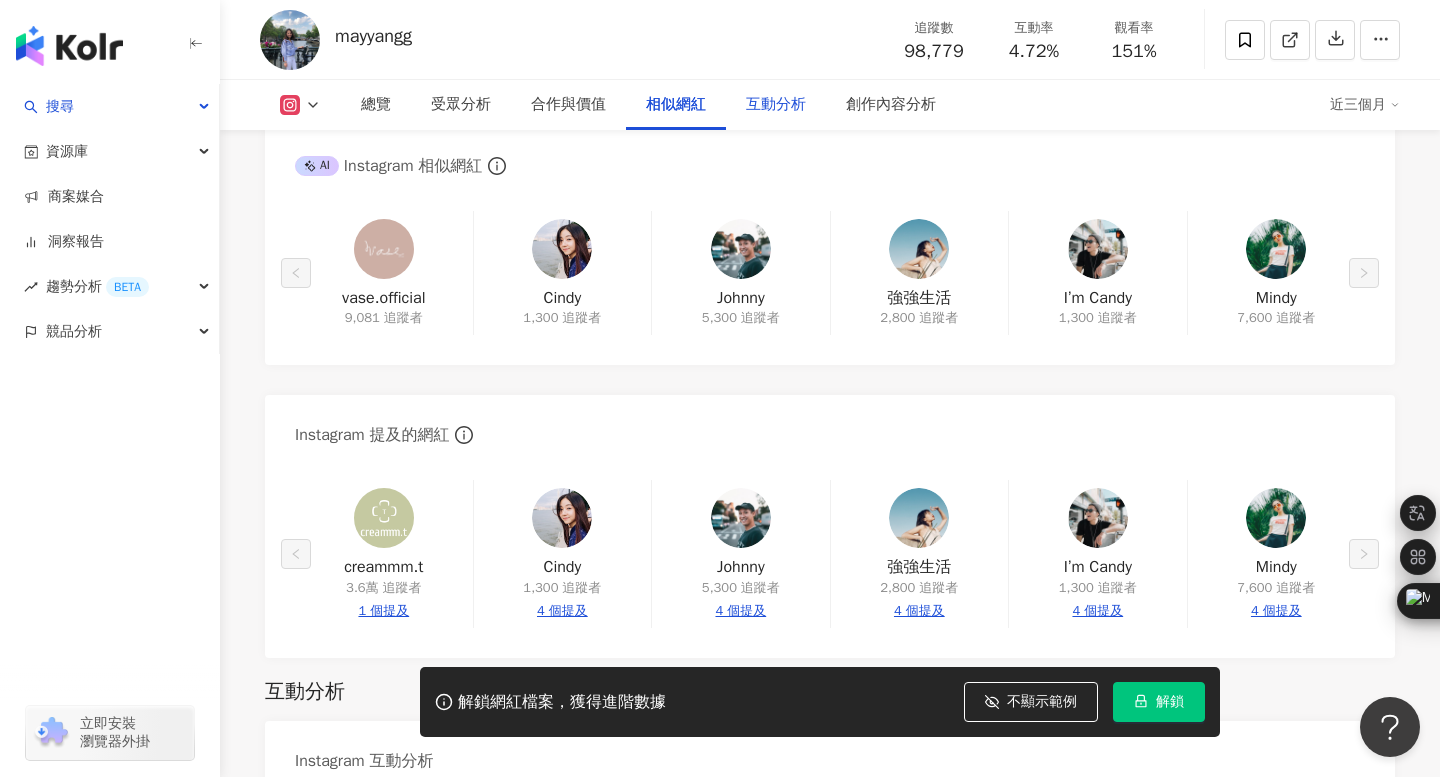 click on "互動分析" at bounding box center (776, 105) 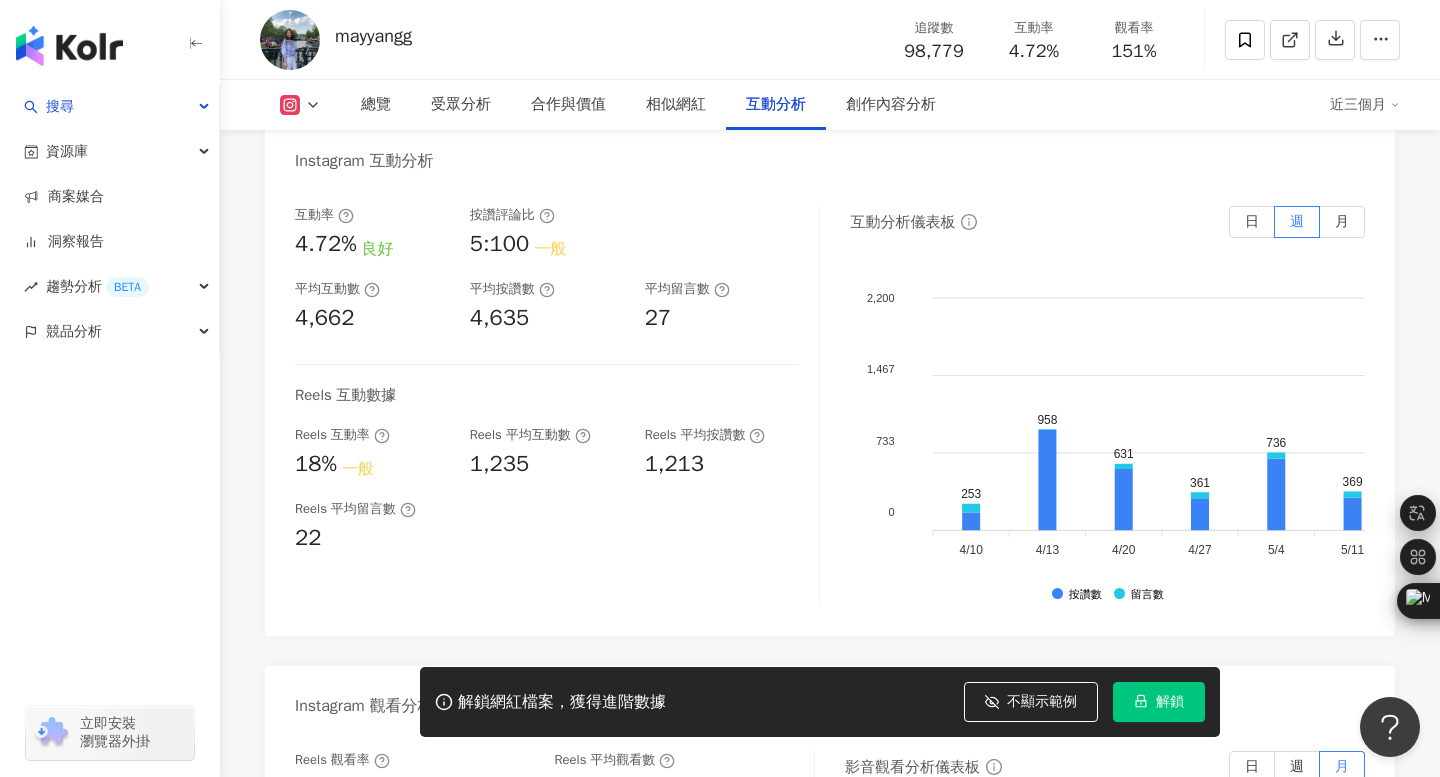 scroll, scrollTop: 3940, scrollLeft: 0, axis: vertical 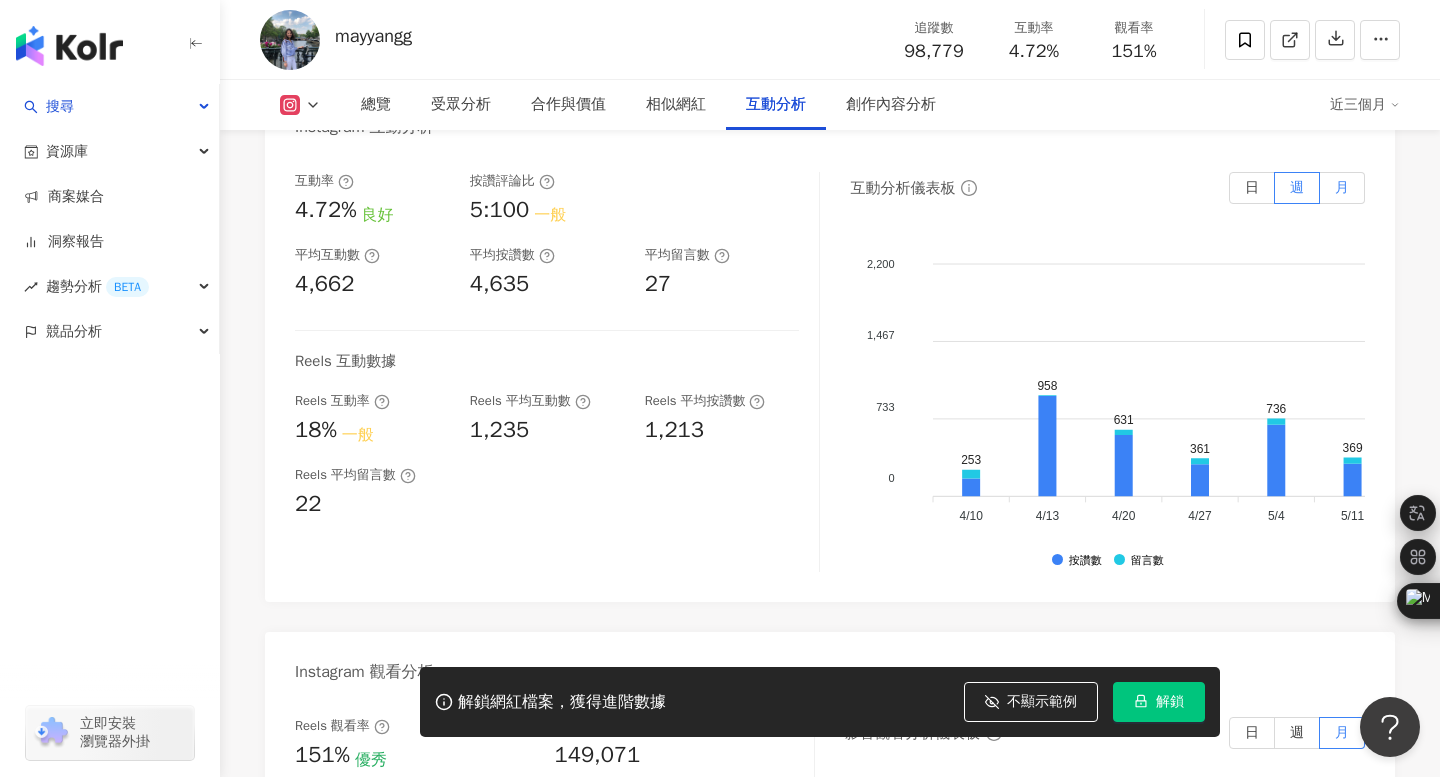 click on "月" at bounding box center (1342, 188) 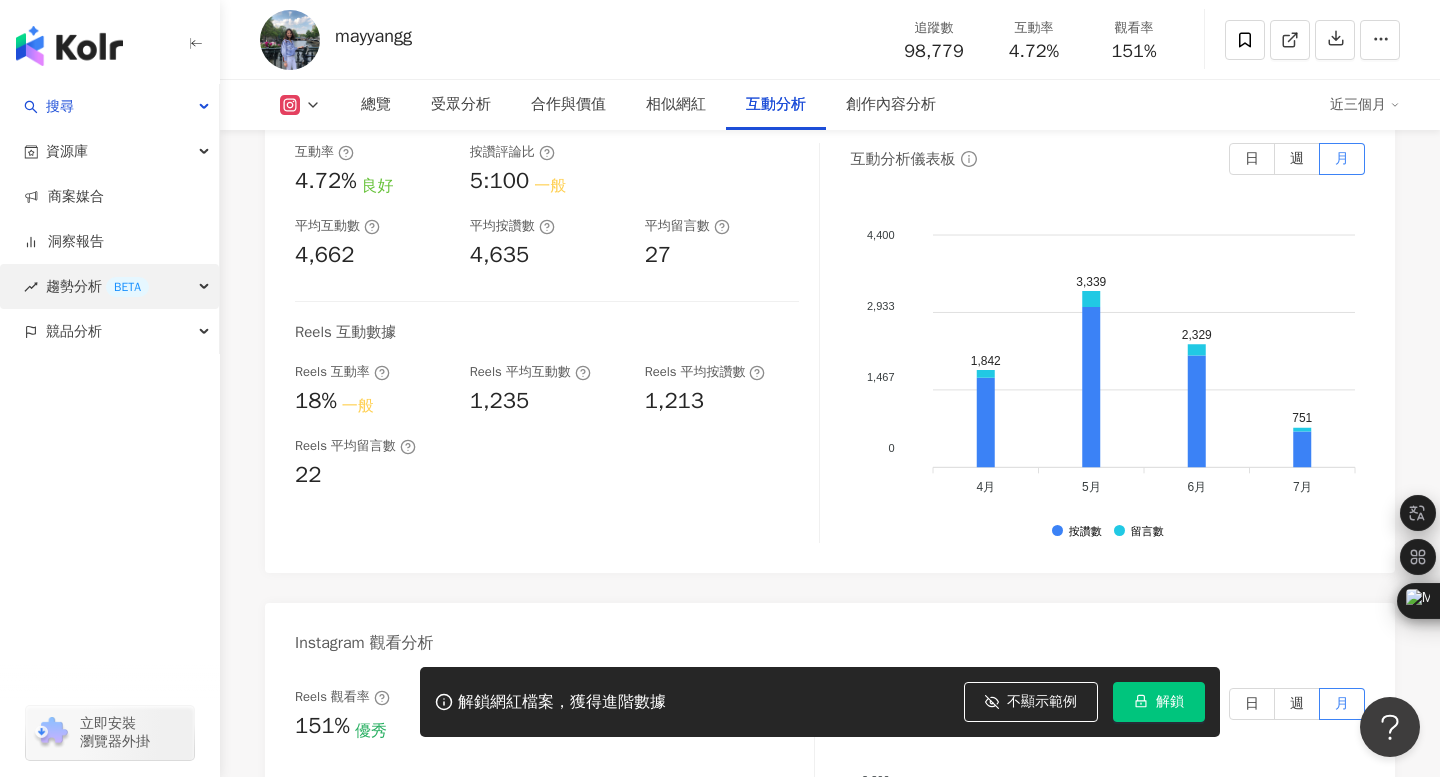 scroll, scrollTop: 3959, scrollLeft: 0, axis: vertical 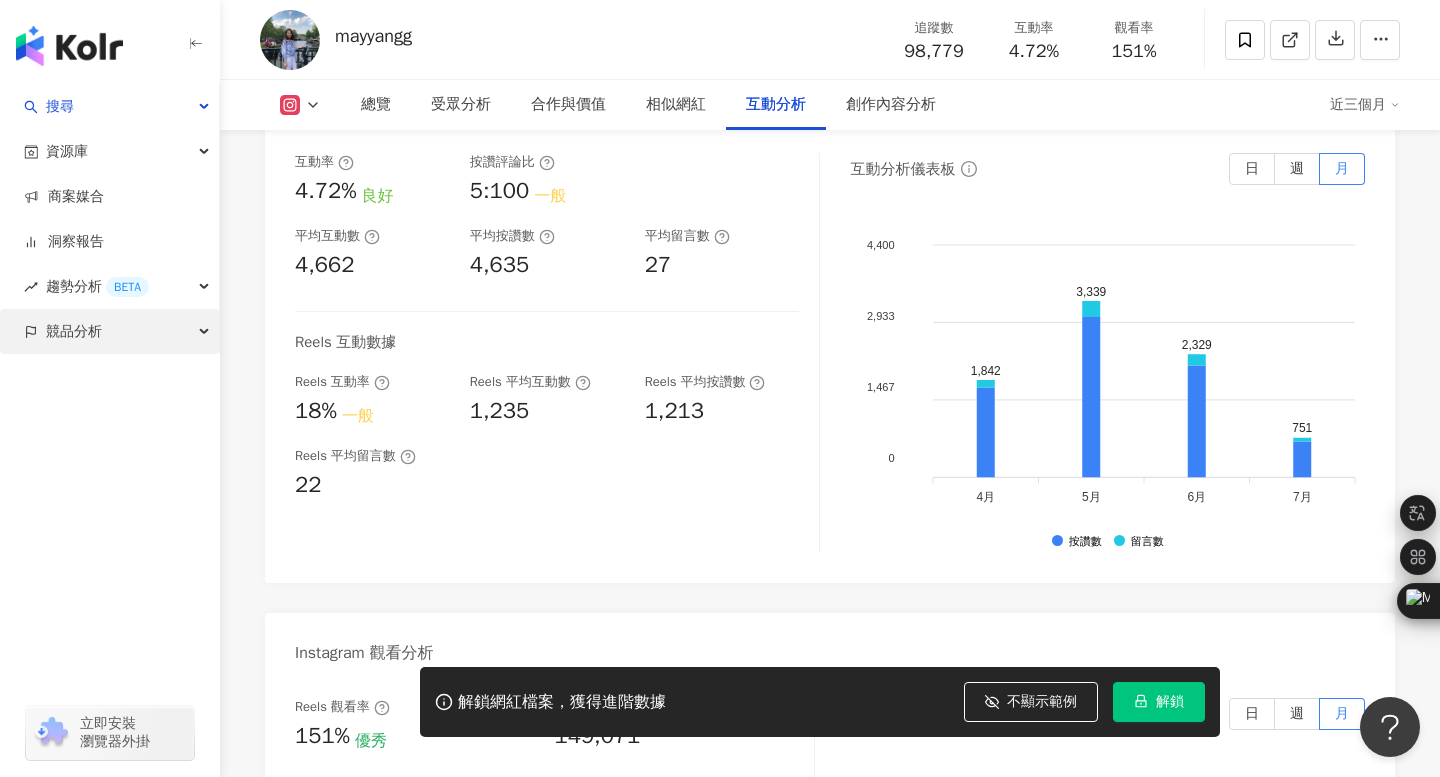 click on "競品分析" at bounding box center (74, 331) 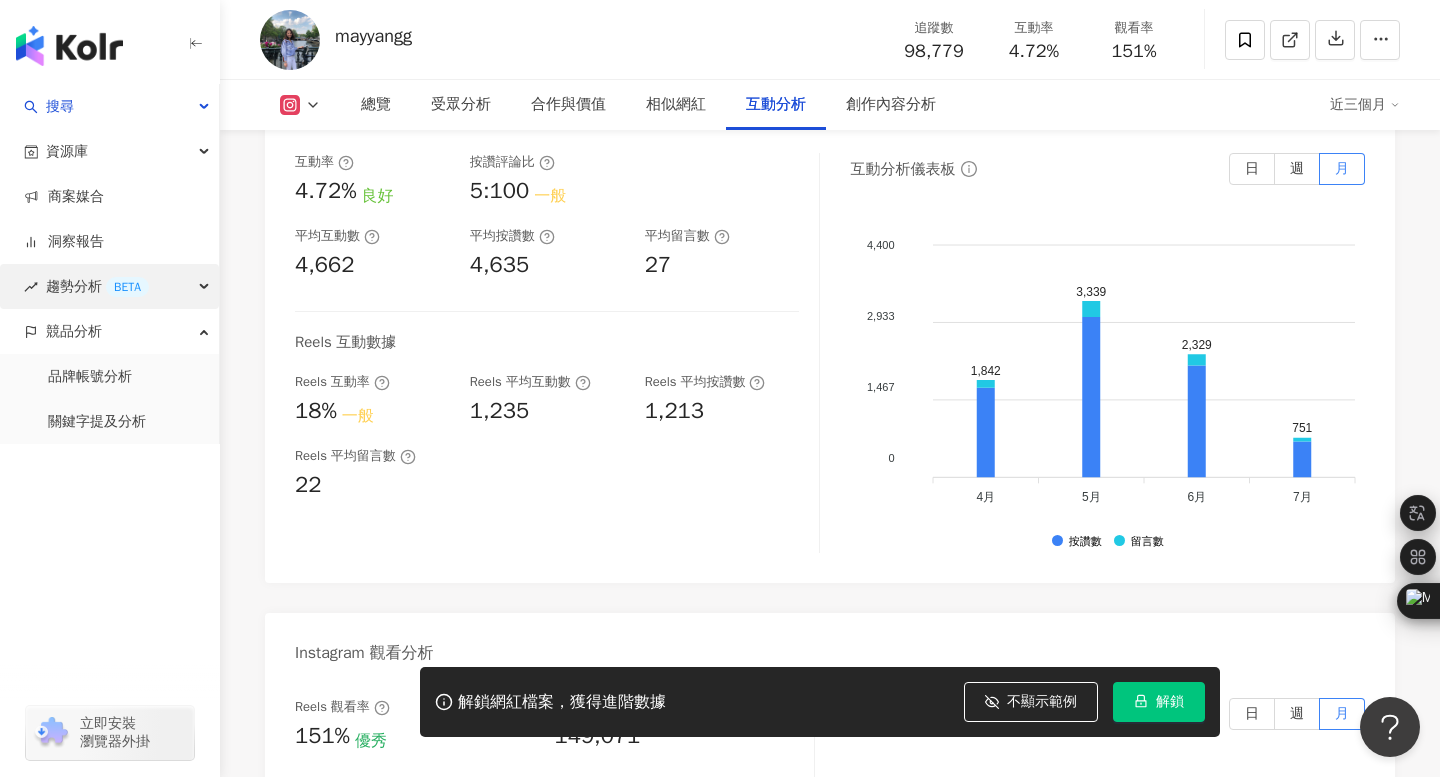 click on "趨勢分析 BETA" at bounding box center (97, 286) 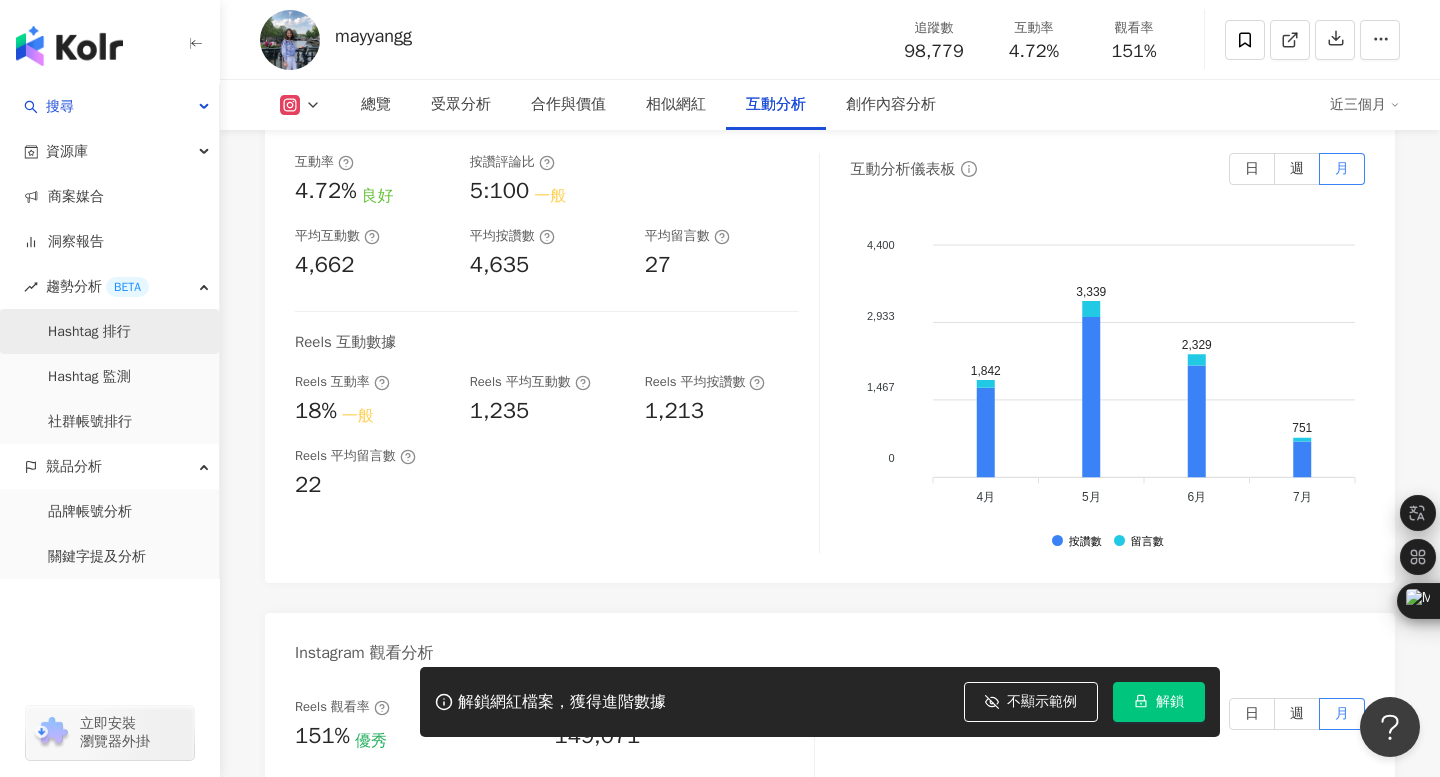 click on "Hashtag 排行" at bounding box center (89, 332) 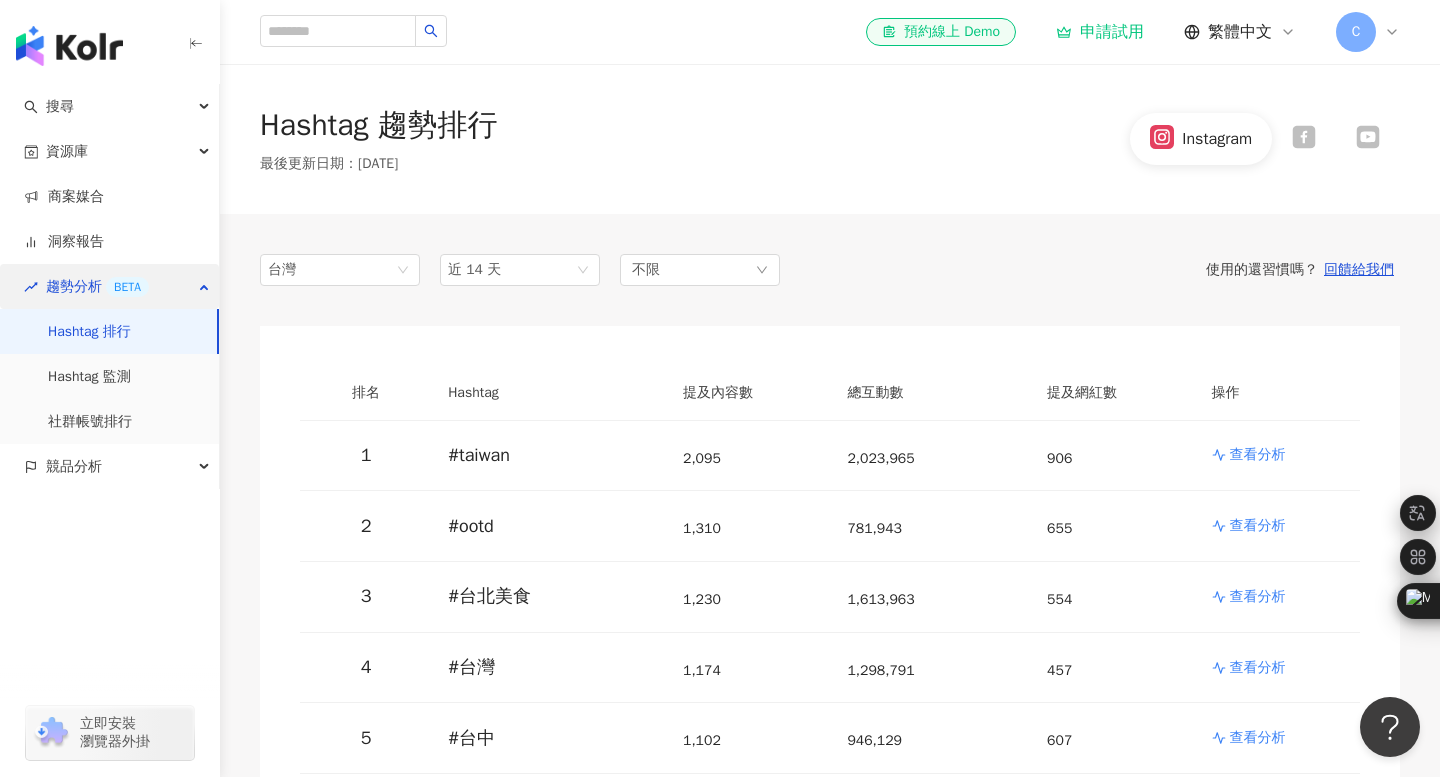 click on "趨勢分析 BETA" at bounding box center [97, 286] 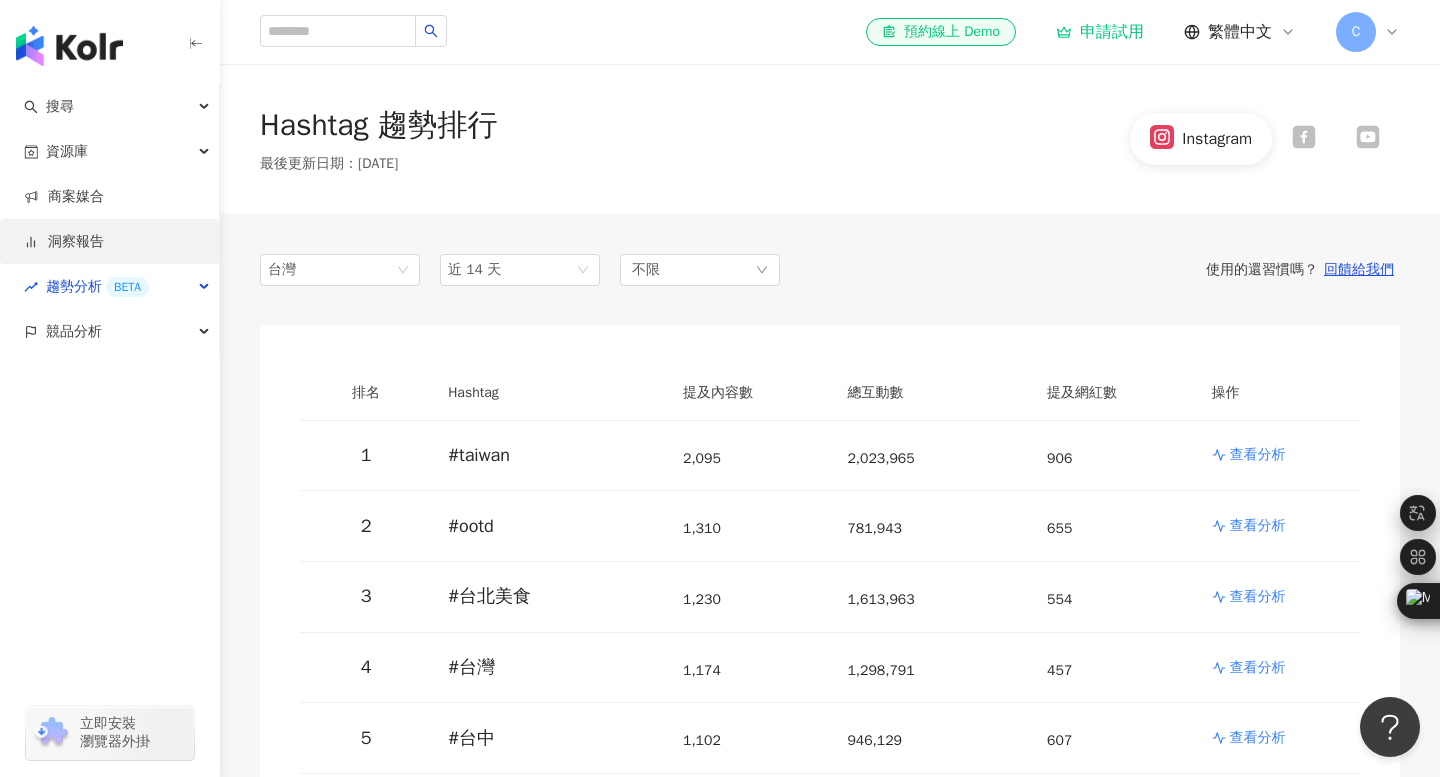 click on "洞察報告" at bounding box center (64, 242) 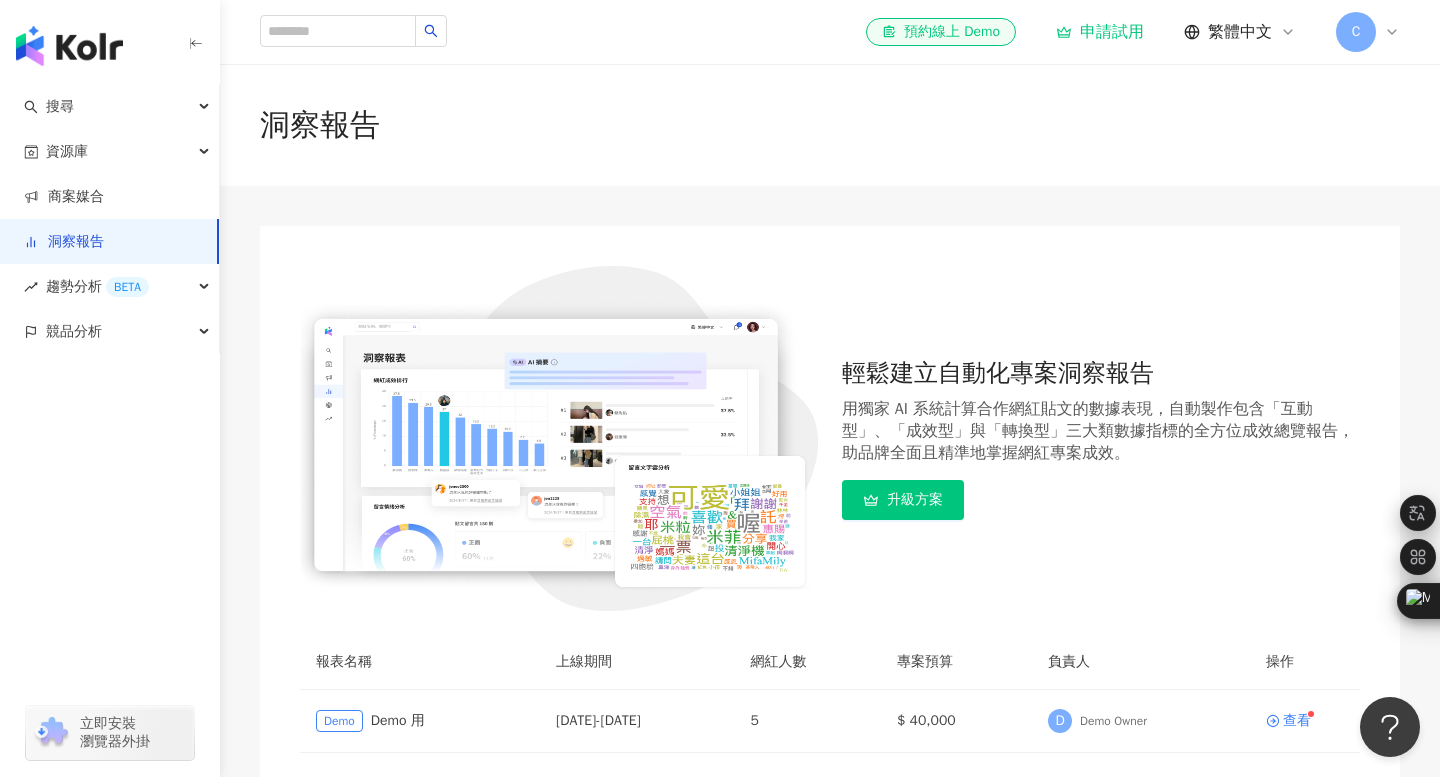 scroll, scrollTop: 238, scrollLeft: 0, axis: vertical 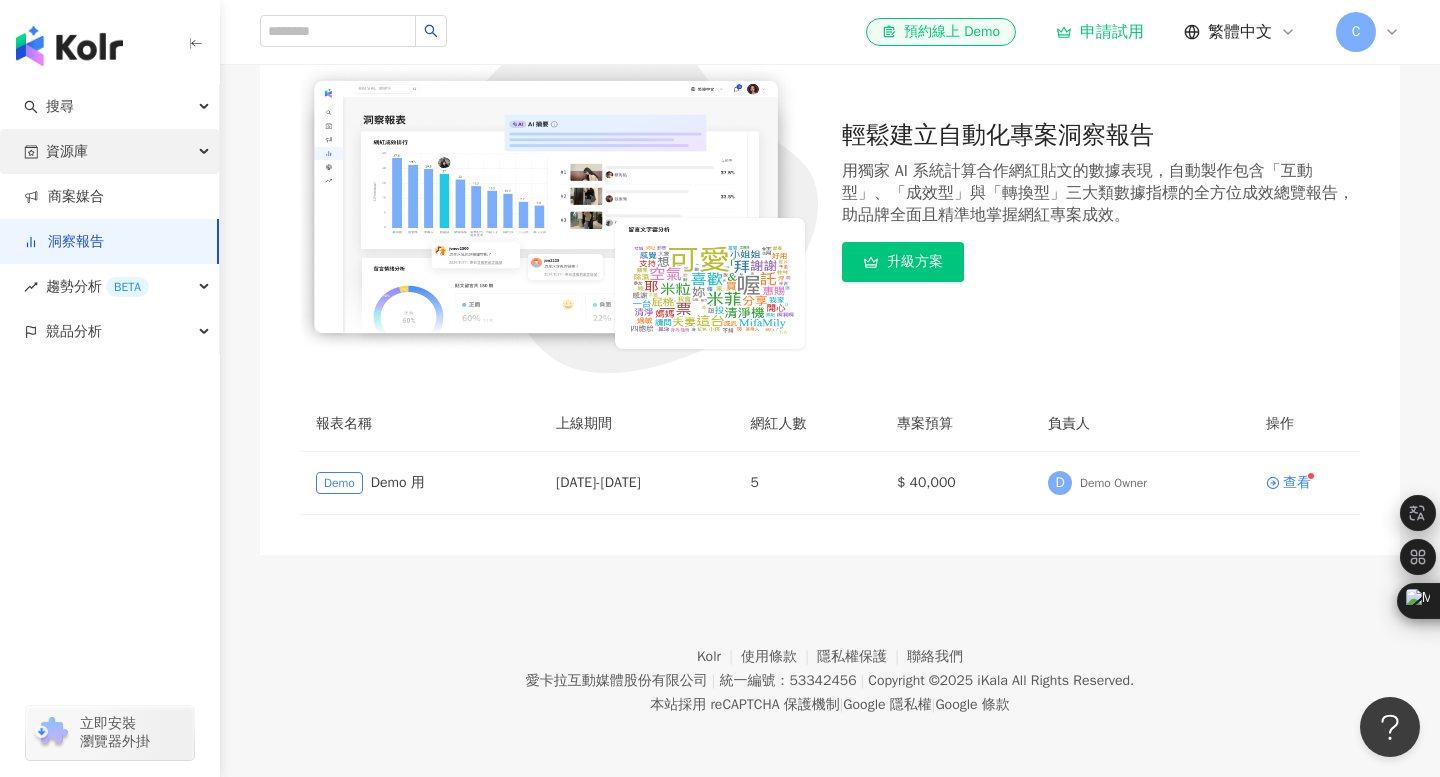click on "資源庫" at bounding box center (109, 151) 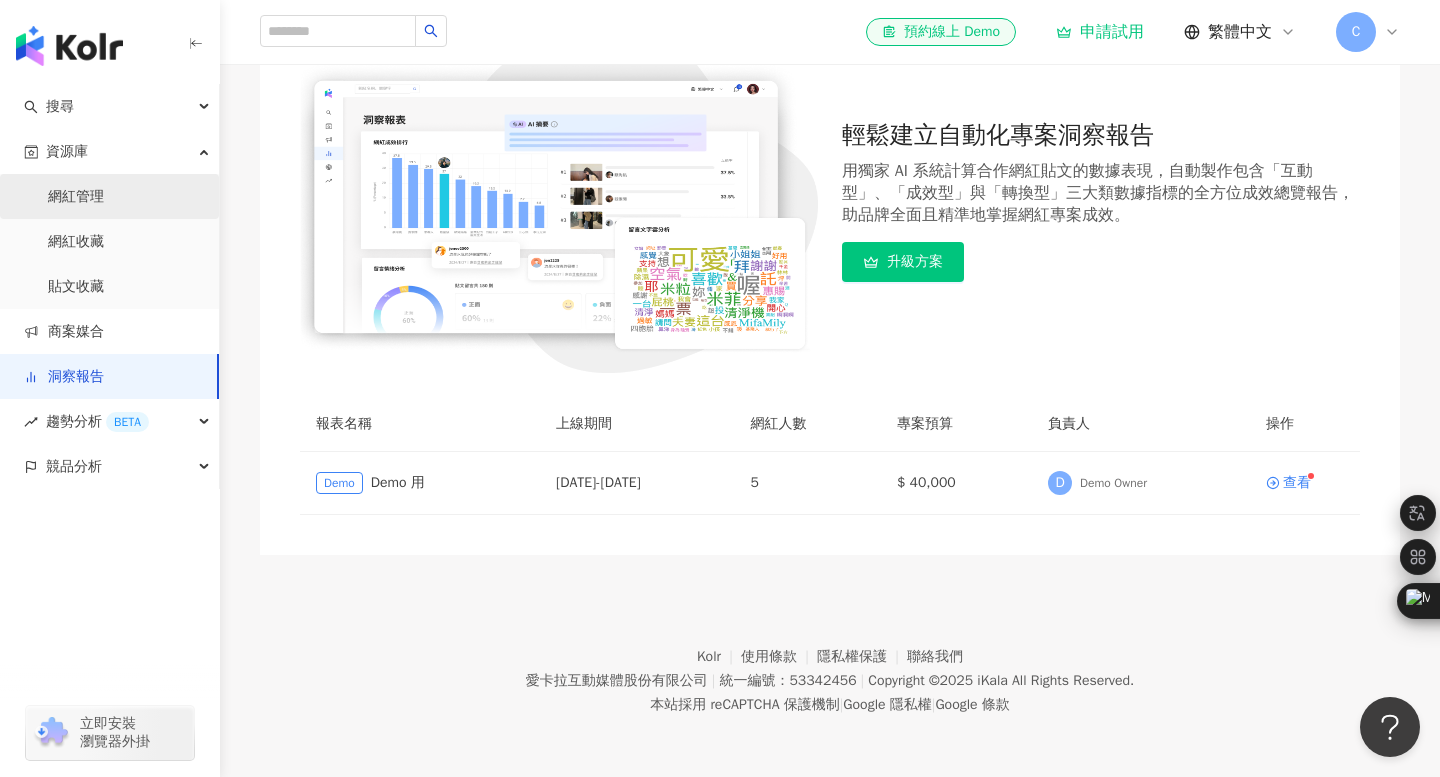 click on "網紅管理" at bounding box center [76, 197] 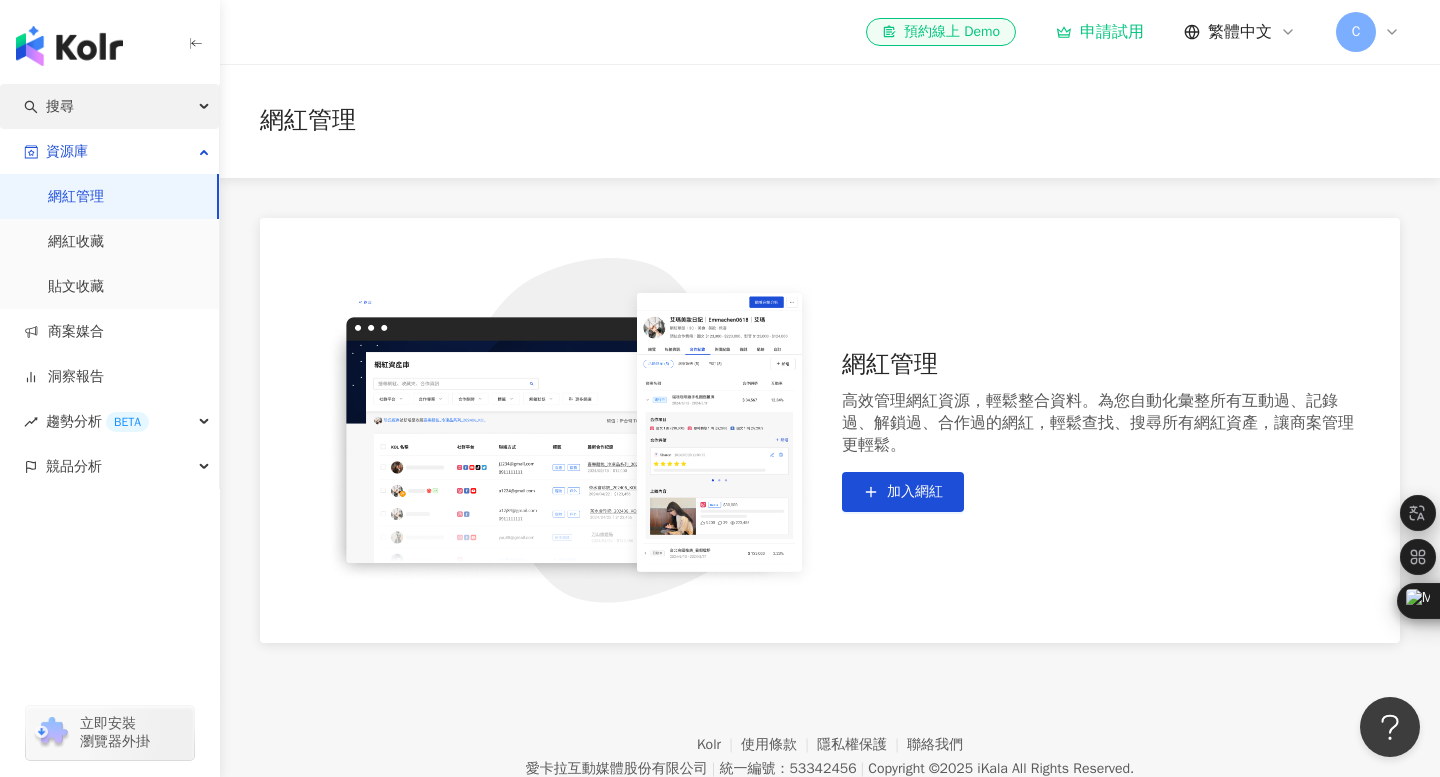 click on "搜尋" at bounding box center [109, 106] 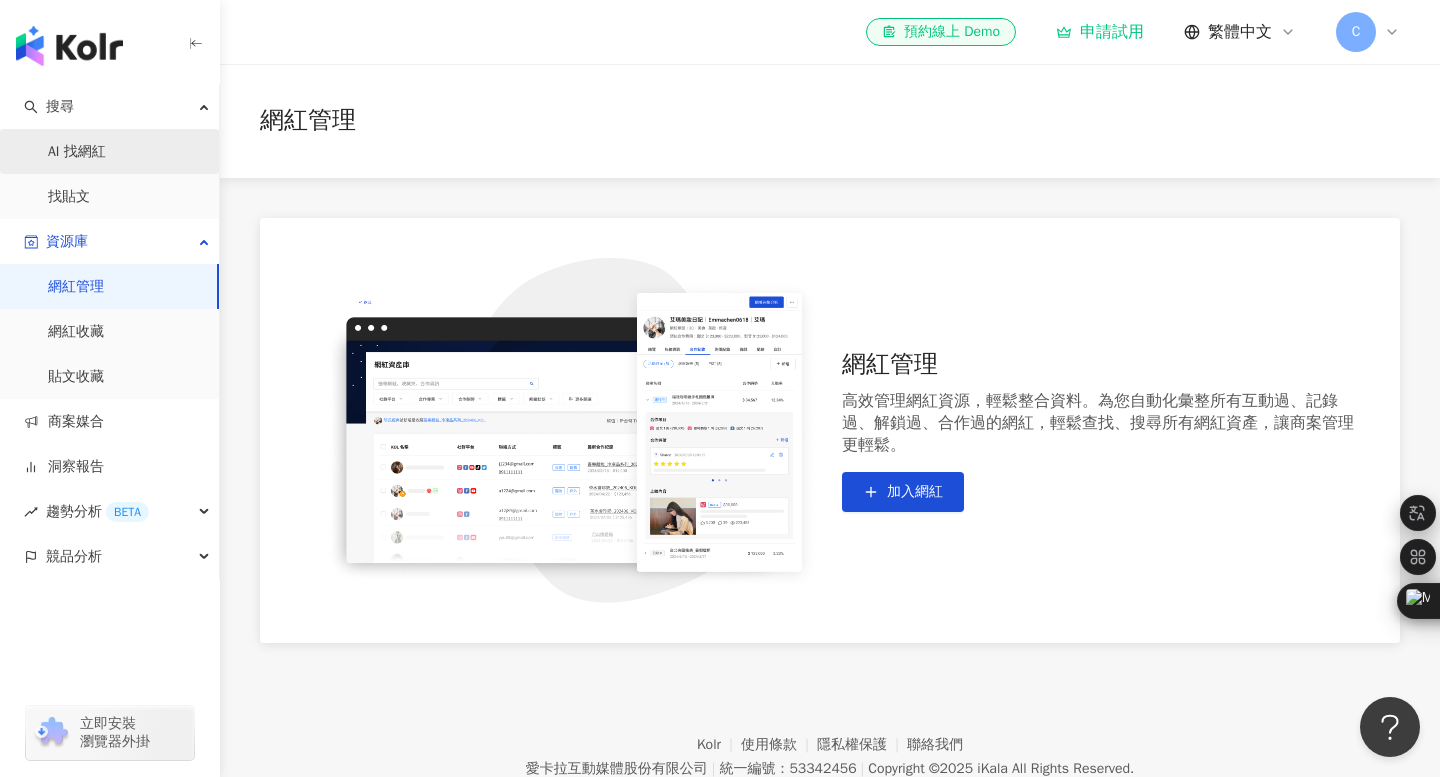 click on "AI 找網紅" at bounding box center (77, 152) 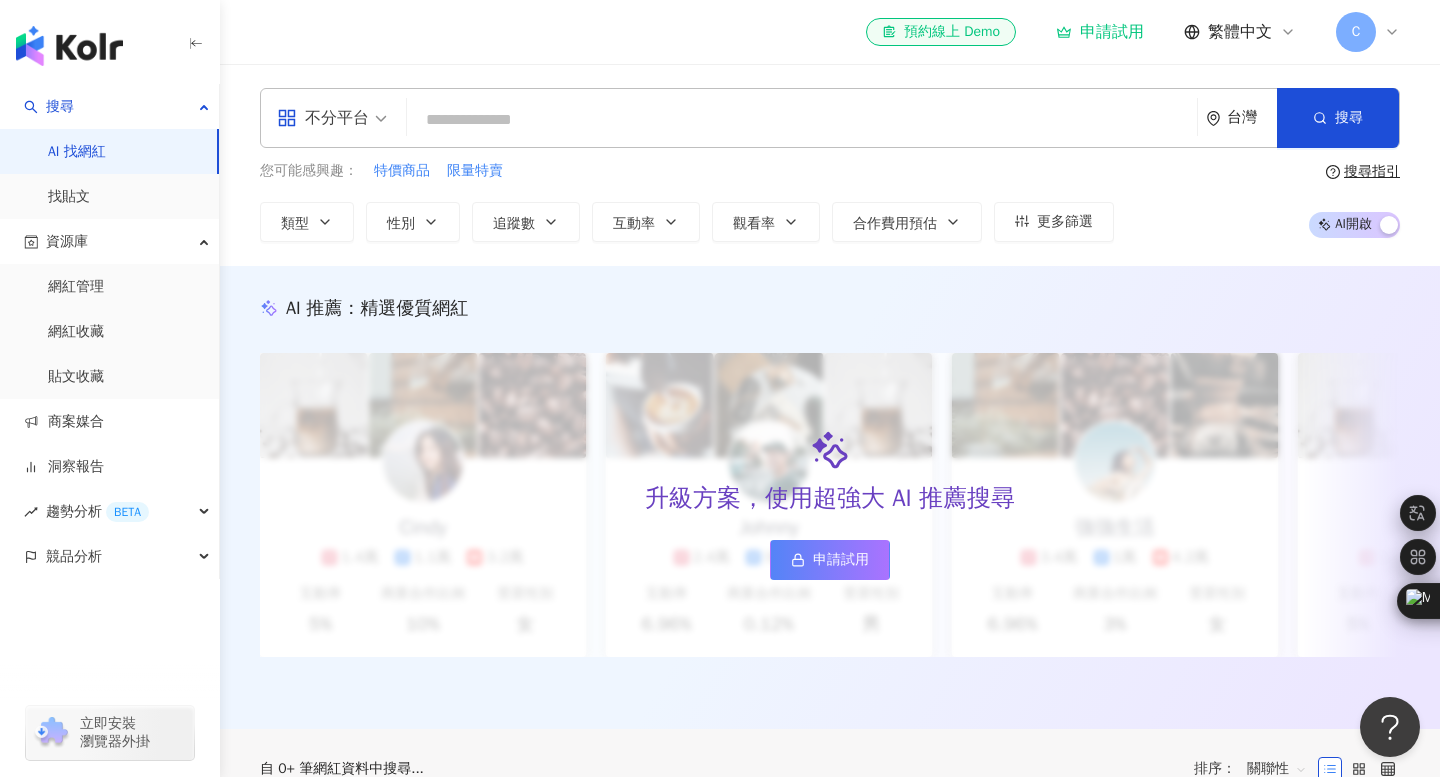 click at bounding box center [802, 120] 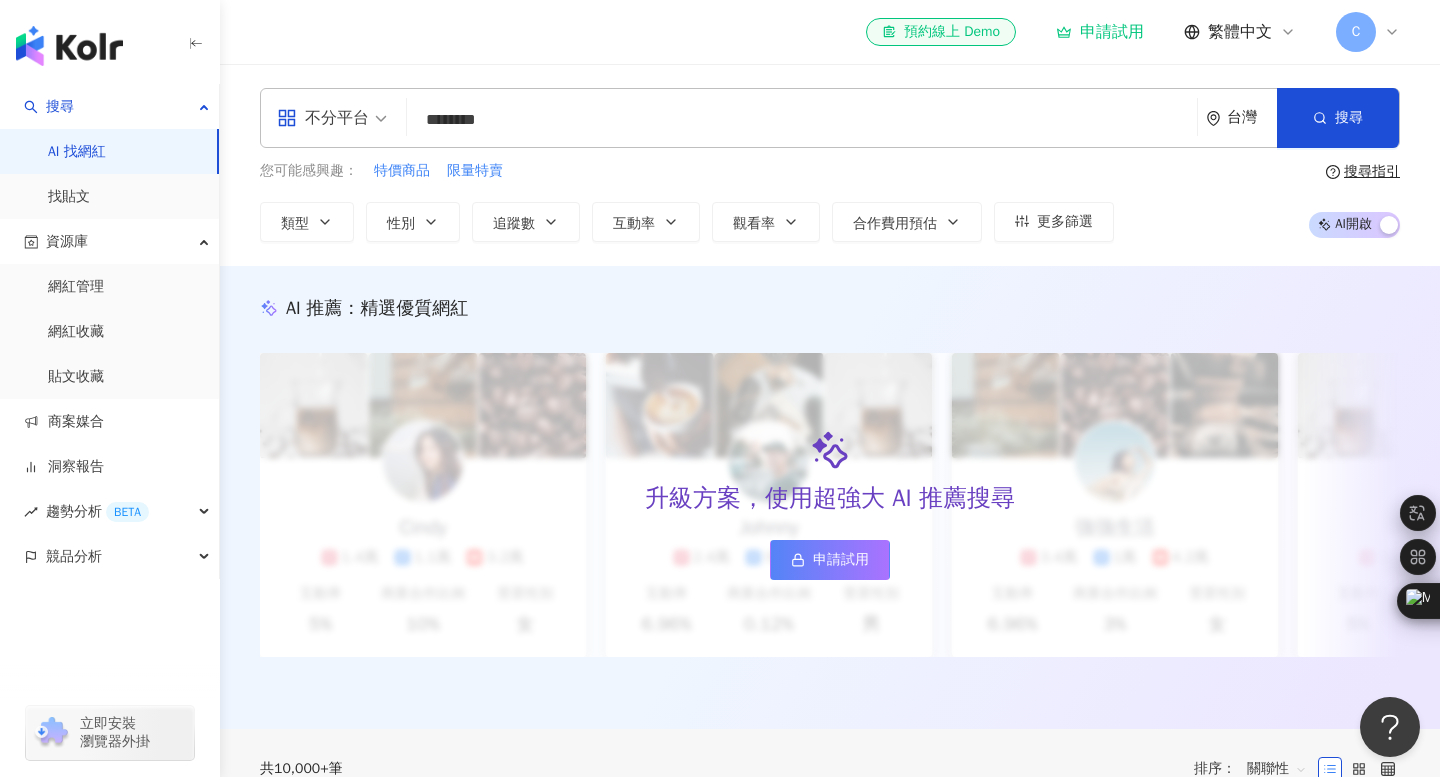 type on "********" 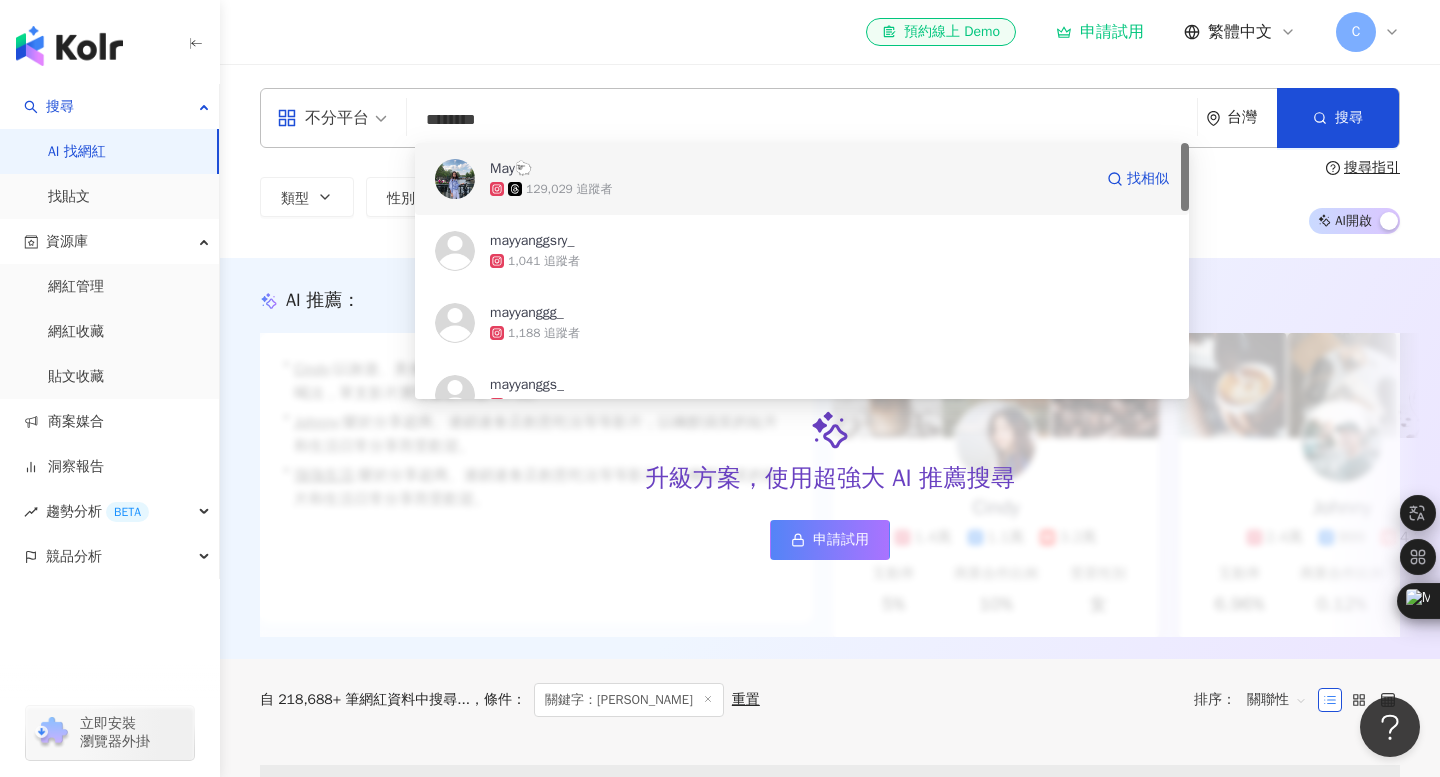 click on "129,029   追蹤者" at bounding box center (569, 189) 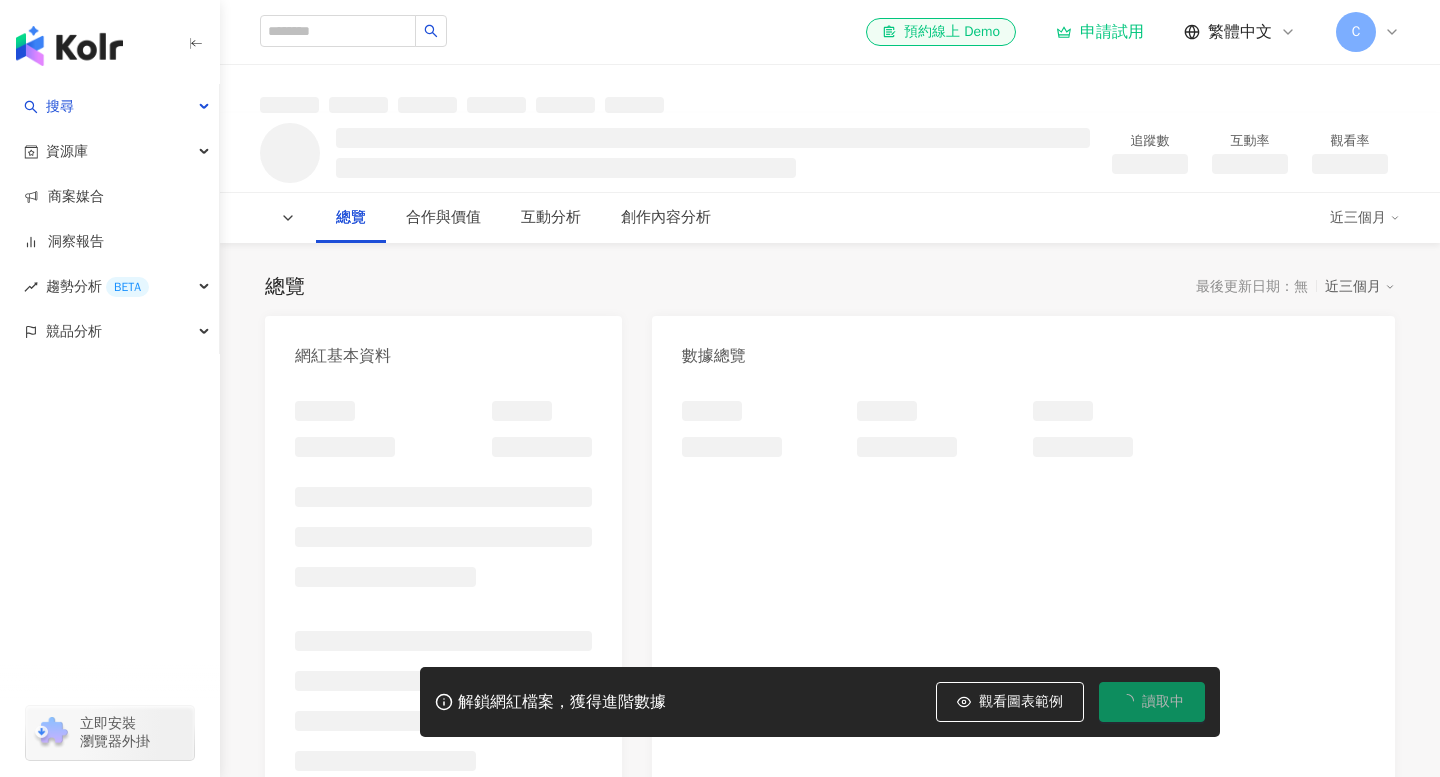scroll, scrollTop: 0, scrollLeft: 0, axis: both 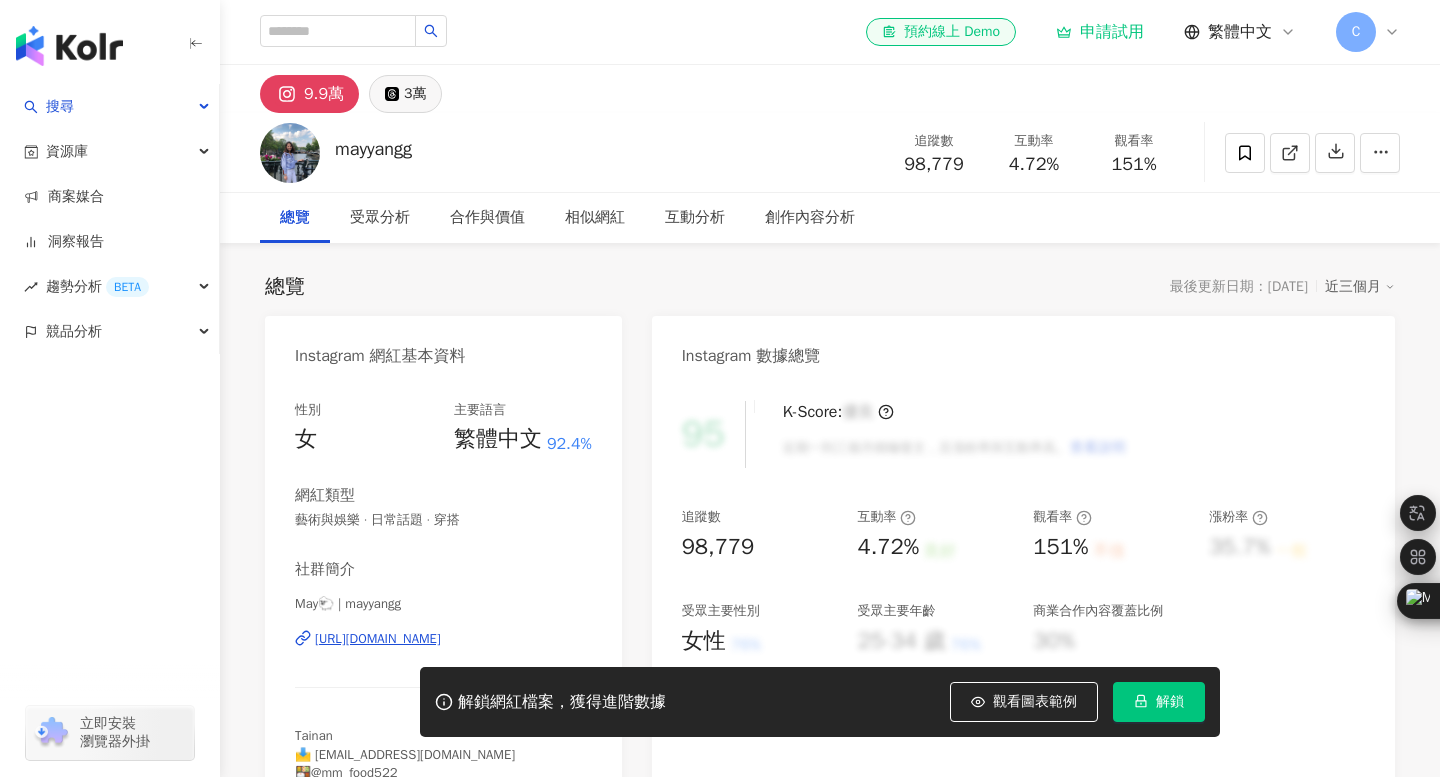 click on "3萬" at bounding box center [415, 94] 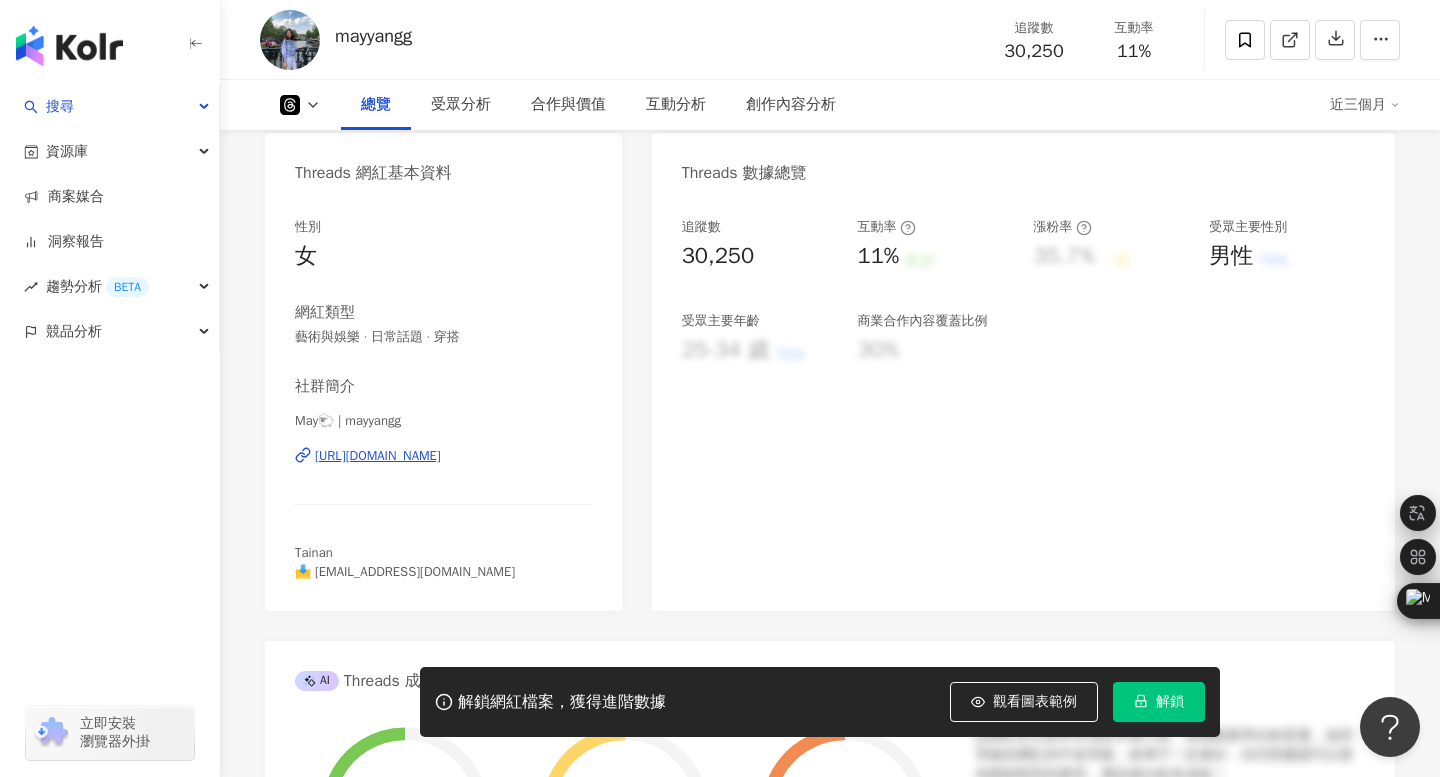 scroll, scrollTop: 152, scrollLeft: 0, axis: vertical 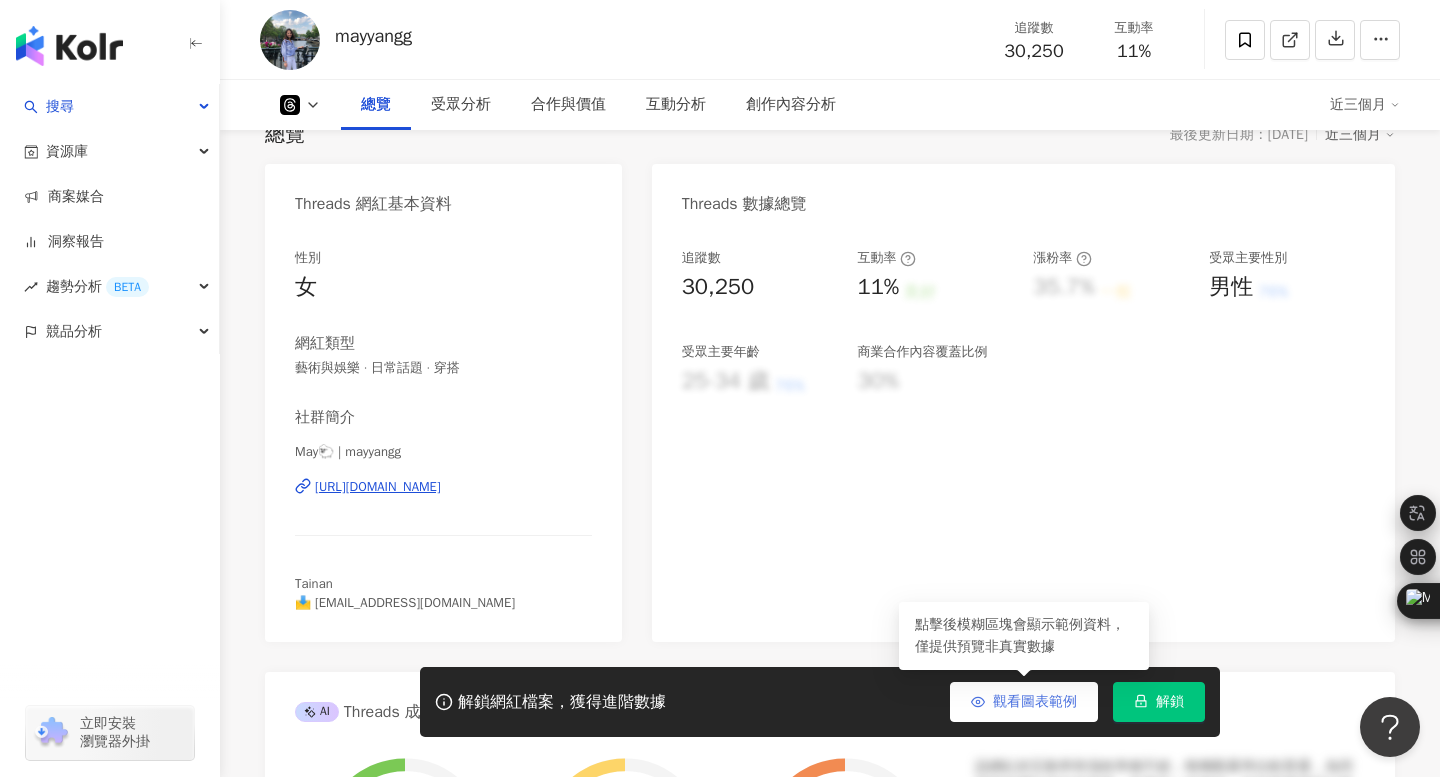 click on "觀看圖表範例" at bounding box center [1024, 702] 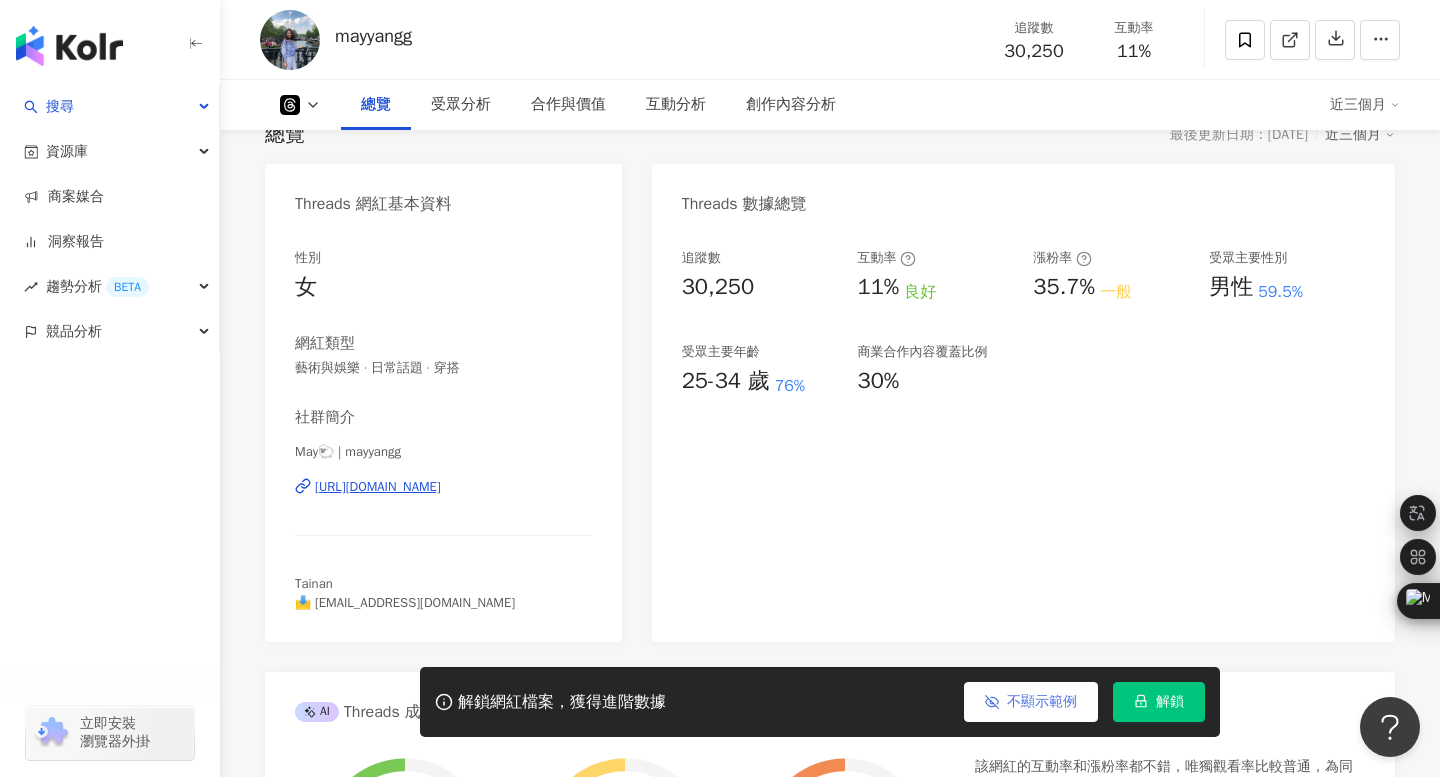 click on "不顯示範例" at bounding box center [1042, 702] 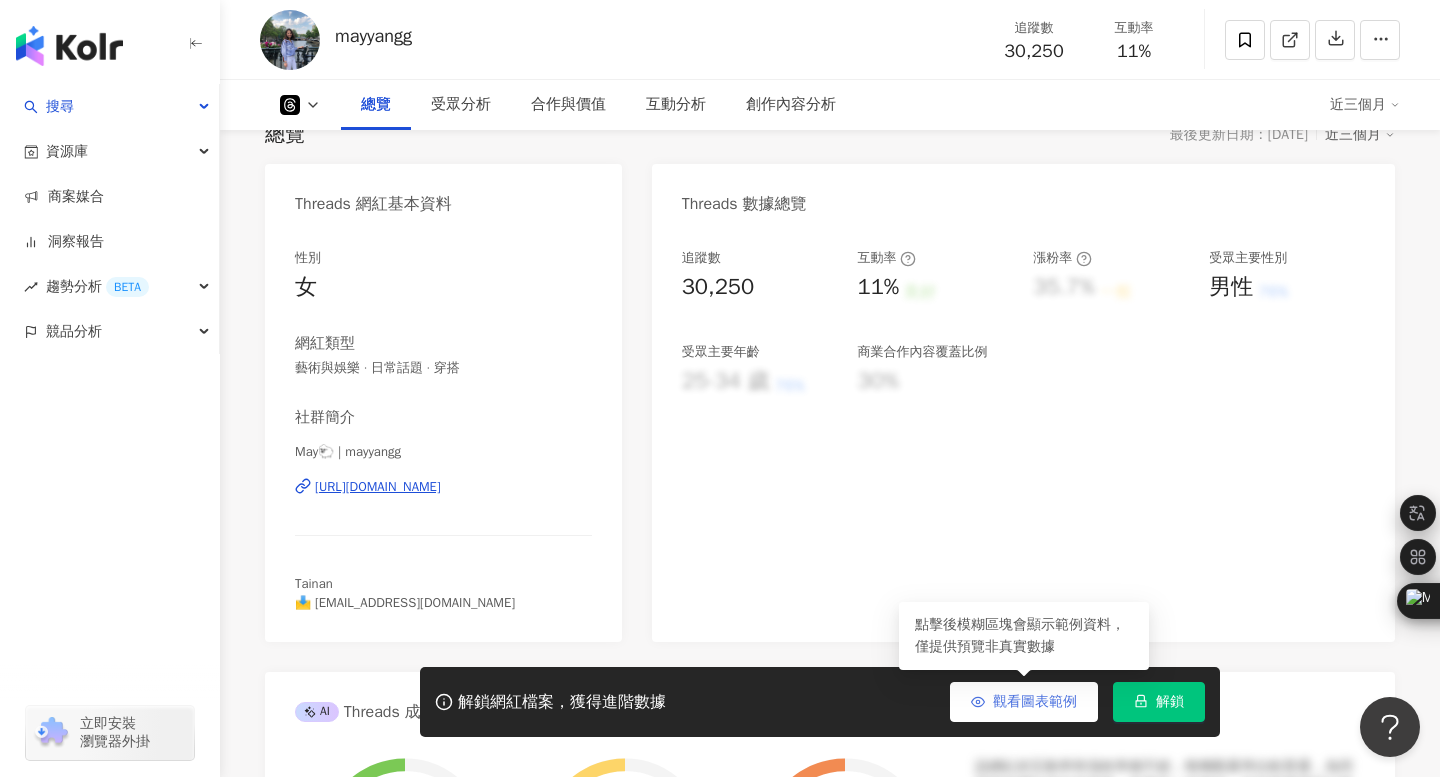click on "觀看圖表範例" at bounding box center [1035, 702] 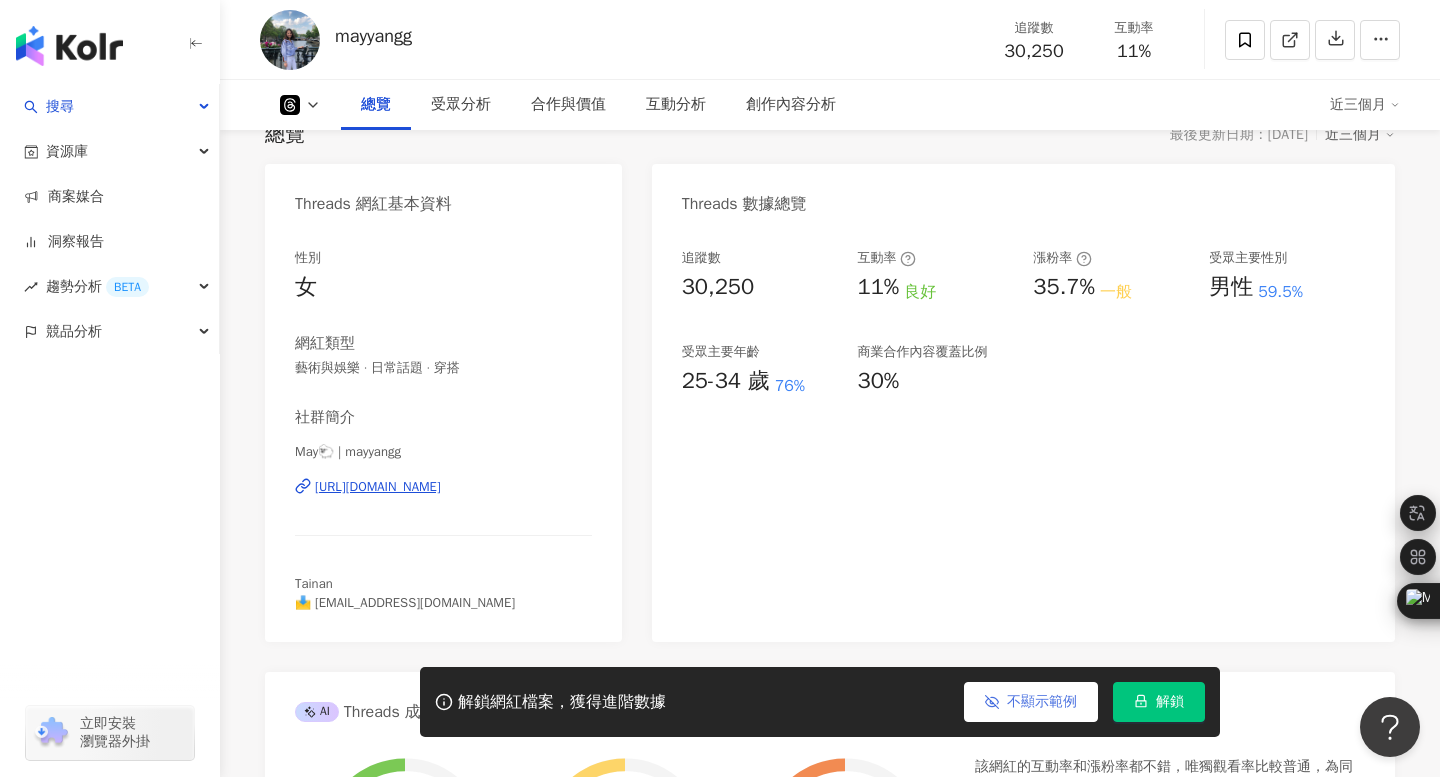 click on "不顯示範例" at bounding box center [1042, 702] 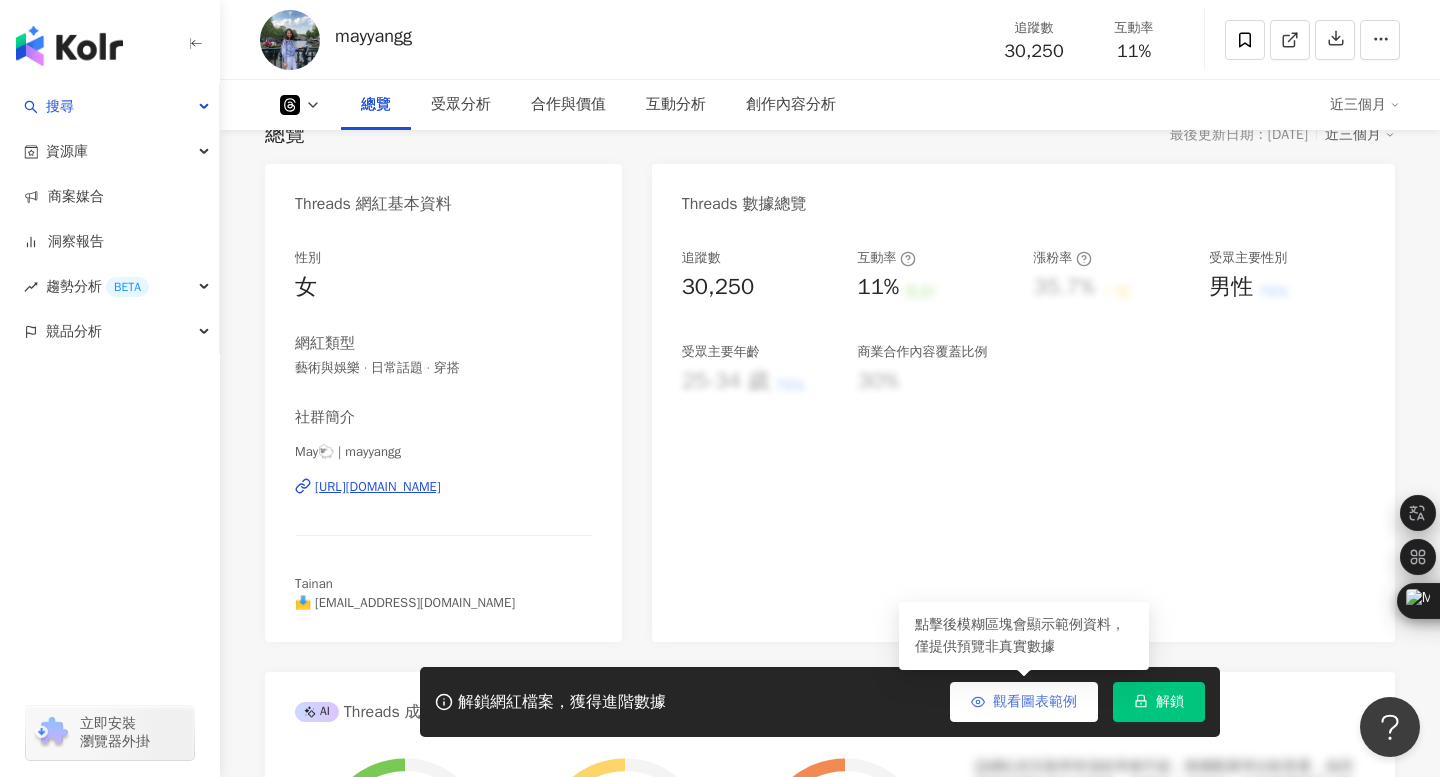 click on "觀看圖表範例" at bounding box center (1035, 702) 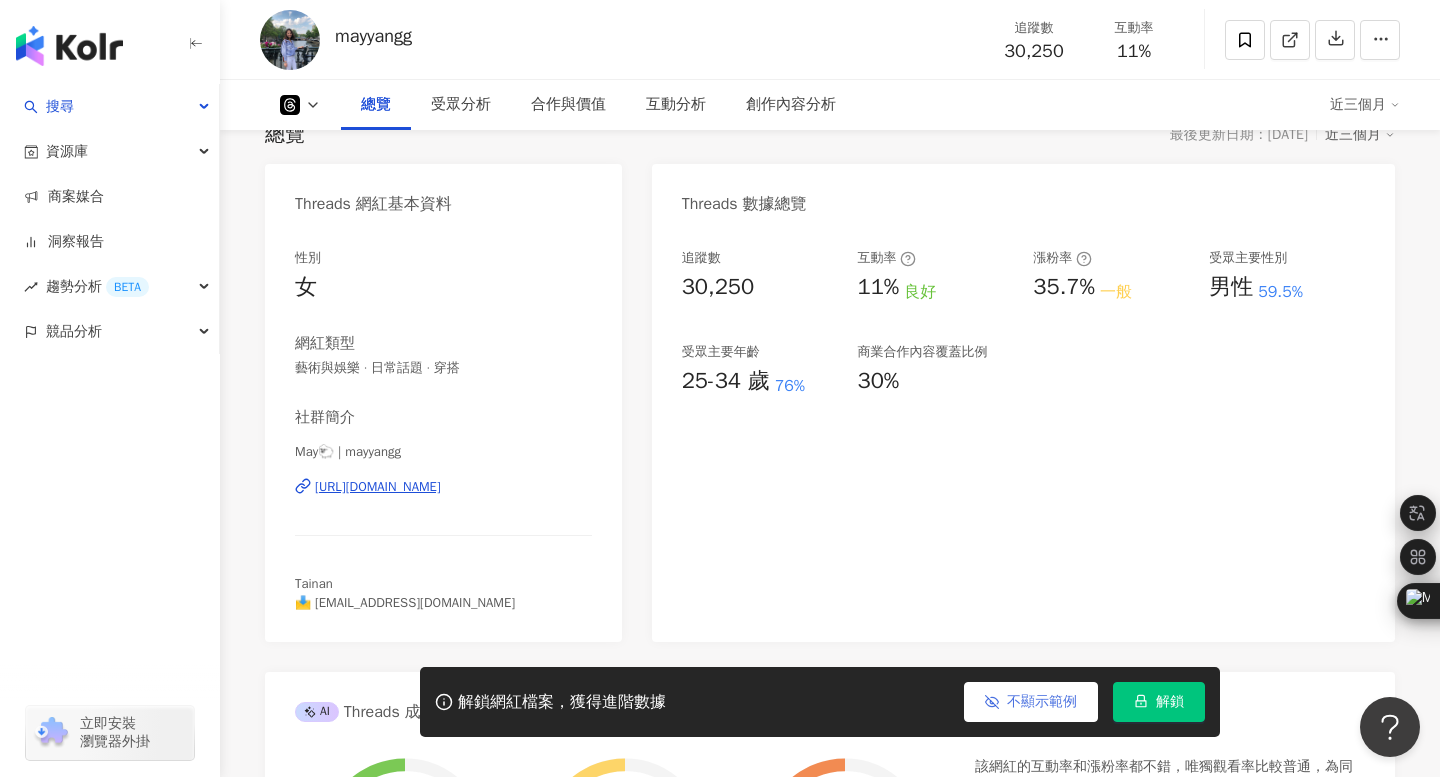 click on "不顯示範例" at bounding box center [1031, 702] 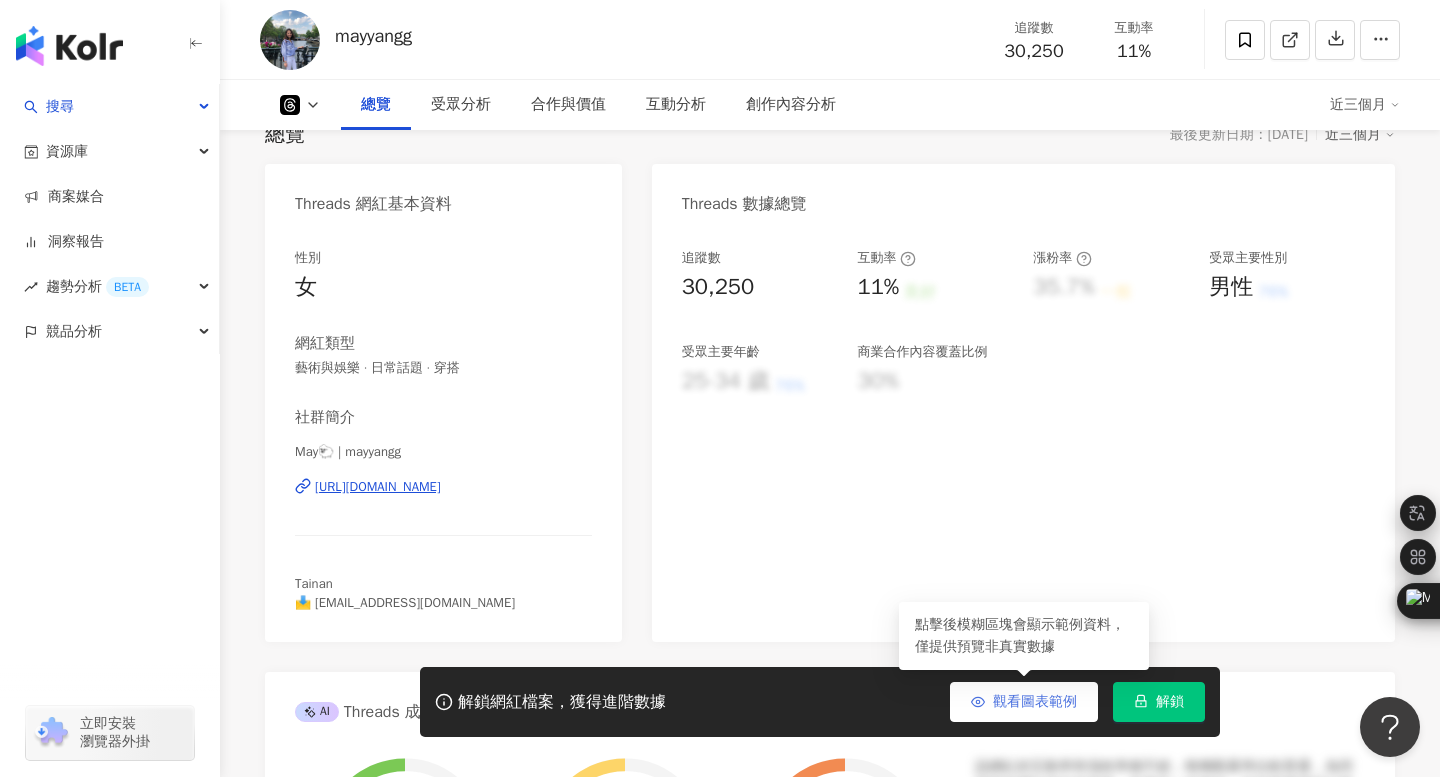 click on "觀看圖表範例" at bounding box center [1024, 702] 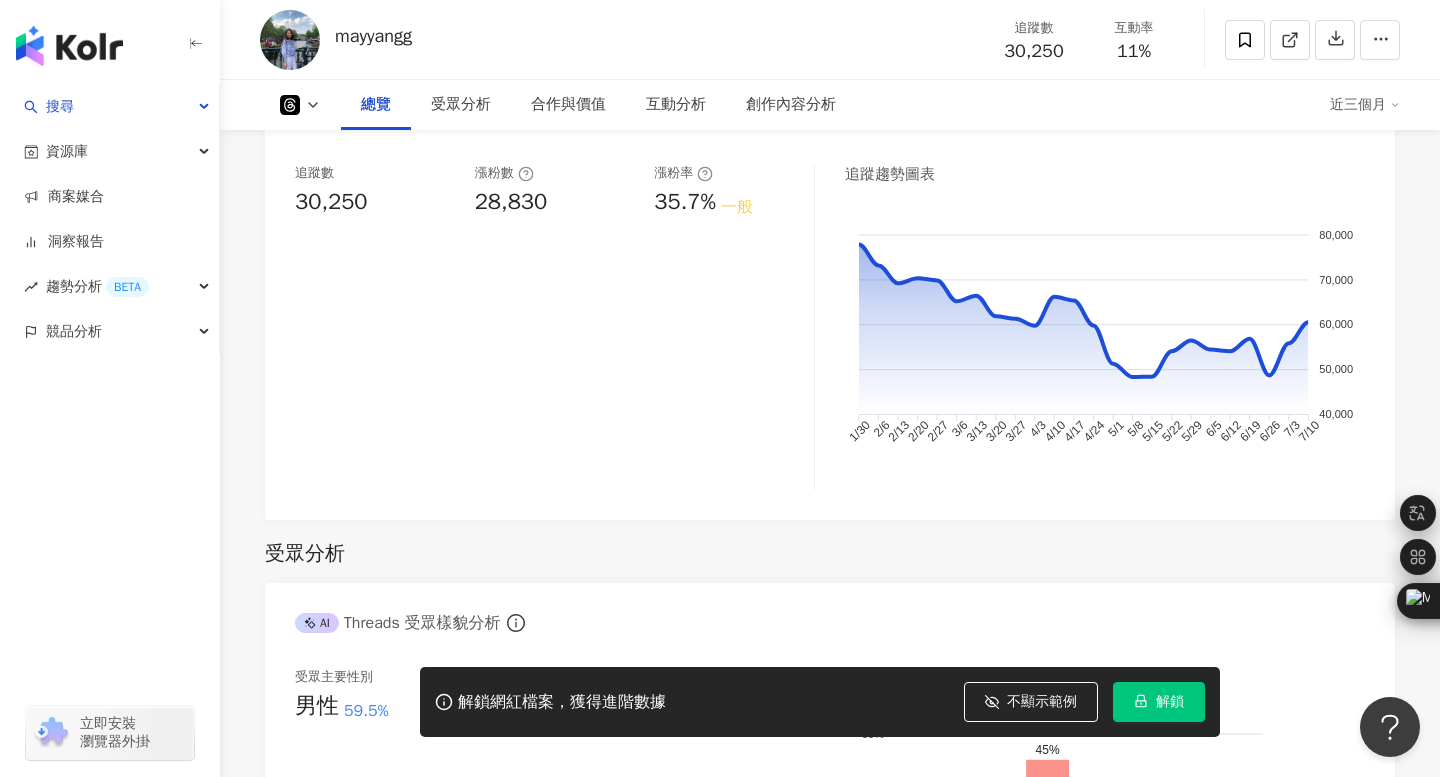 scroll, scrollTop: 605, scrollLeft: 0, axis: vertical 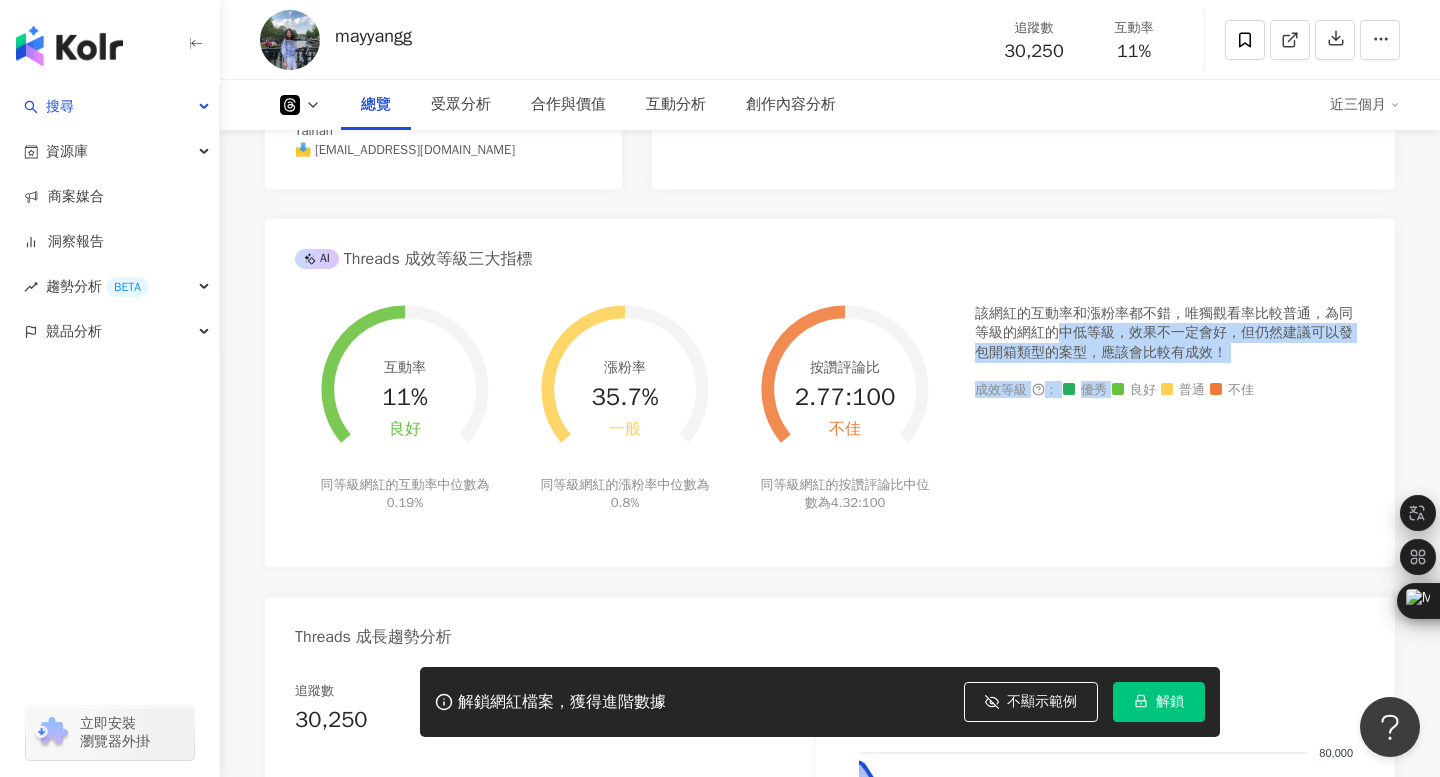 drag, startPoint x: 1061, startPoint y: 335, endPoint x: 1148, endPoint y: 366, distance: 92.358 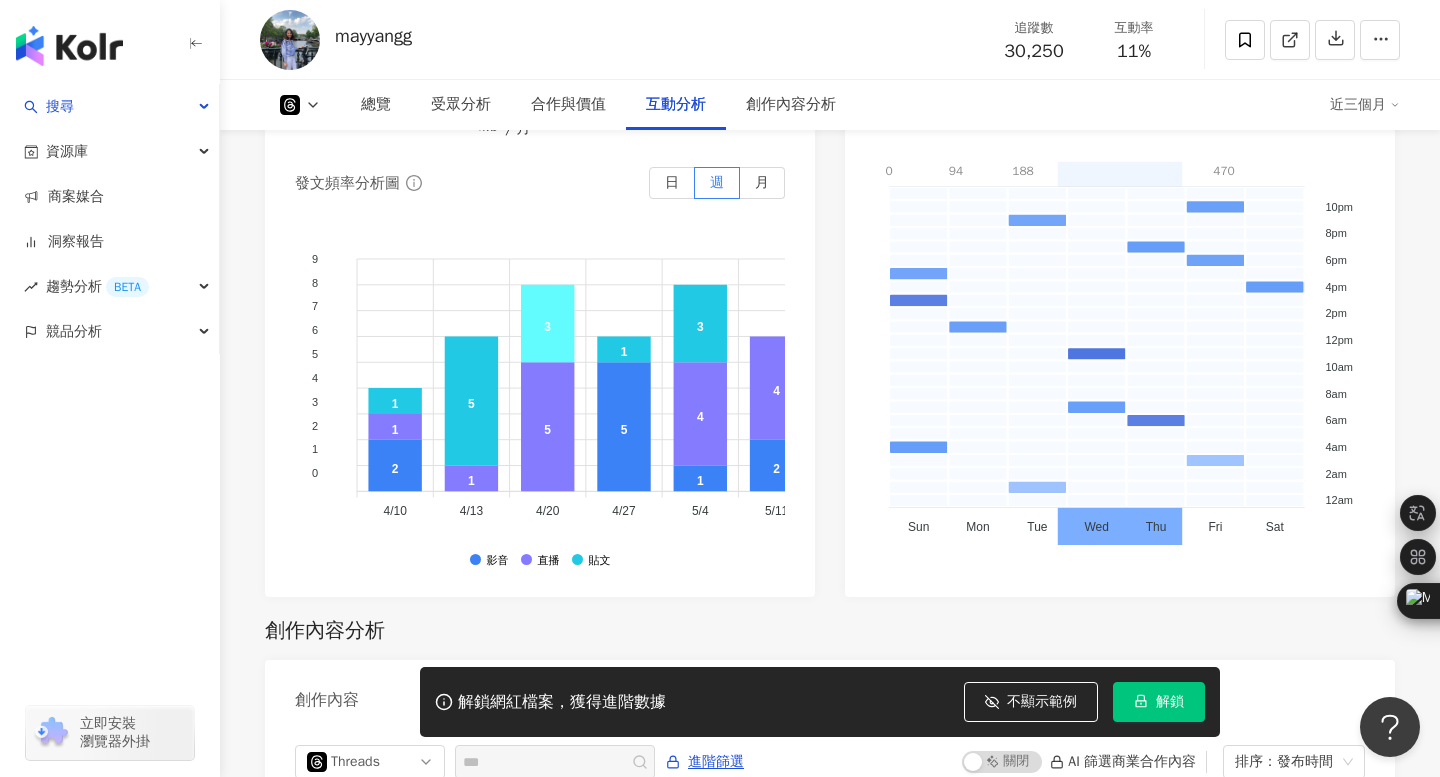 scroll, scrollTop: 3368, scrollLeft: 0, axis: vertical 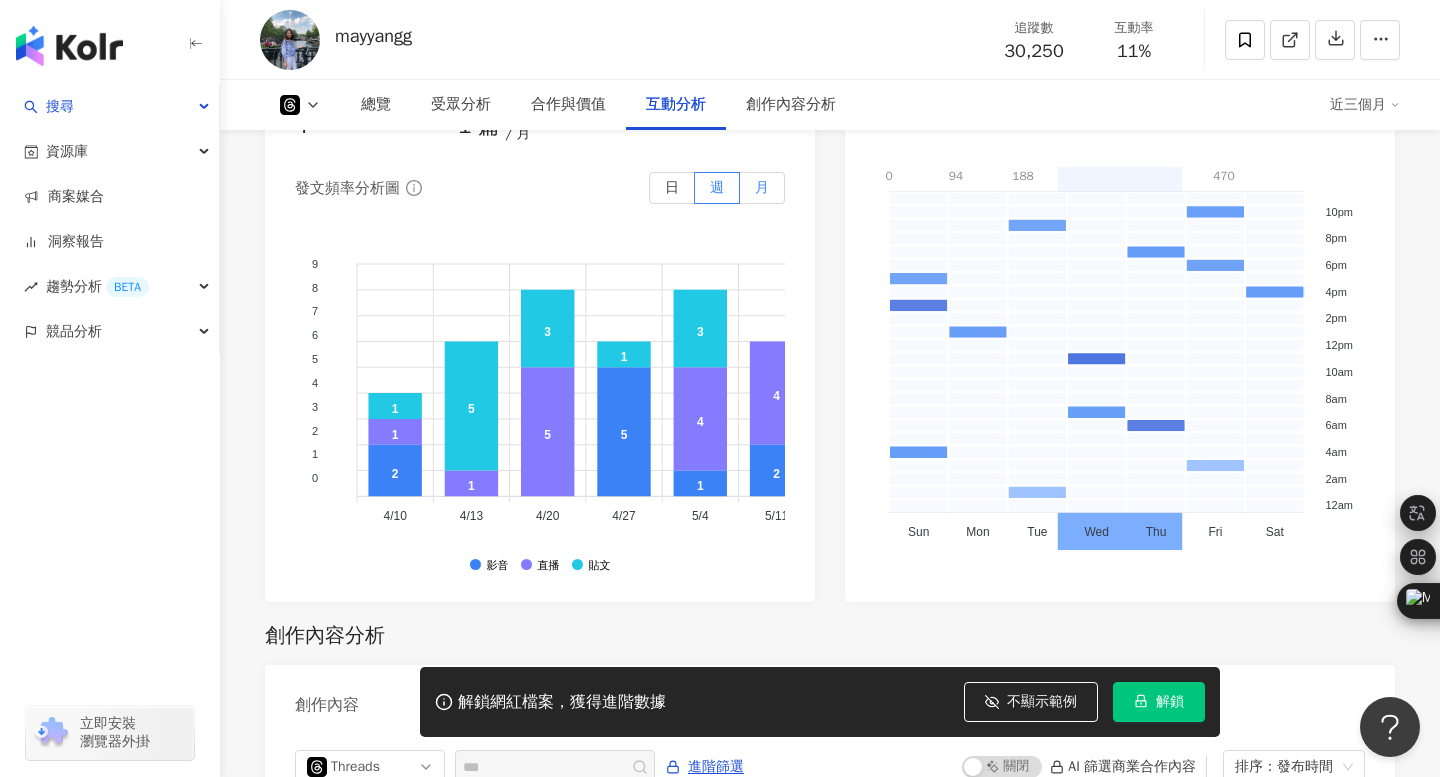 click on "月" at bounding box center [762, 187] 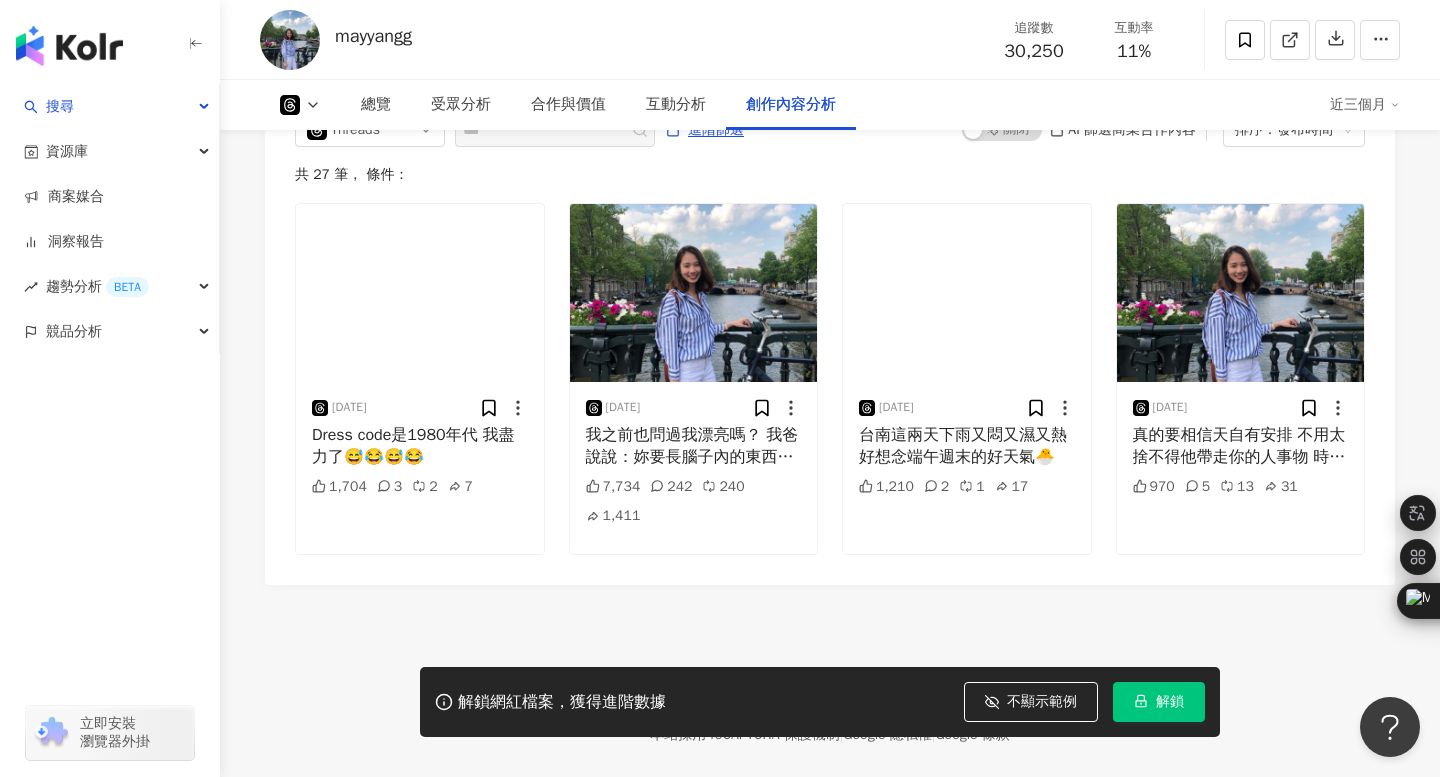 scroll, scrollTop: 3763, scrollLeft: 0, axis: vertical 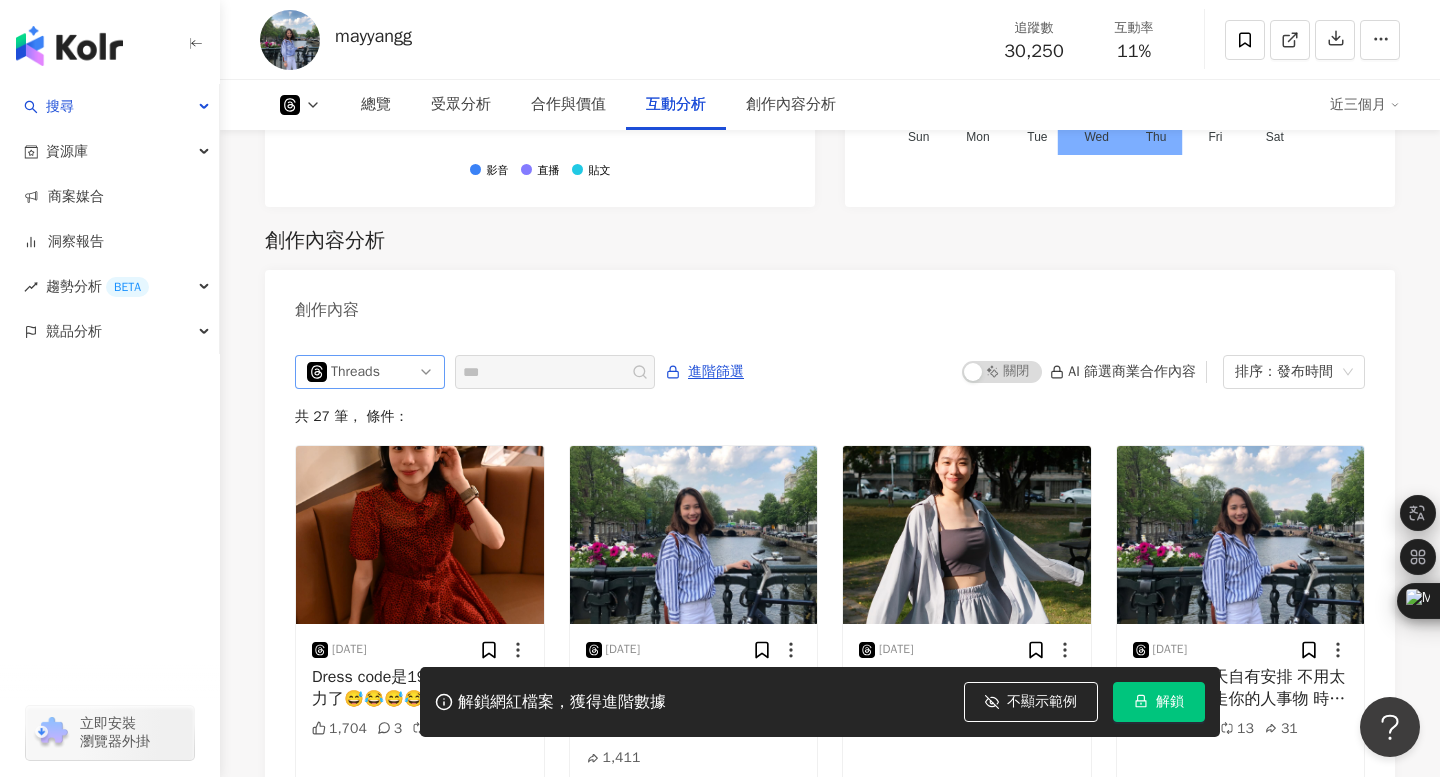 click on "Threads" at bounding box center (370, 372) 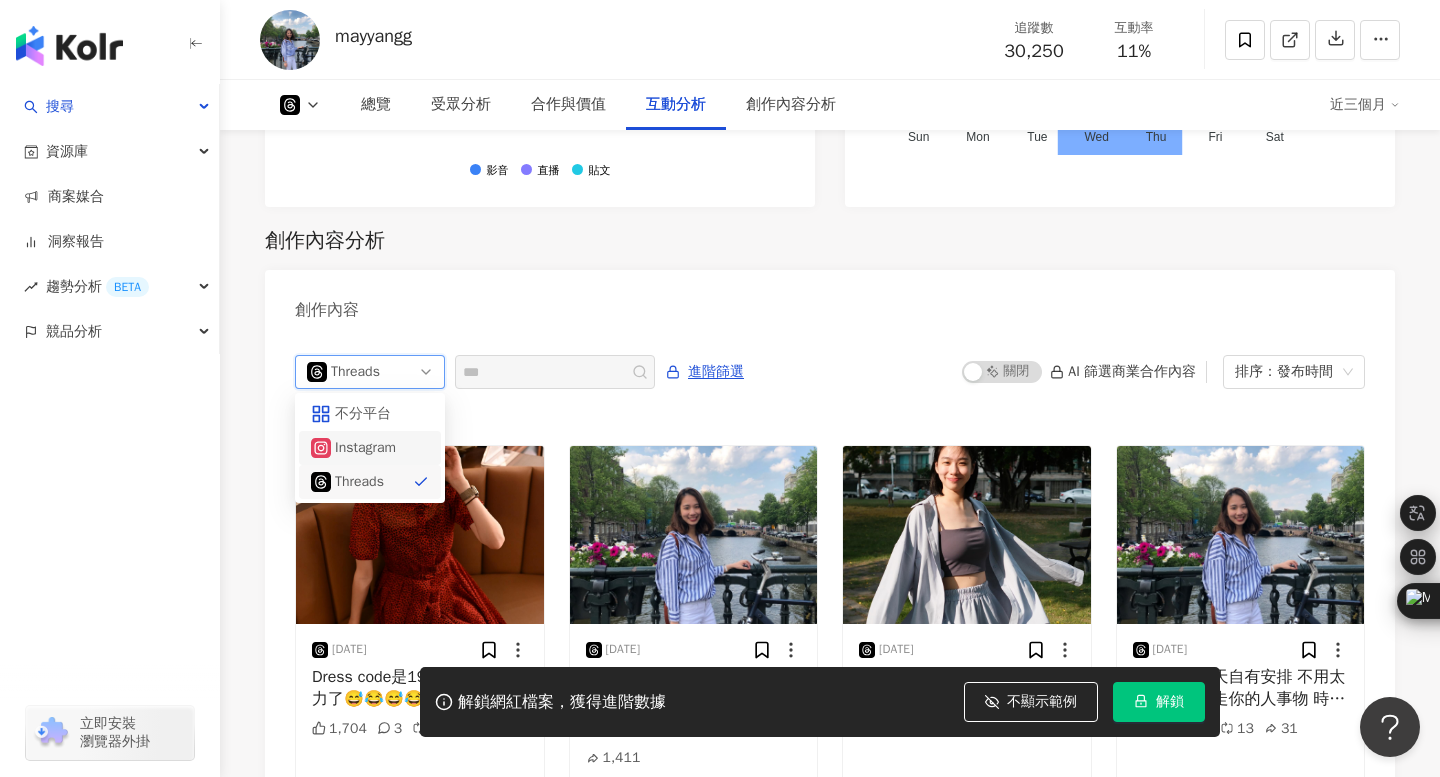 click on "Instagram" at bounding box center [367, 448] 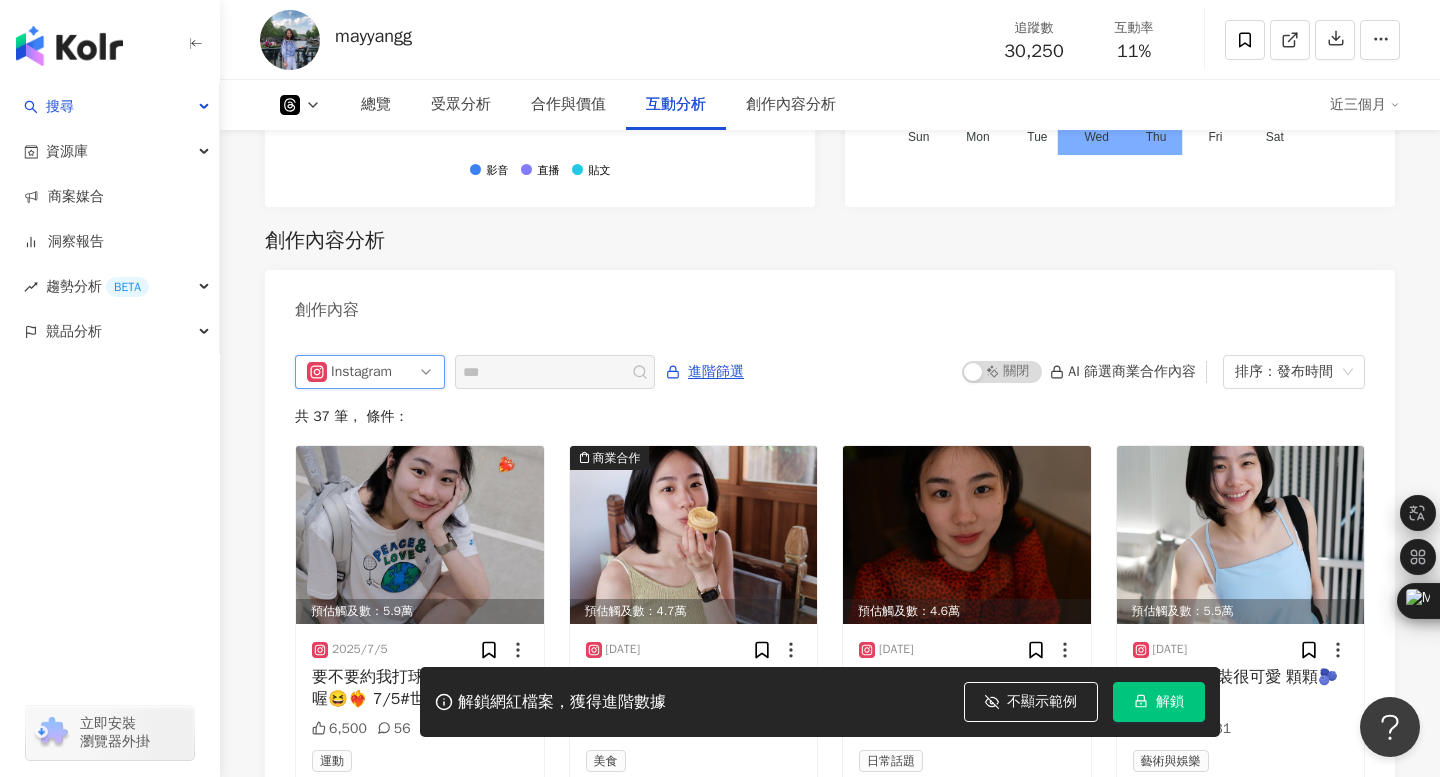 scroll, scrollTop: 3903, scrollLeft: 0, axis: vertical 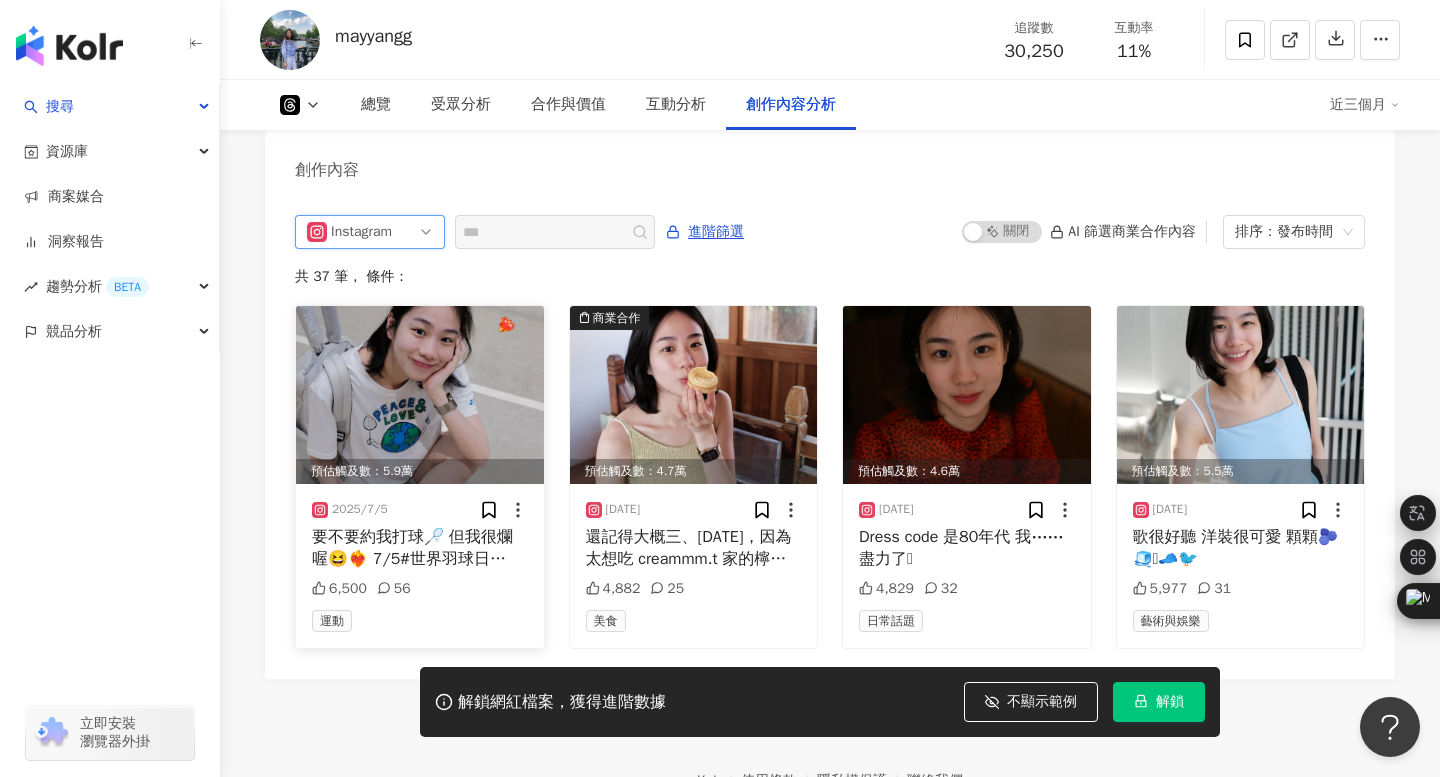 click at bounding box center (420, 395) 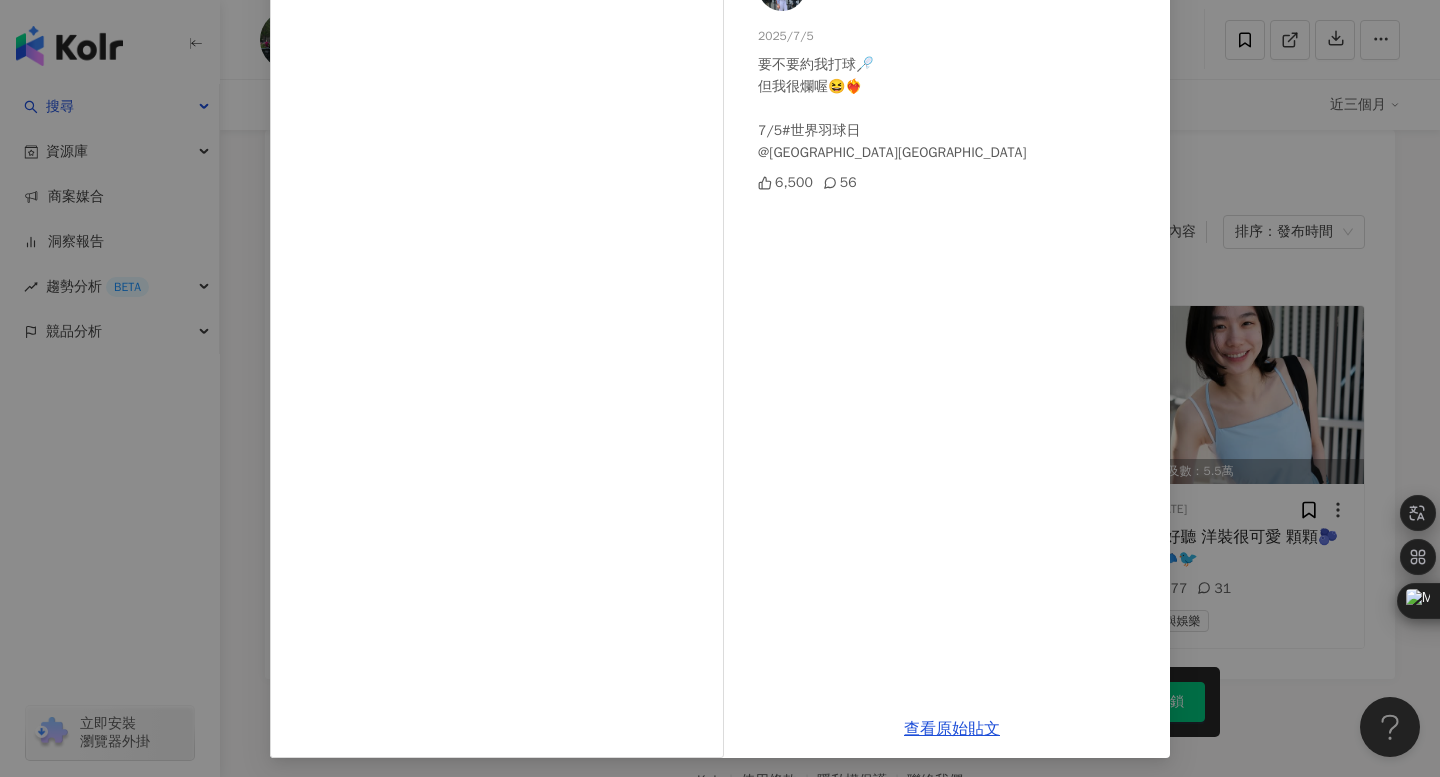 scroll, scrollTop: 158, scrollLeft: 0, axis: vertical 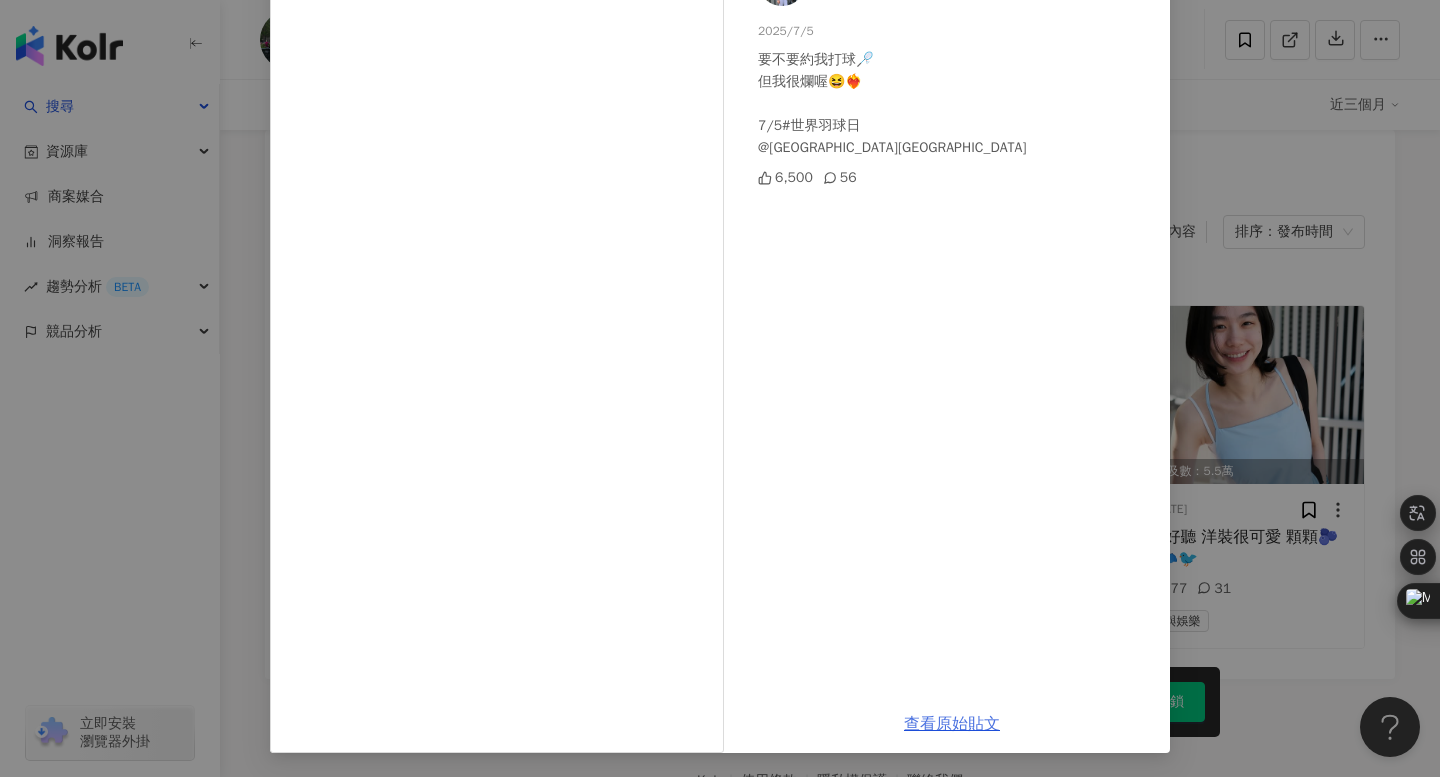 click on "查看原始貼文" at bounding box center (952, 724) 